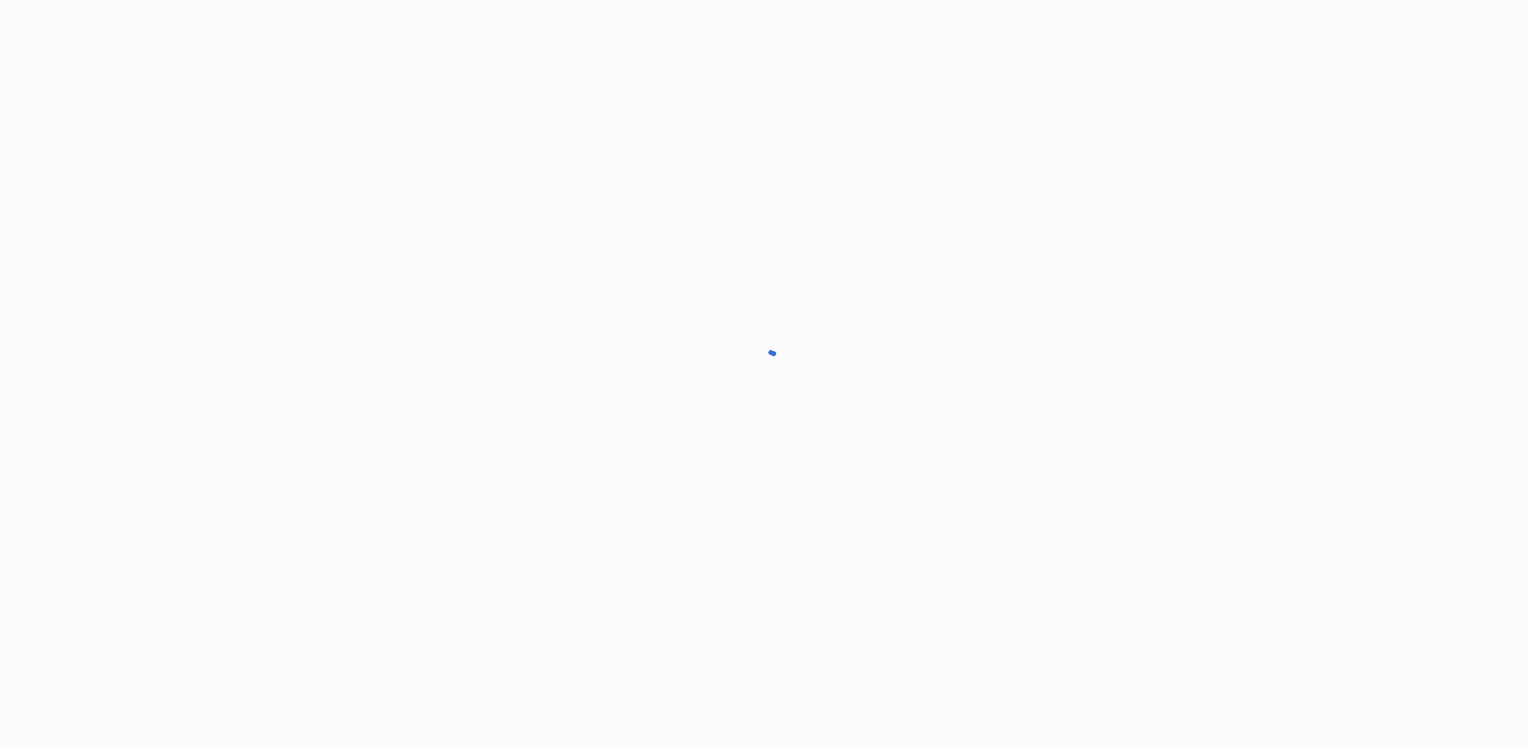 scroll, scrollTop: 0, scrollLeft: 0, axis: both 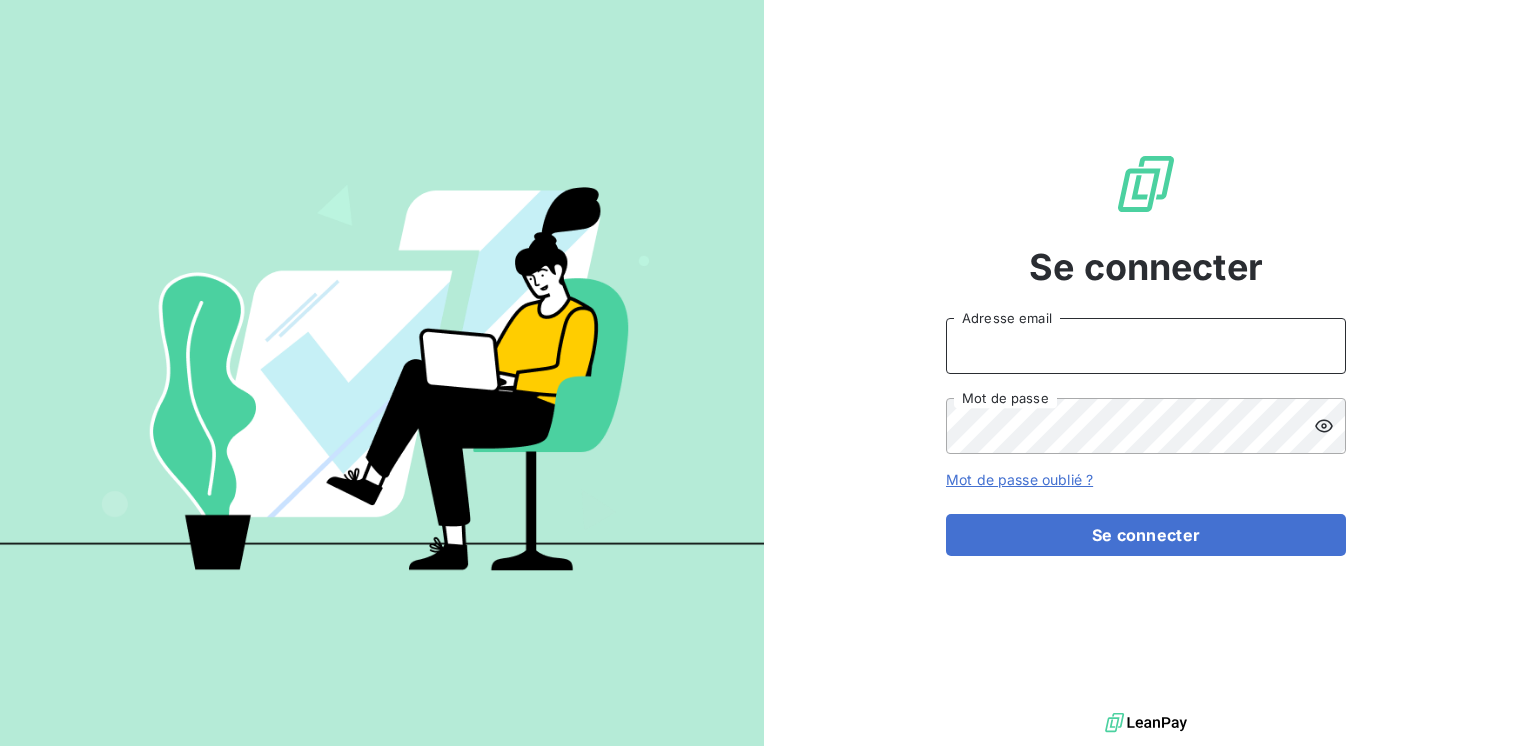 click on "Adresse email" at bounding box center [1146, 346] 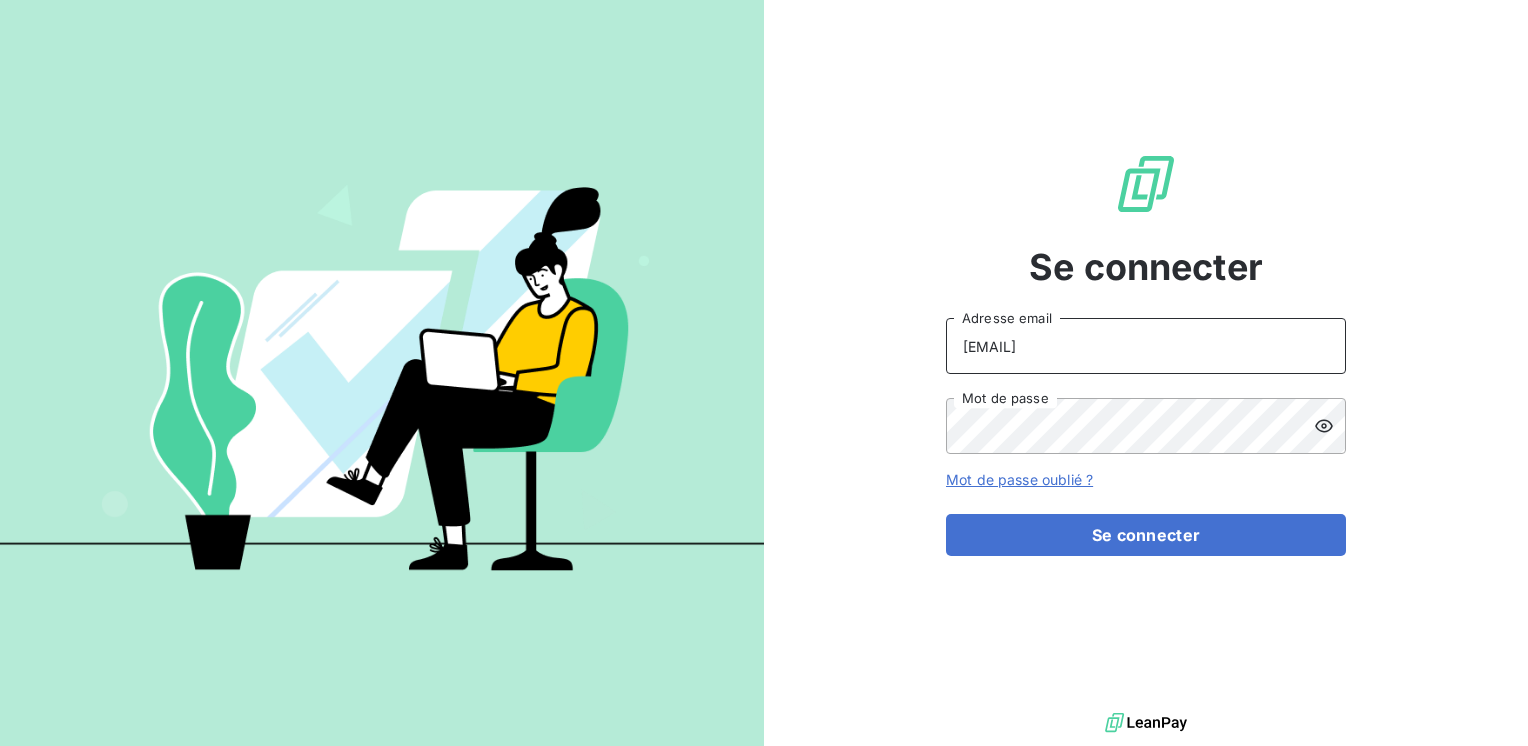 type on "[EMAIL]" 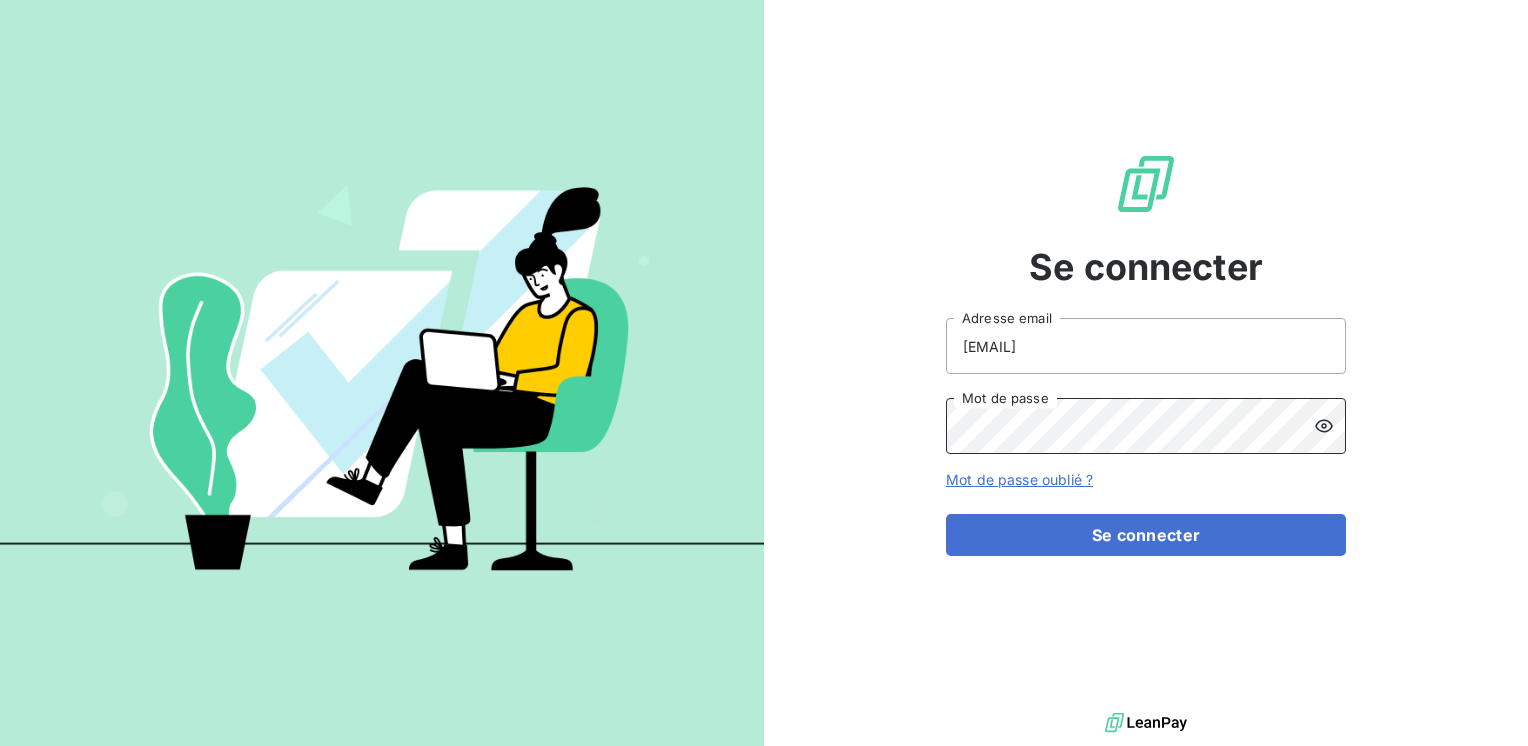 click on "Se connecter" at bounding box center (1146, 535) 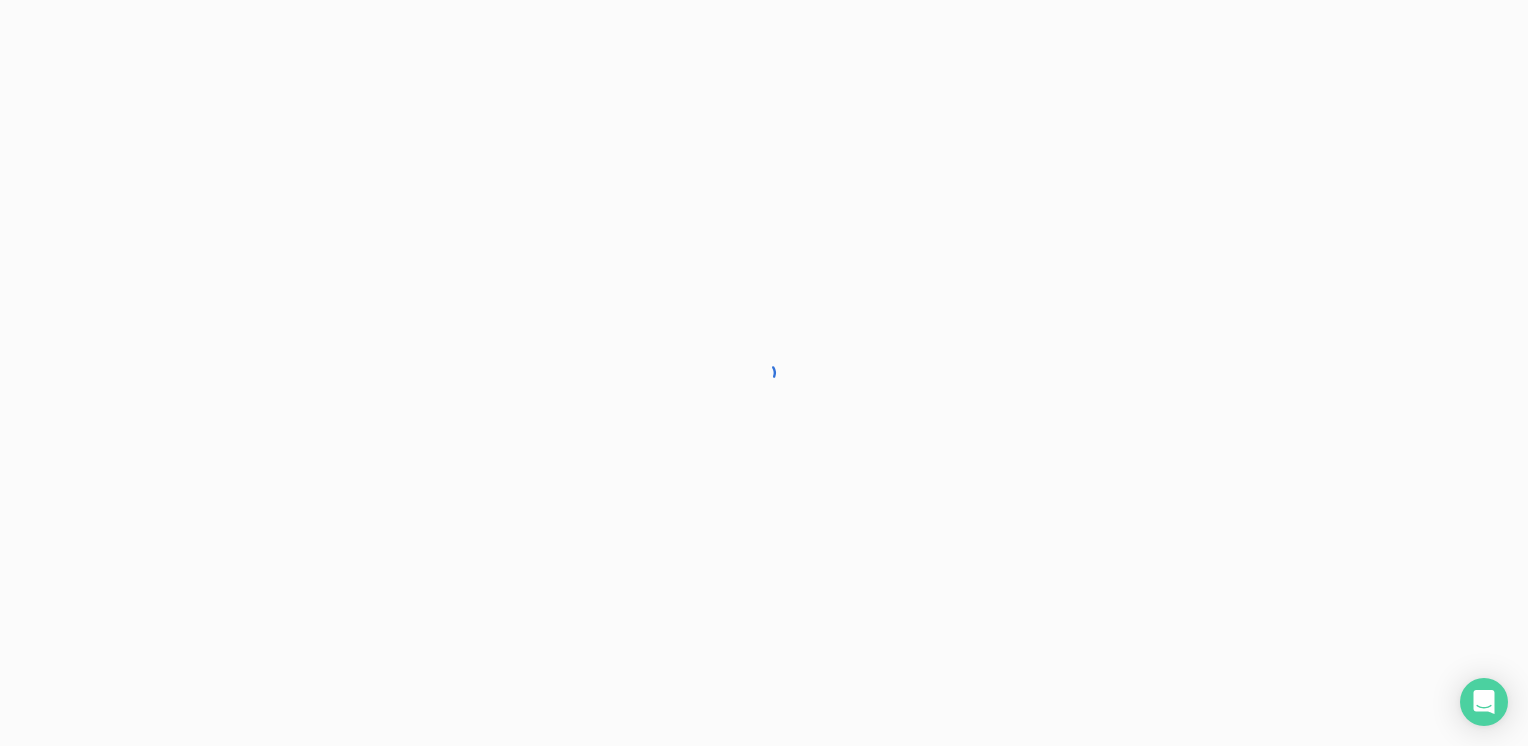 scroll, scrollTop: 0, scrollLeft: 0, axis: both 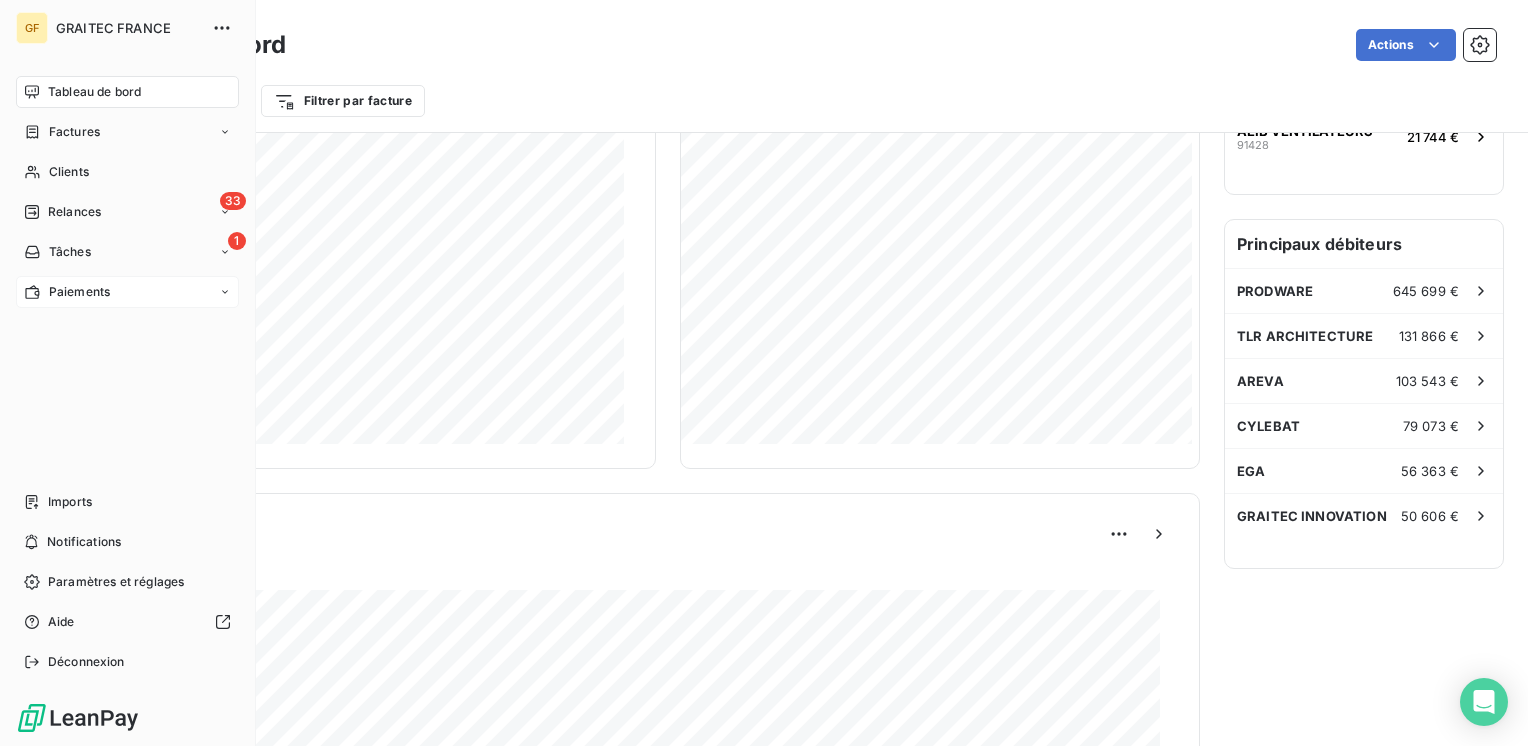 click on "Paiements" at bounding box center [79, 292] 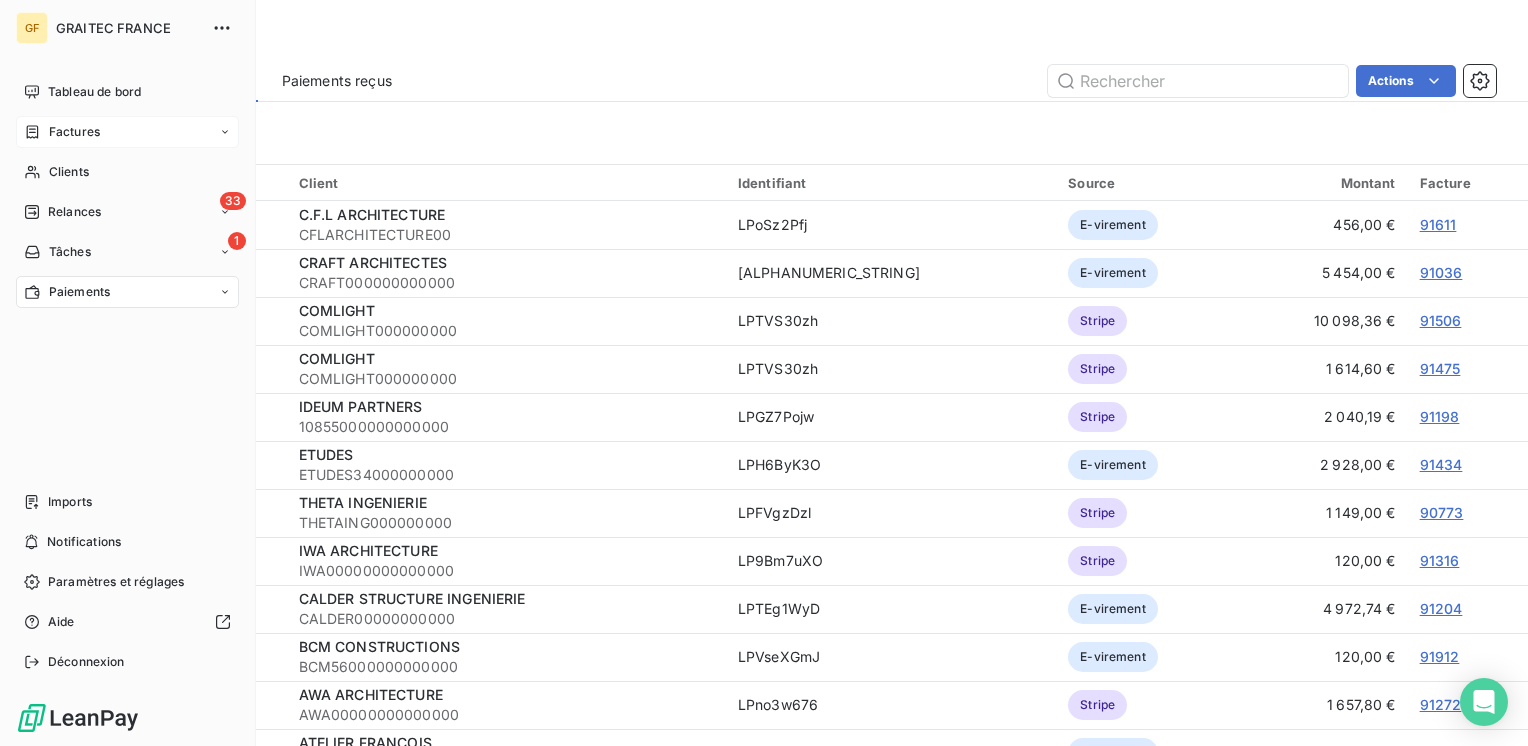 click on "Factures" at bounding box center (74, 132) 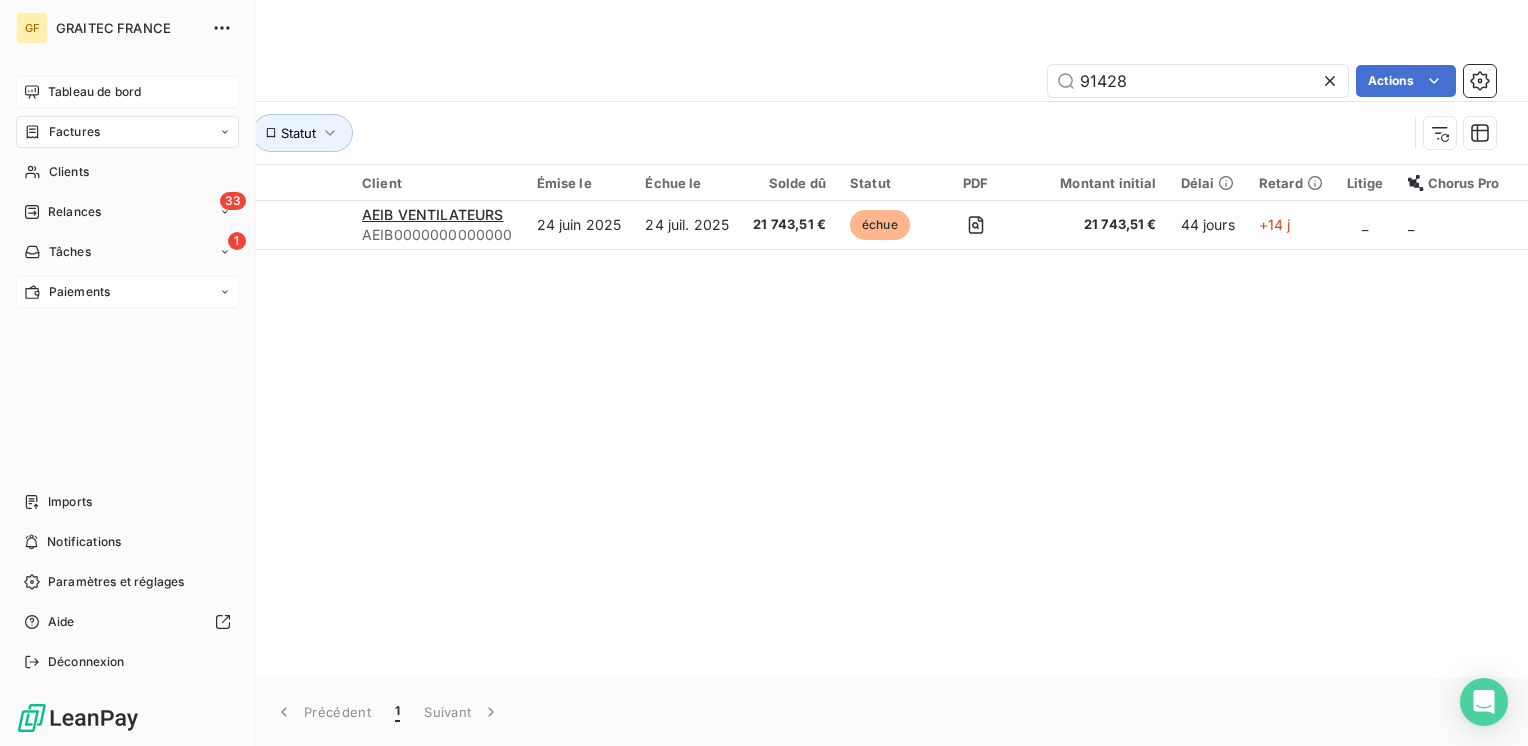 click on "Tableau de bord" at bounding box center [94, 92] 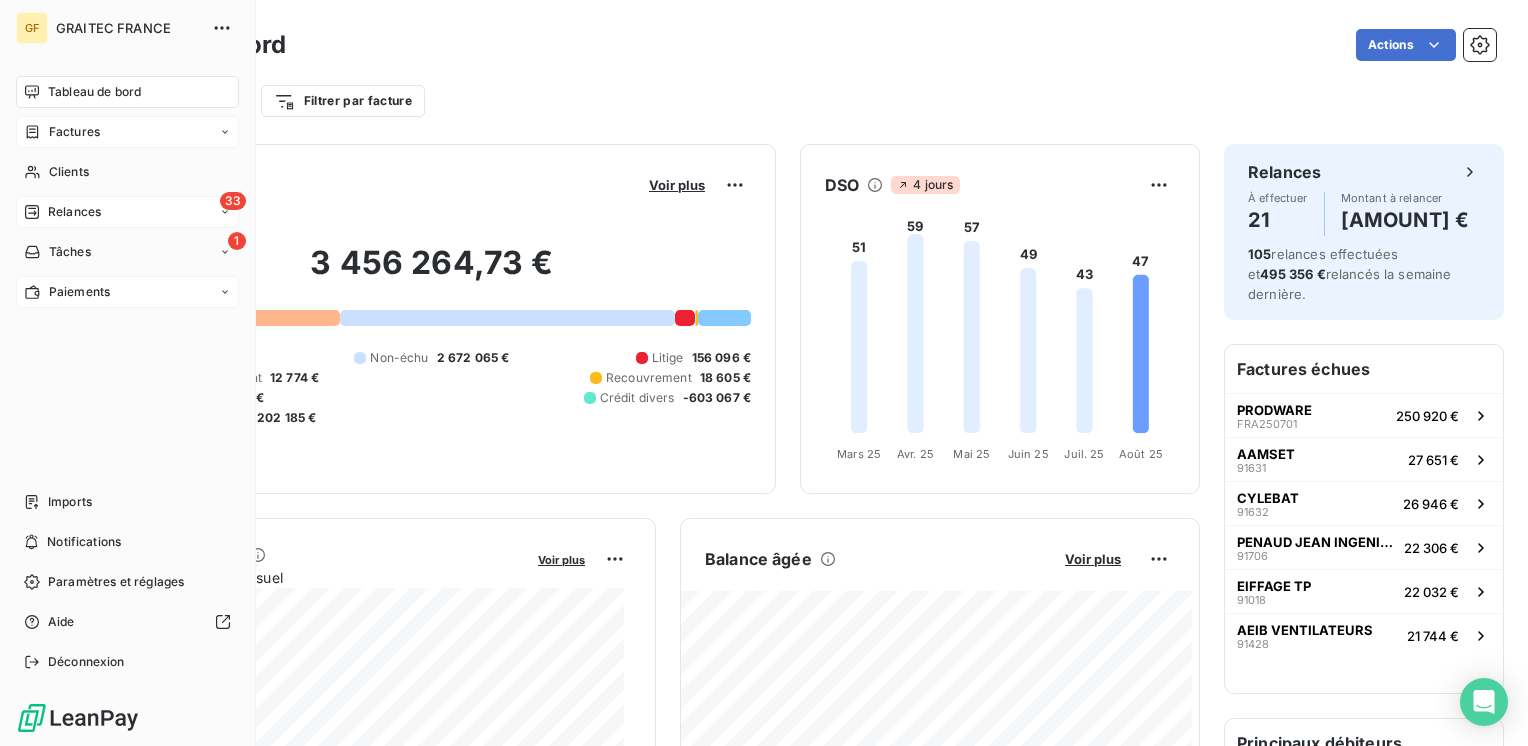 click on "Relances" at bounding box center [74, 212] 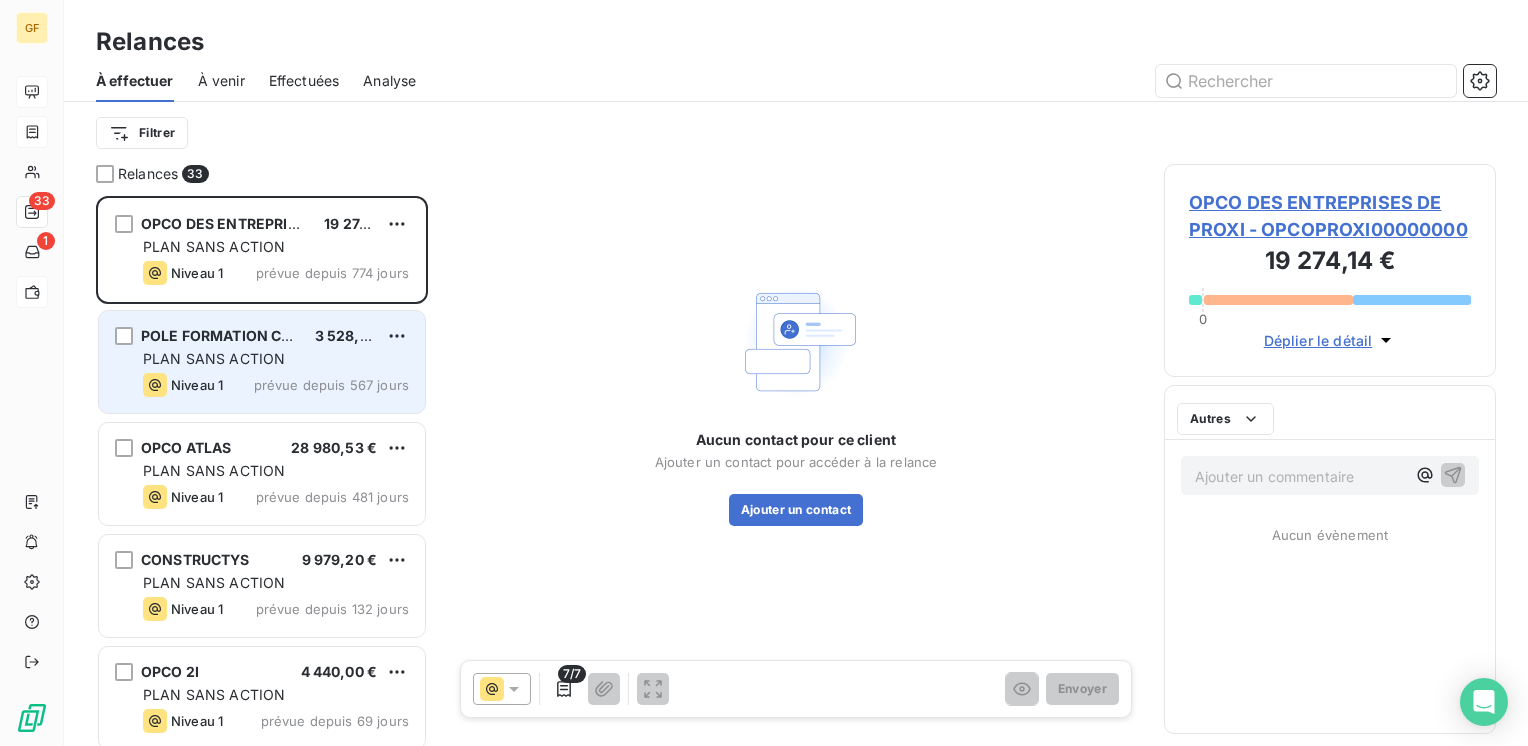 scroll, scrollTop: 16, scrollLeft: 16, axis: both 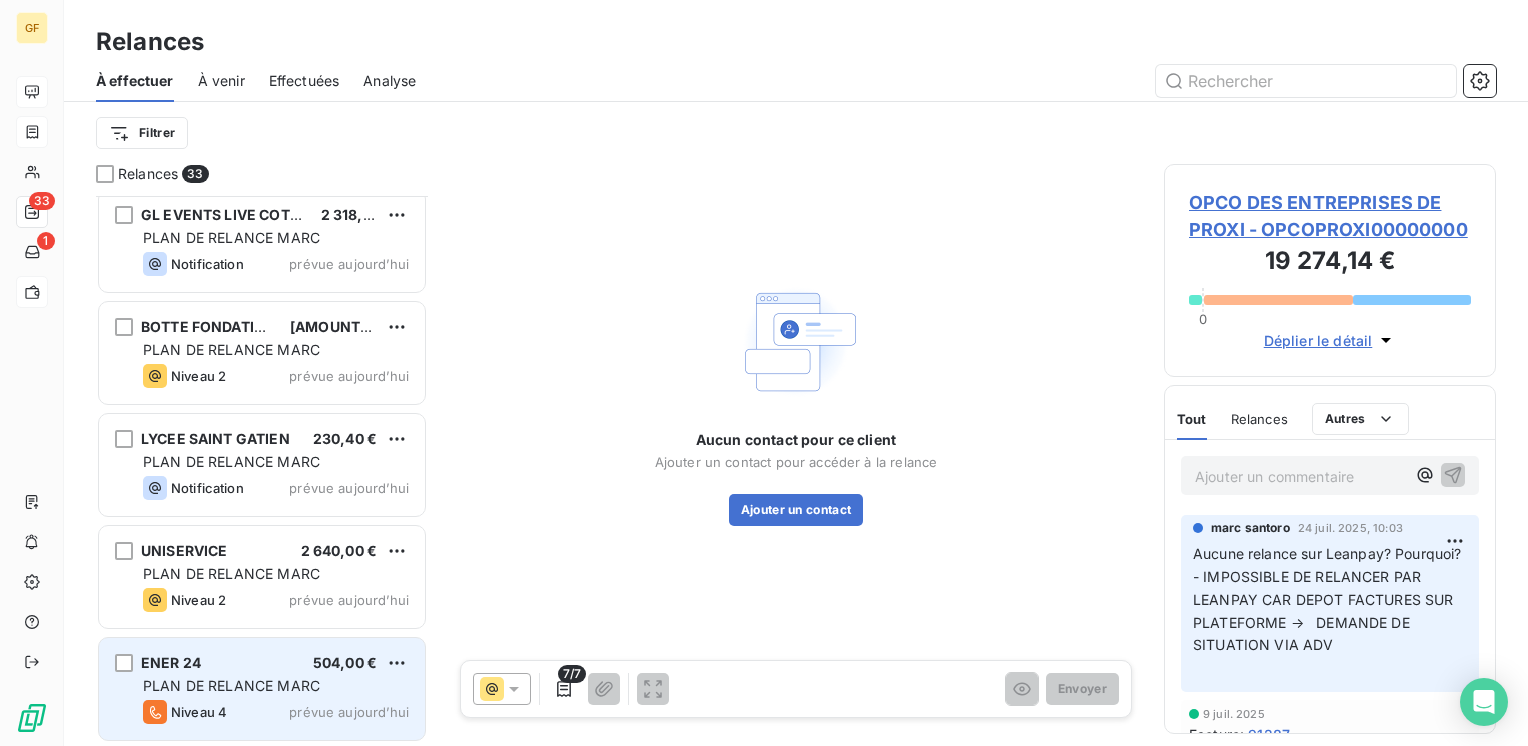 click on "PLAN DE RELANCE MARC" at bounding box center [231, 685] 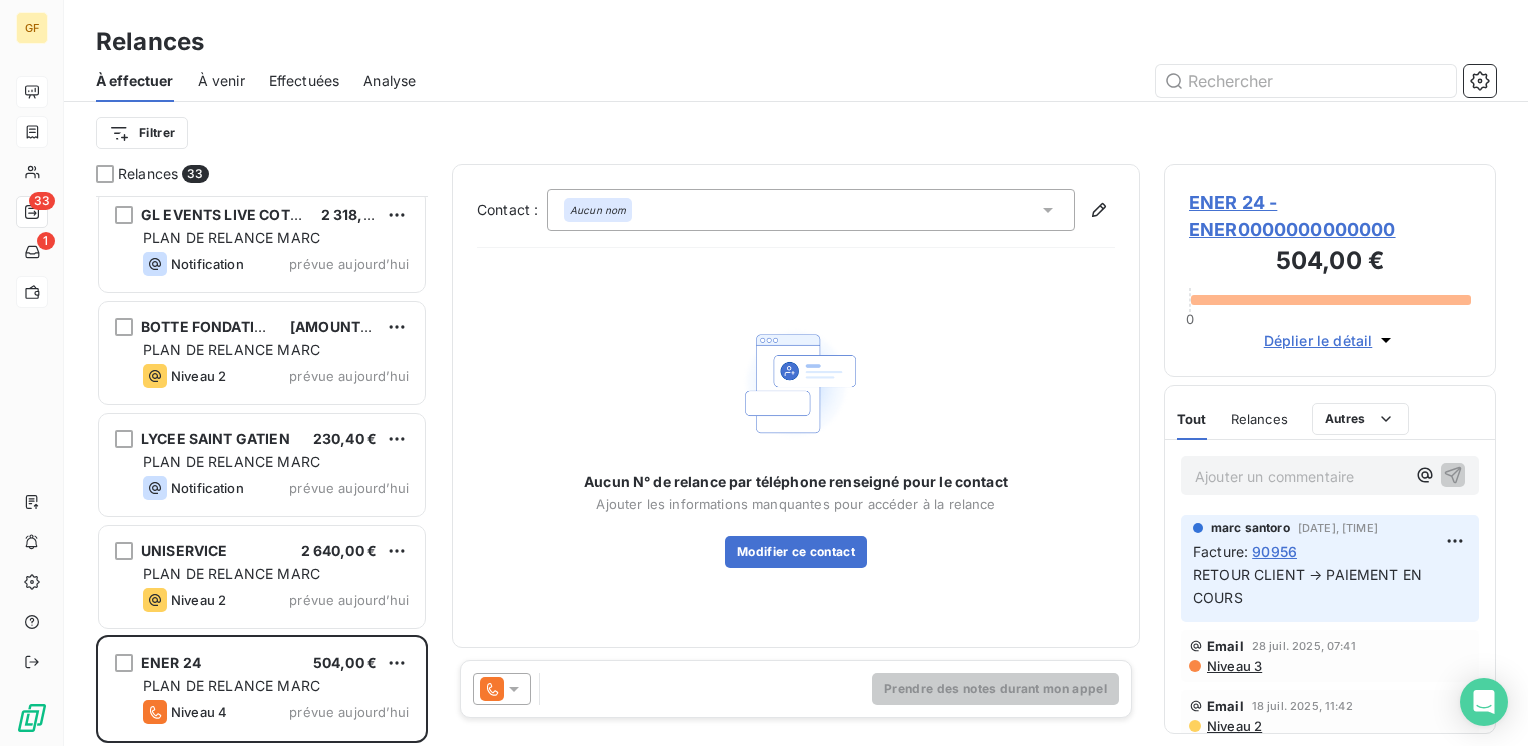 click on "ENER 24 - ENER0000000000000" at bounding box center (1330, 216) 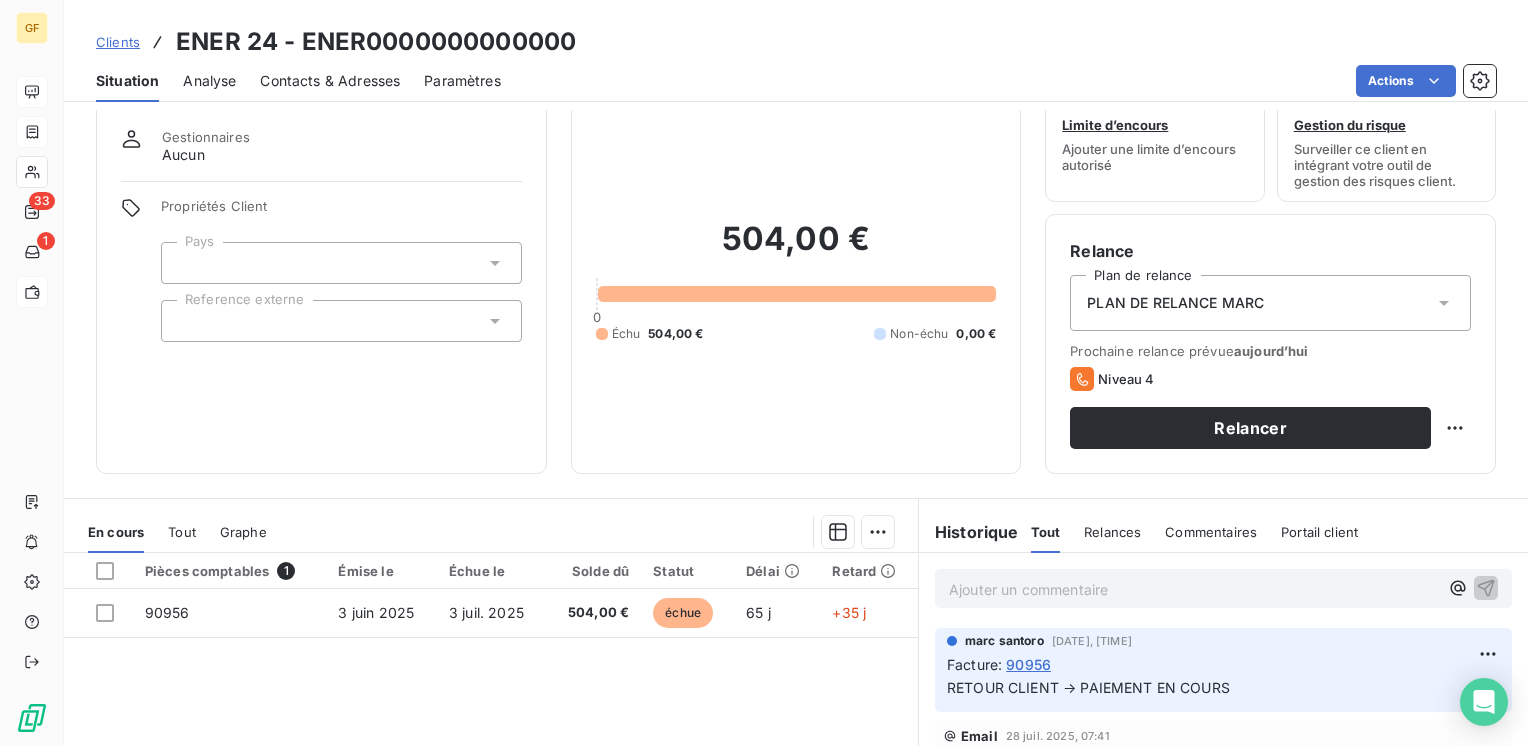 scroll, scrollTop: 100, scrollLeft: 0, axis: vertical 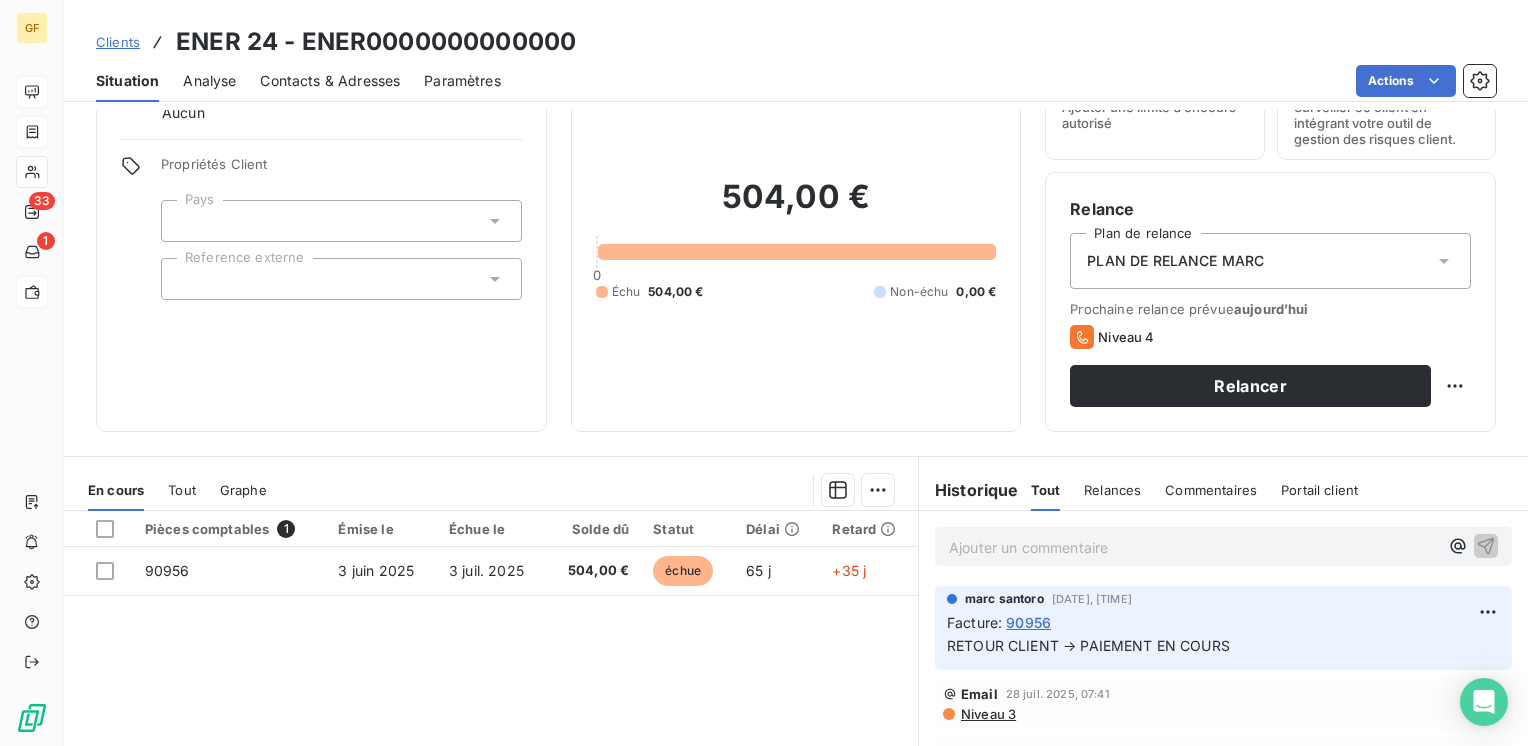 click on "Relancer" at bounding box center [1270, 386] 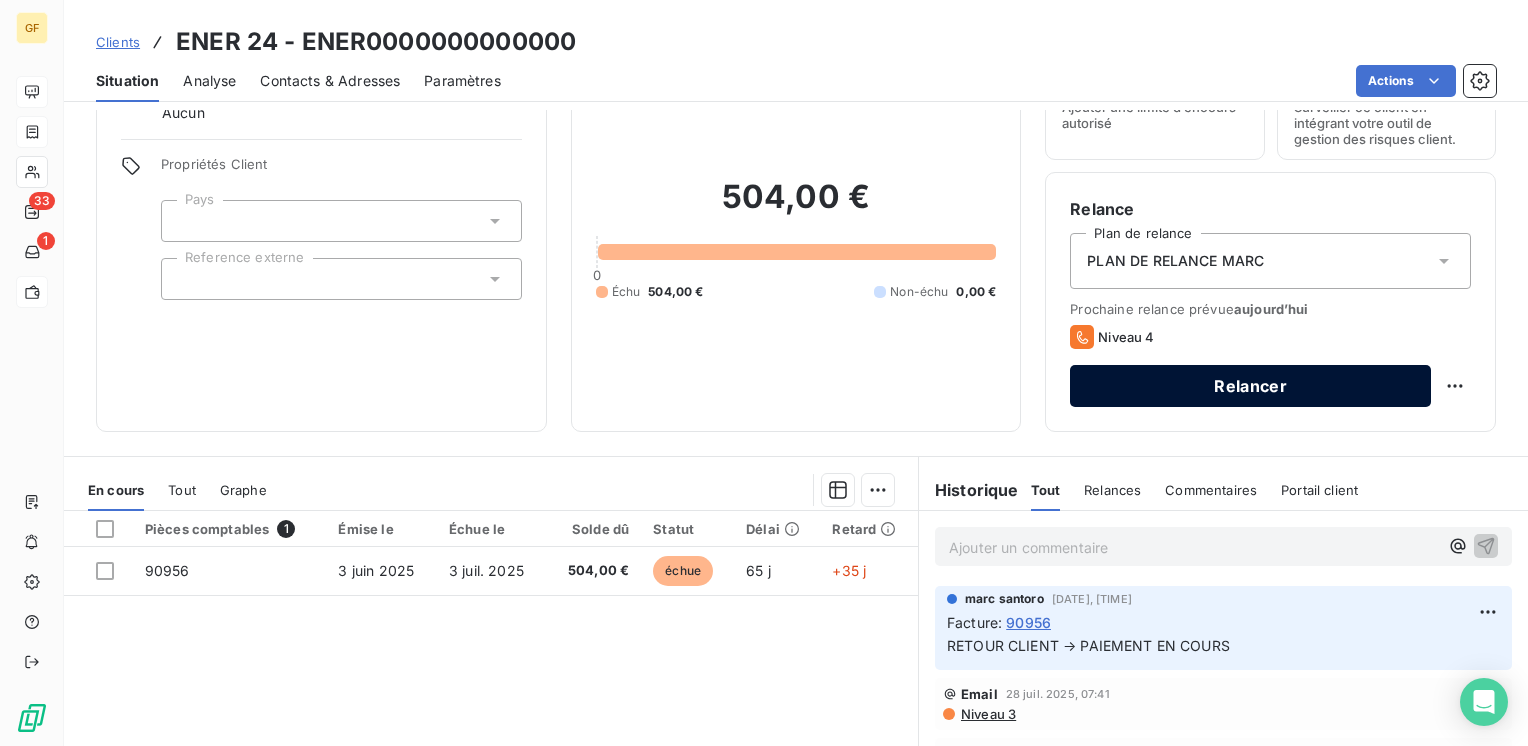 click on "Relancer" at bounding box center [1250, 386] 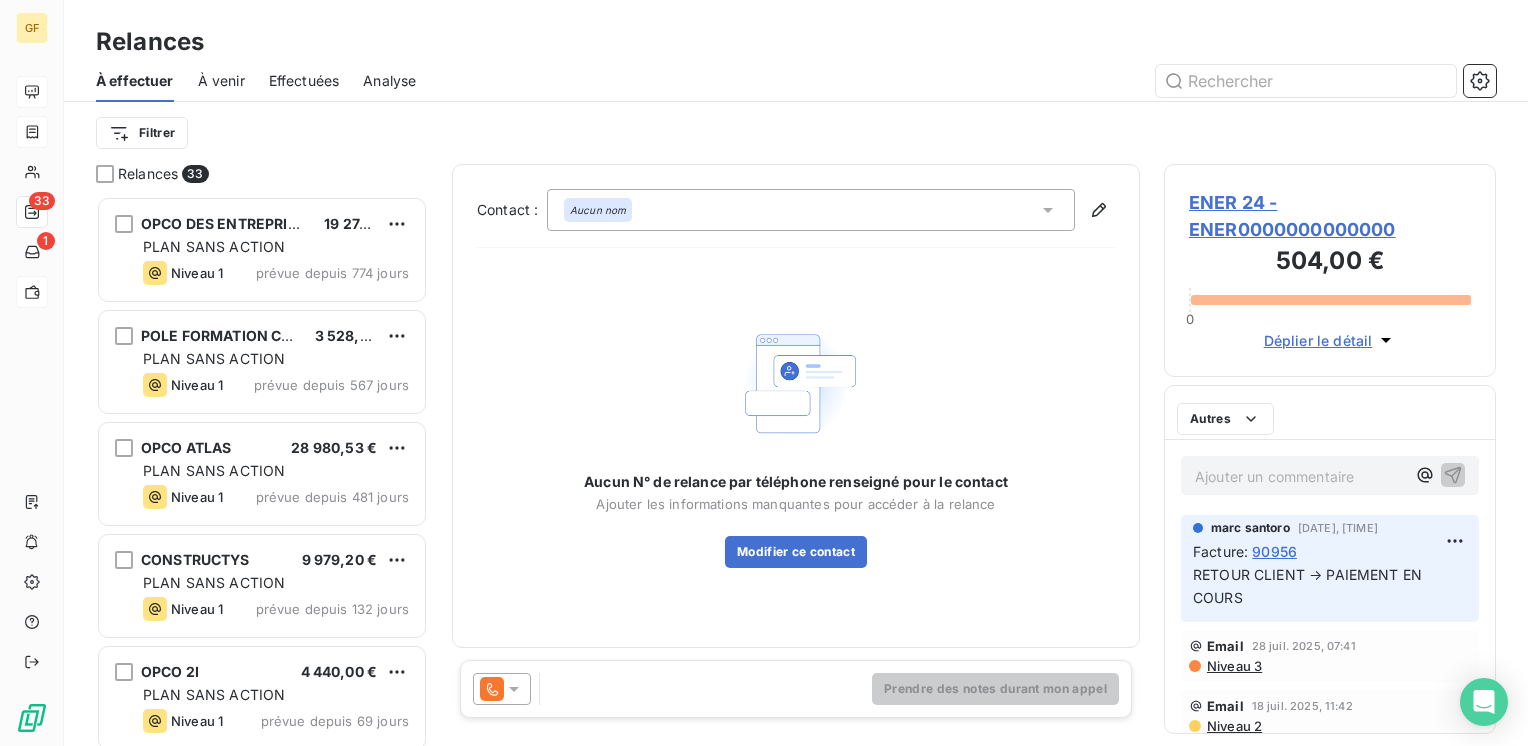 scroll, scrollTop: 16, scrollLeft: 16, axis: both 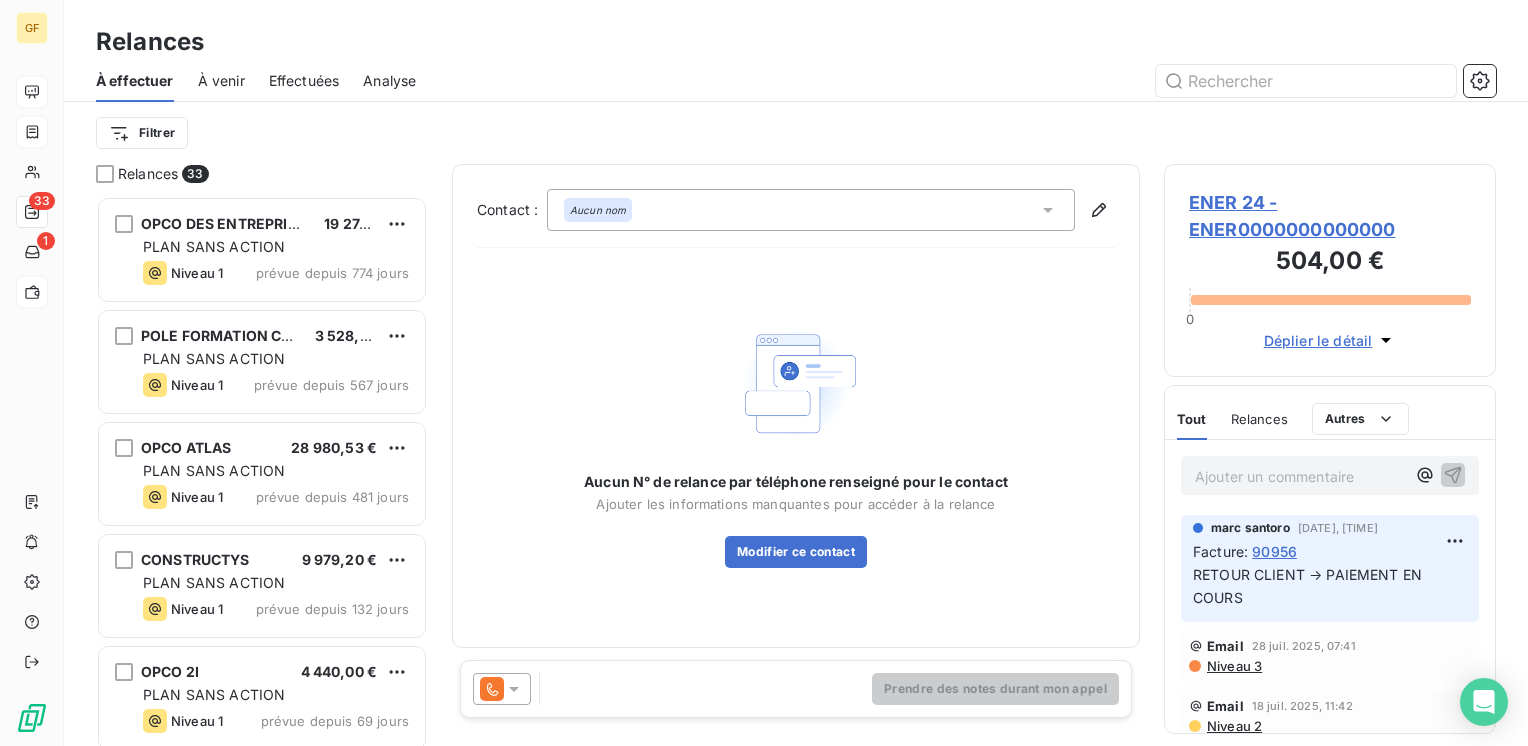 click 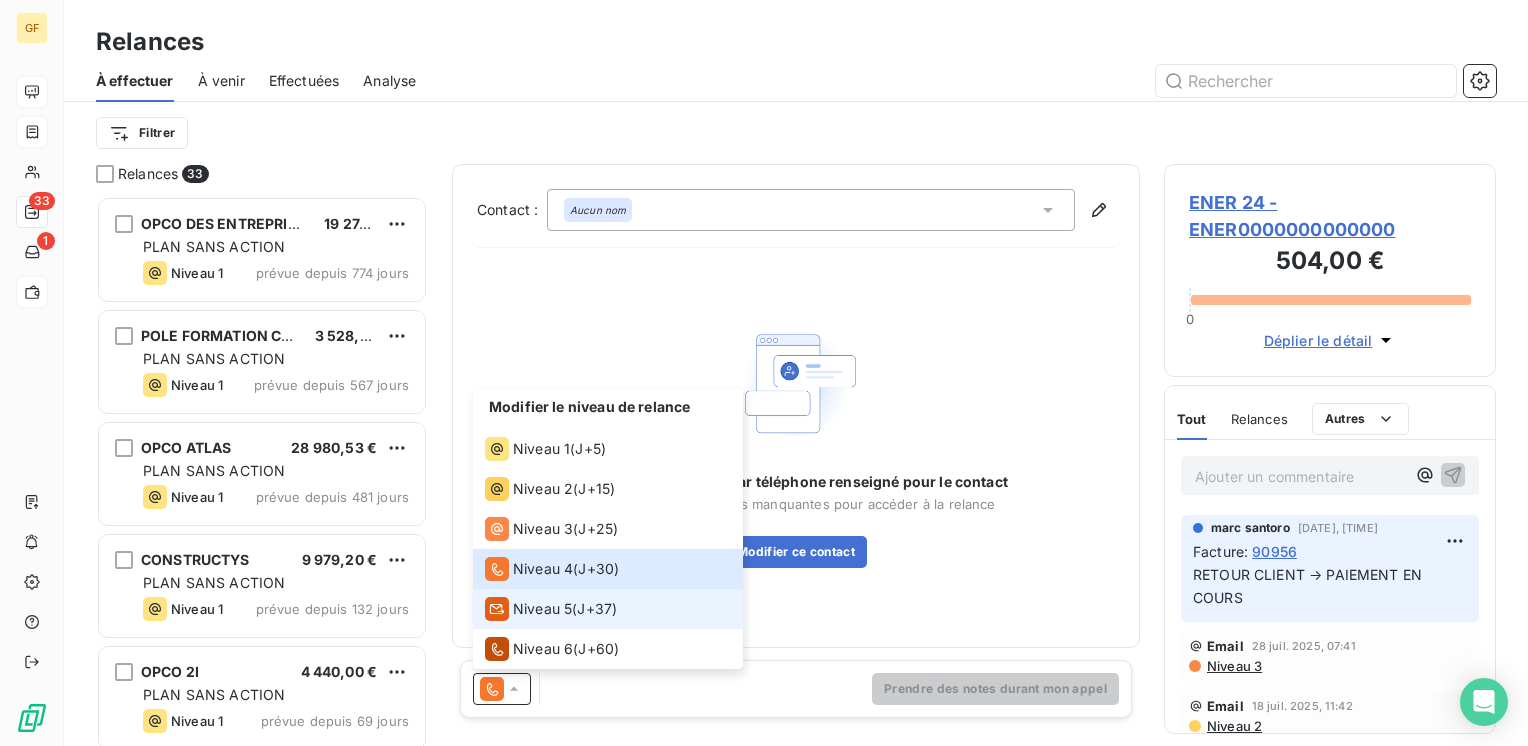 click on "Niveau 5" at bounding box center [542, 609] 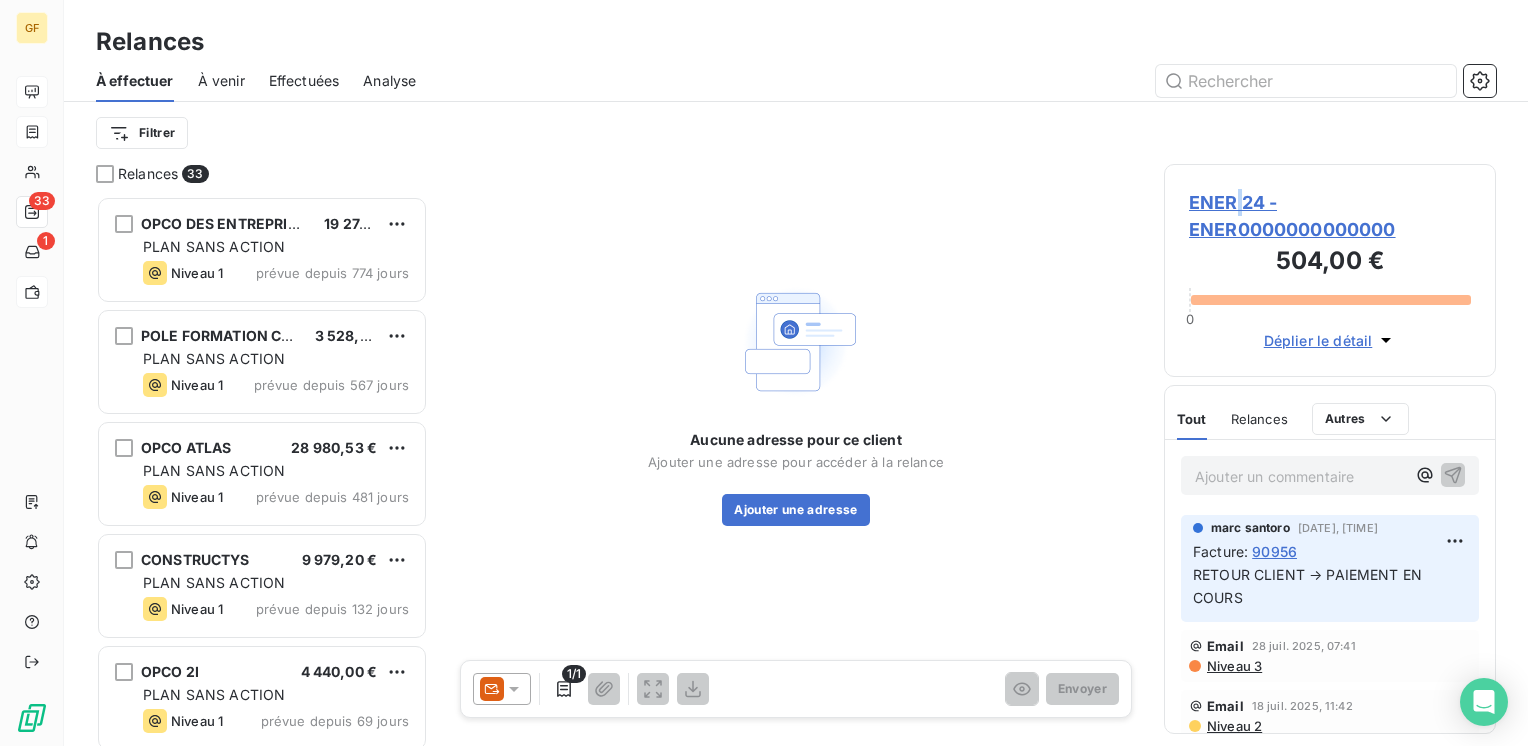 click on "ENER 24 - ENER0000000000000 504,00 € 0 Déplier le détail" at bounding box center [1330, 270] 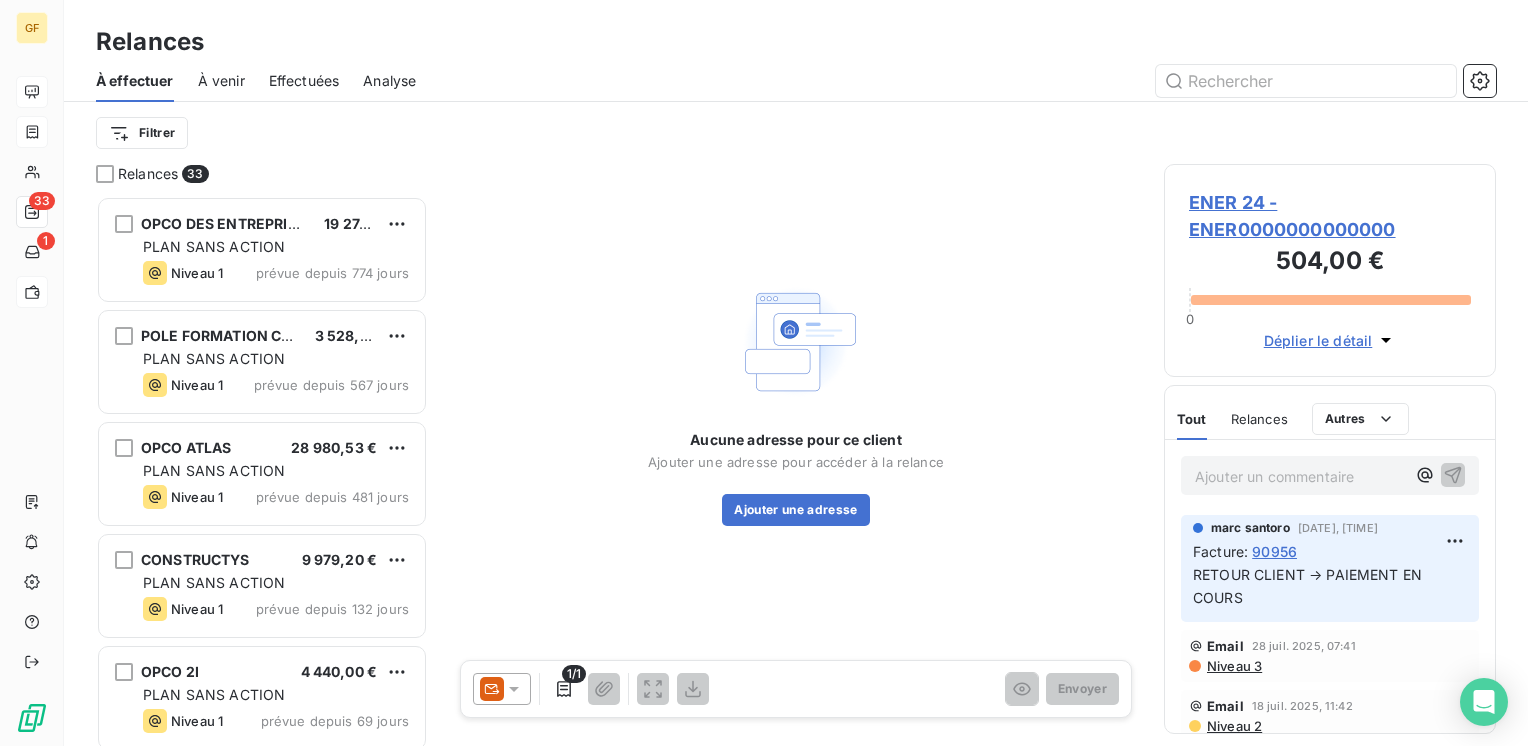 click on "ENER 24 - ENER0000000000000" at bounding box center [1330, 216] 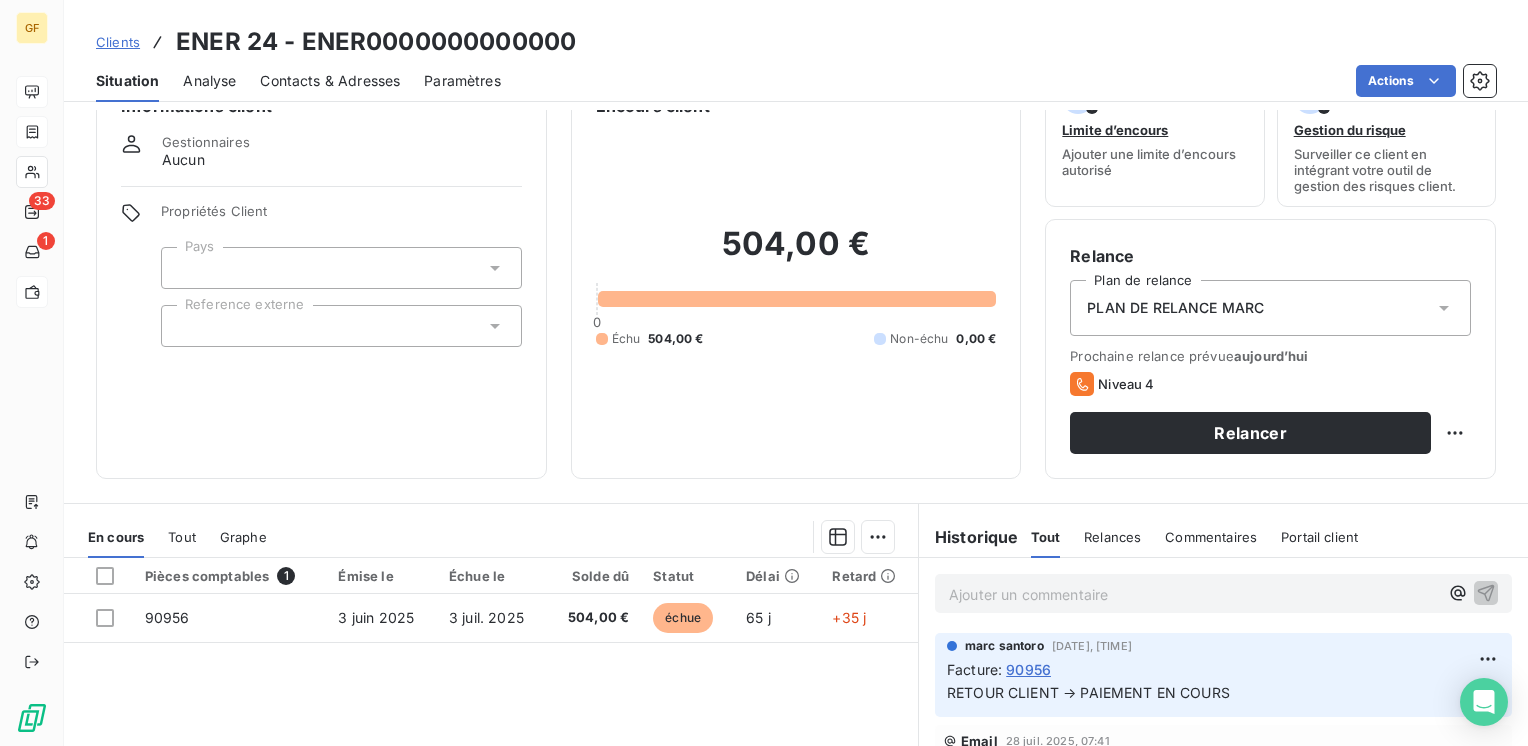 scroll, scrollTop: 100, scrollLeft: 0, axis: vertical 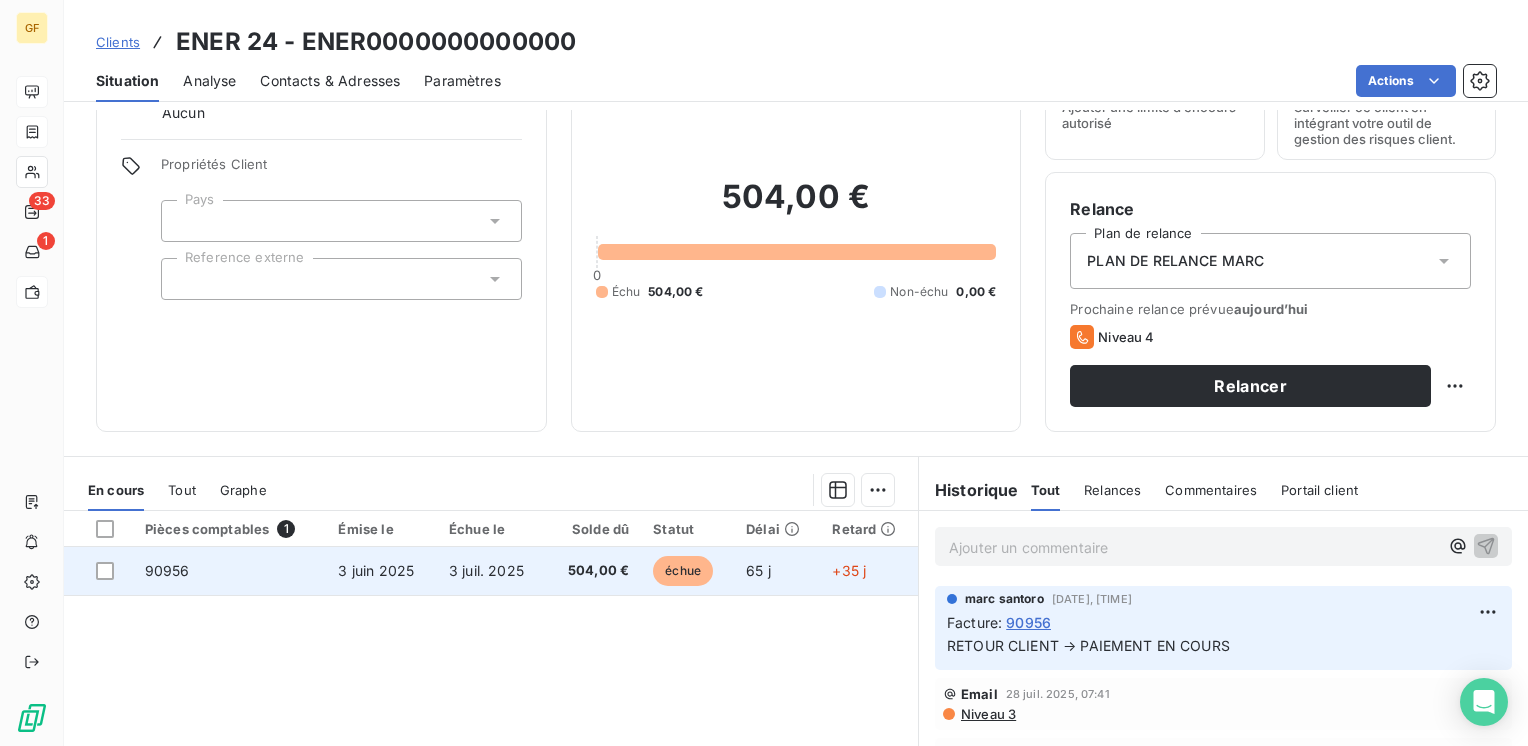 click on "3 juin 2025" at bounding box center (381, 571) 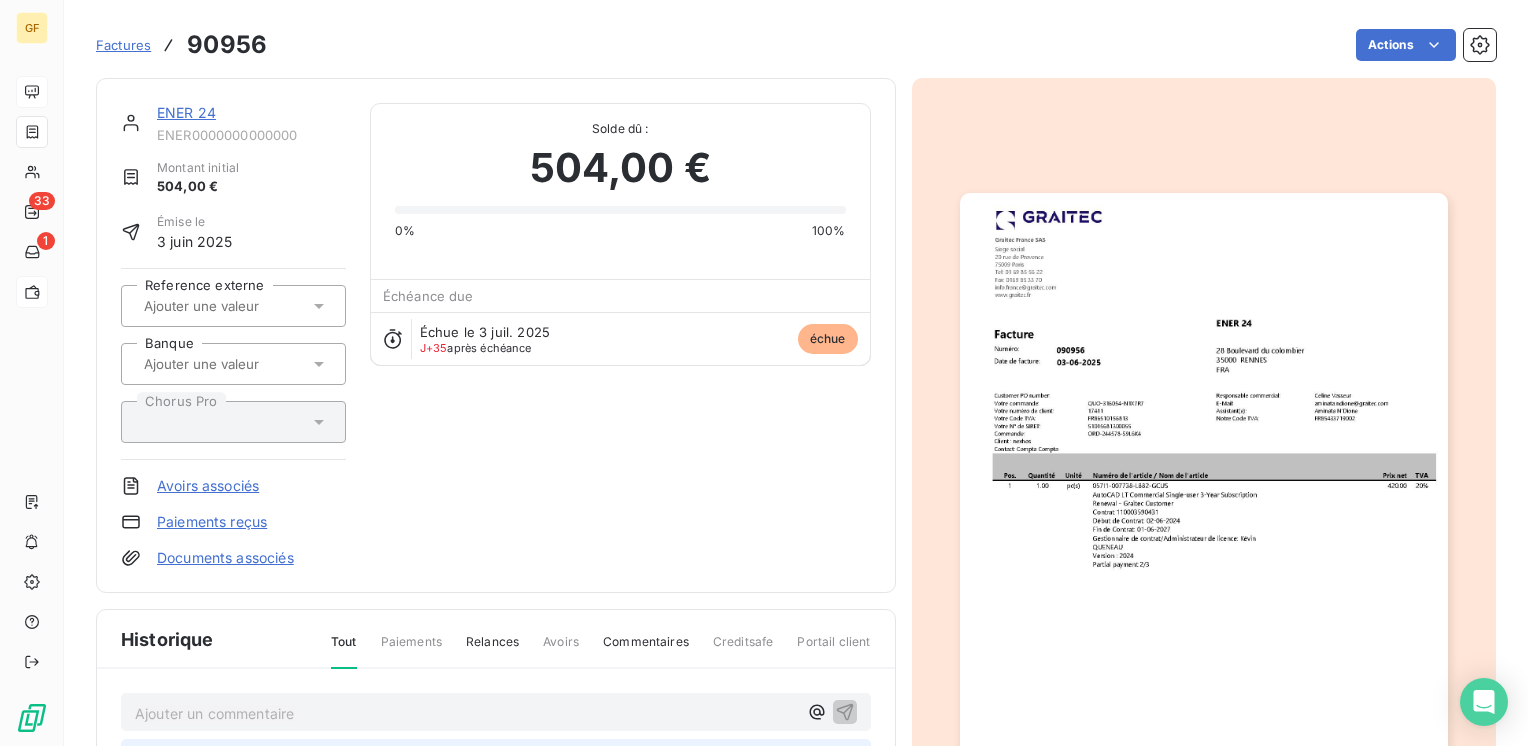 click on "ENER 24" at bounding box center [186, 112] 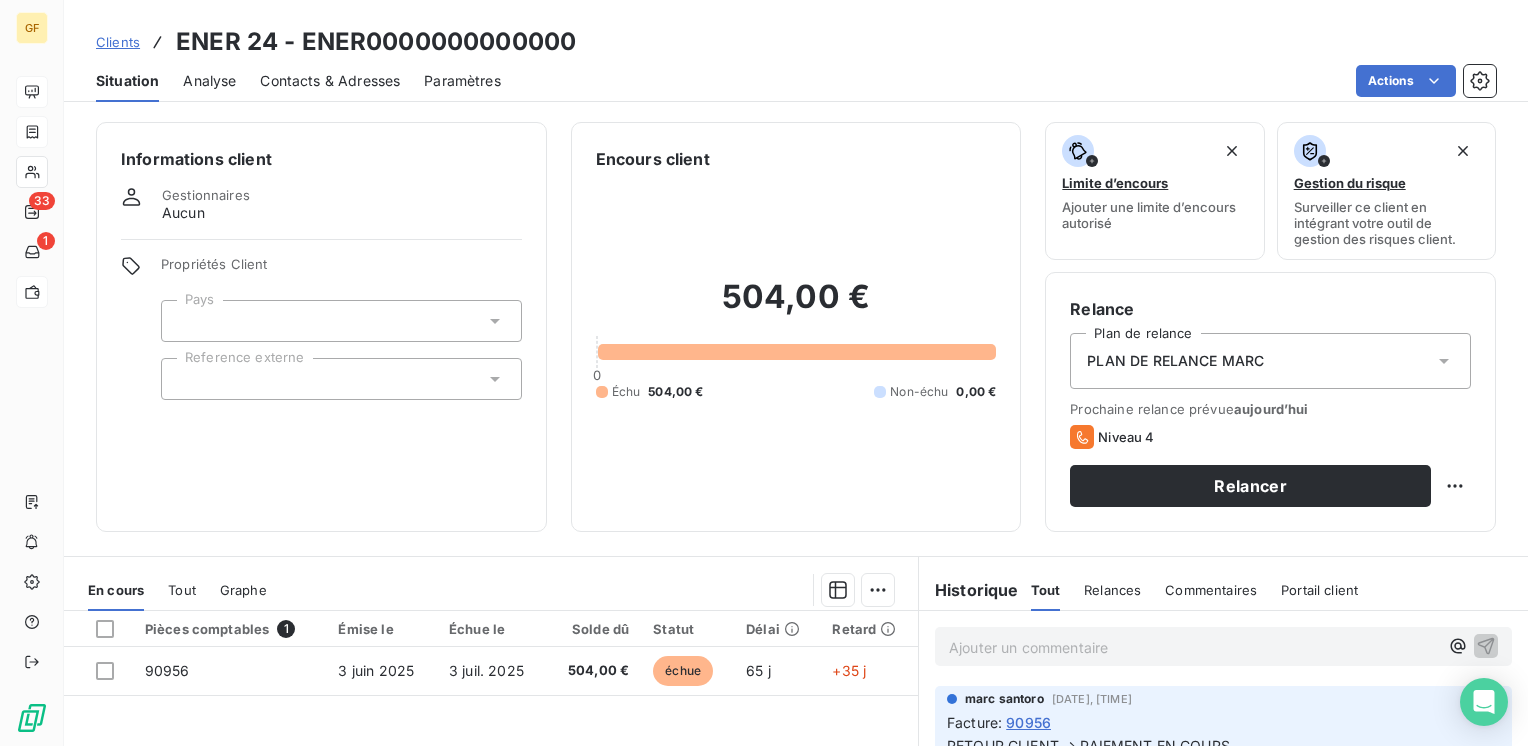 click on "Contacts & Adresses" at bounding box center [330, 81] 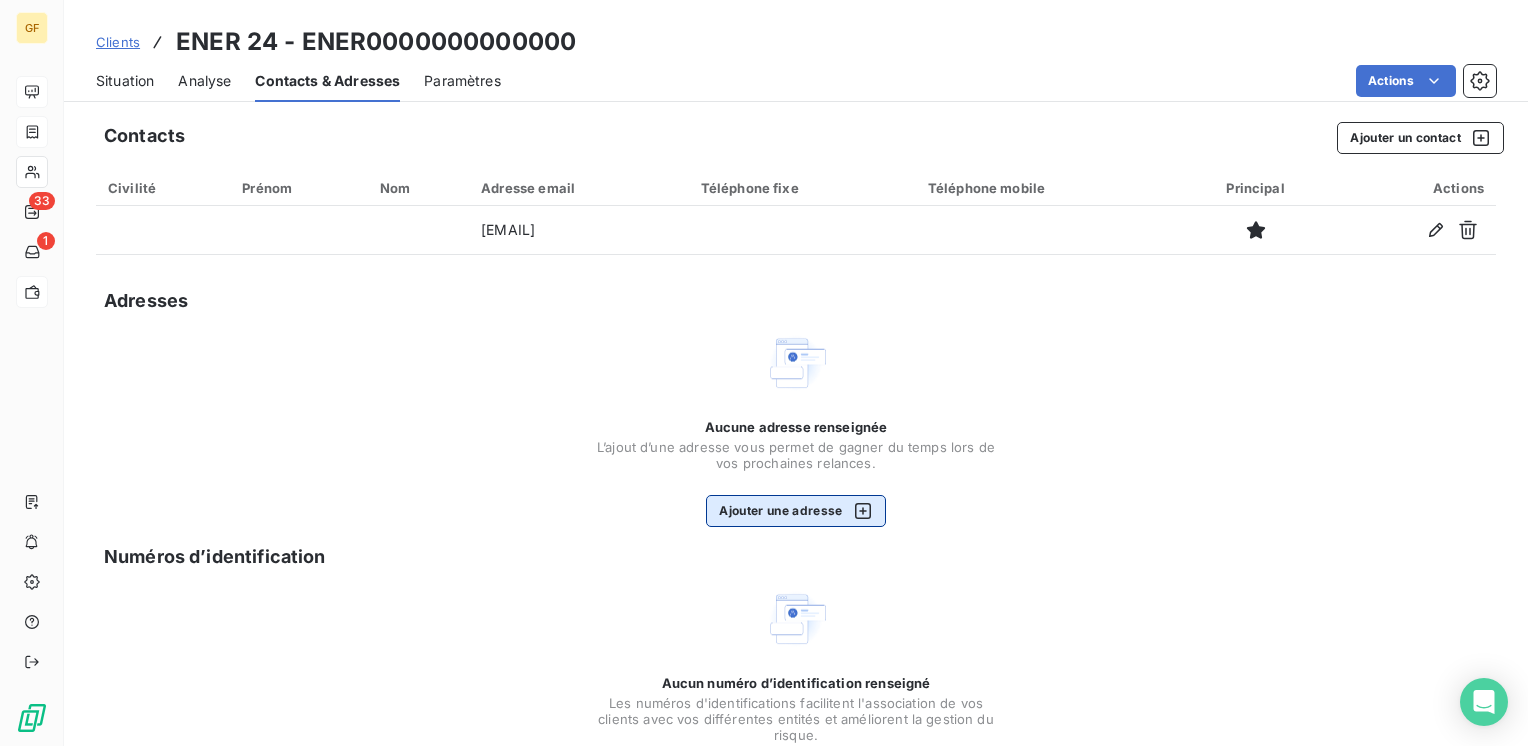click on "Ajouter une adresse" at bounding box center (795, 511) 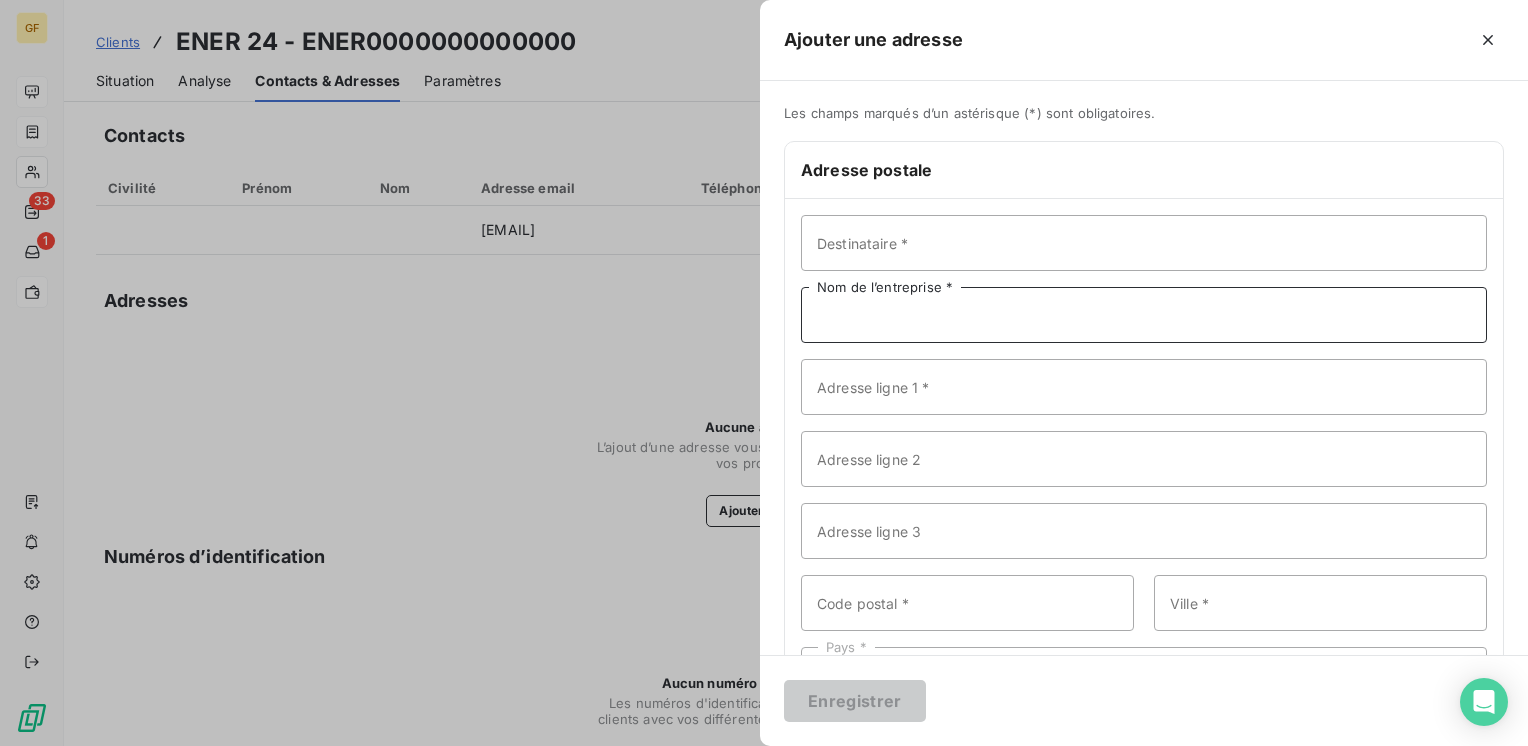 click on "Nom de l’entreprise *" at bounding box center (1144, 315) 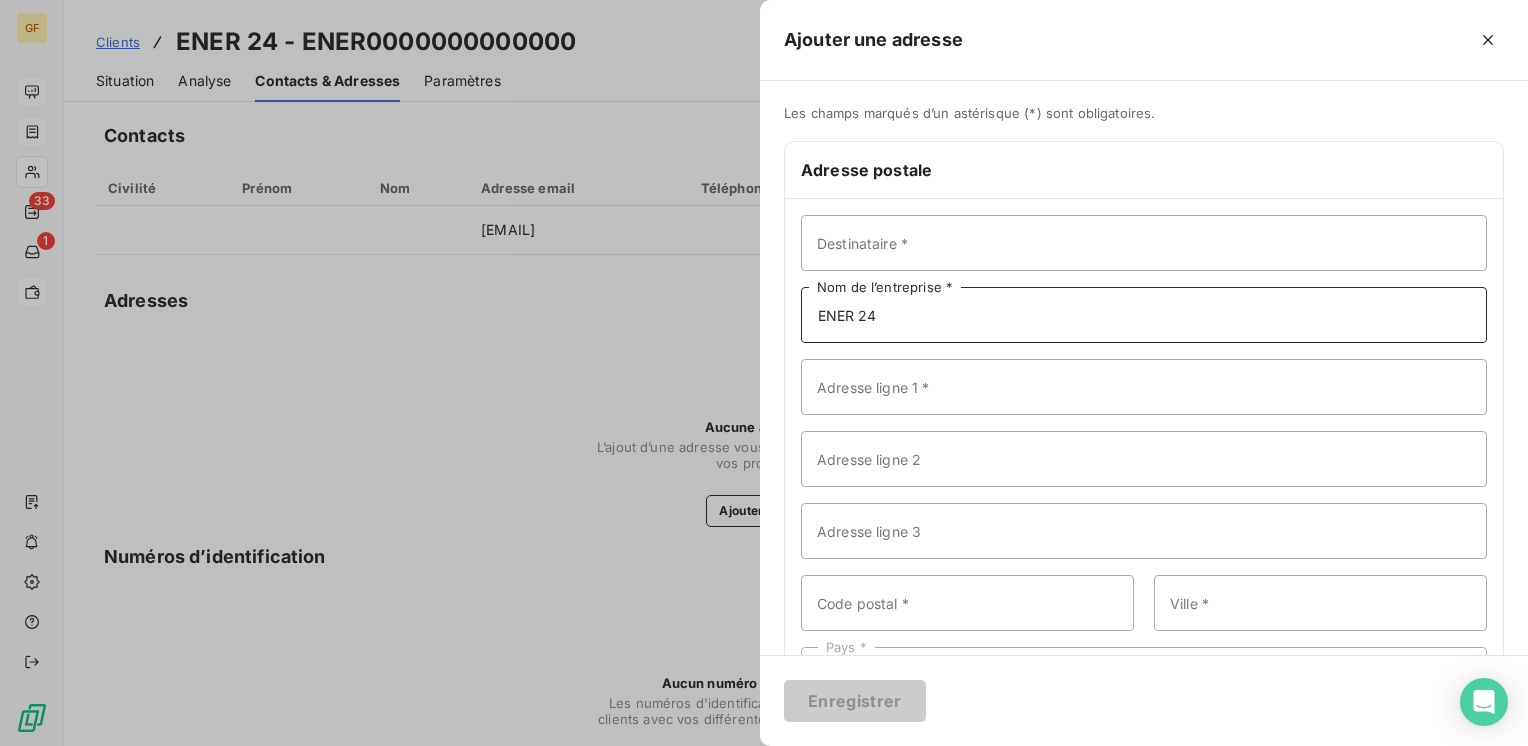 type on "ENER 24" 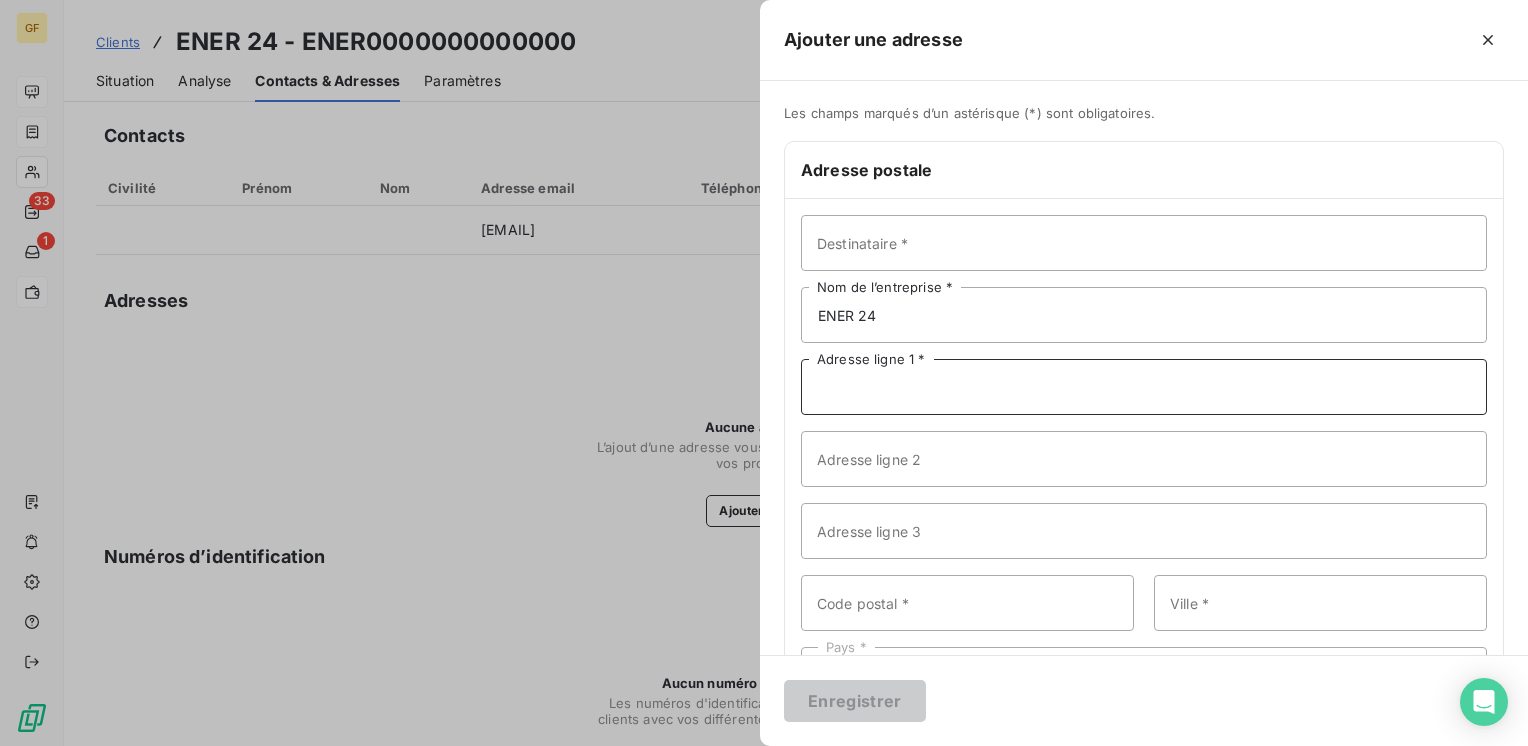click on "Adresse ligne 1 *" at bounding box center (1144, 387) 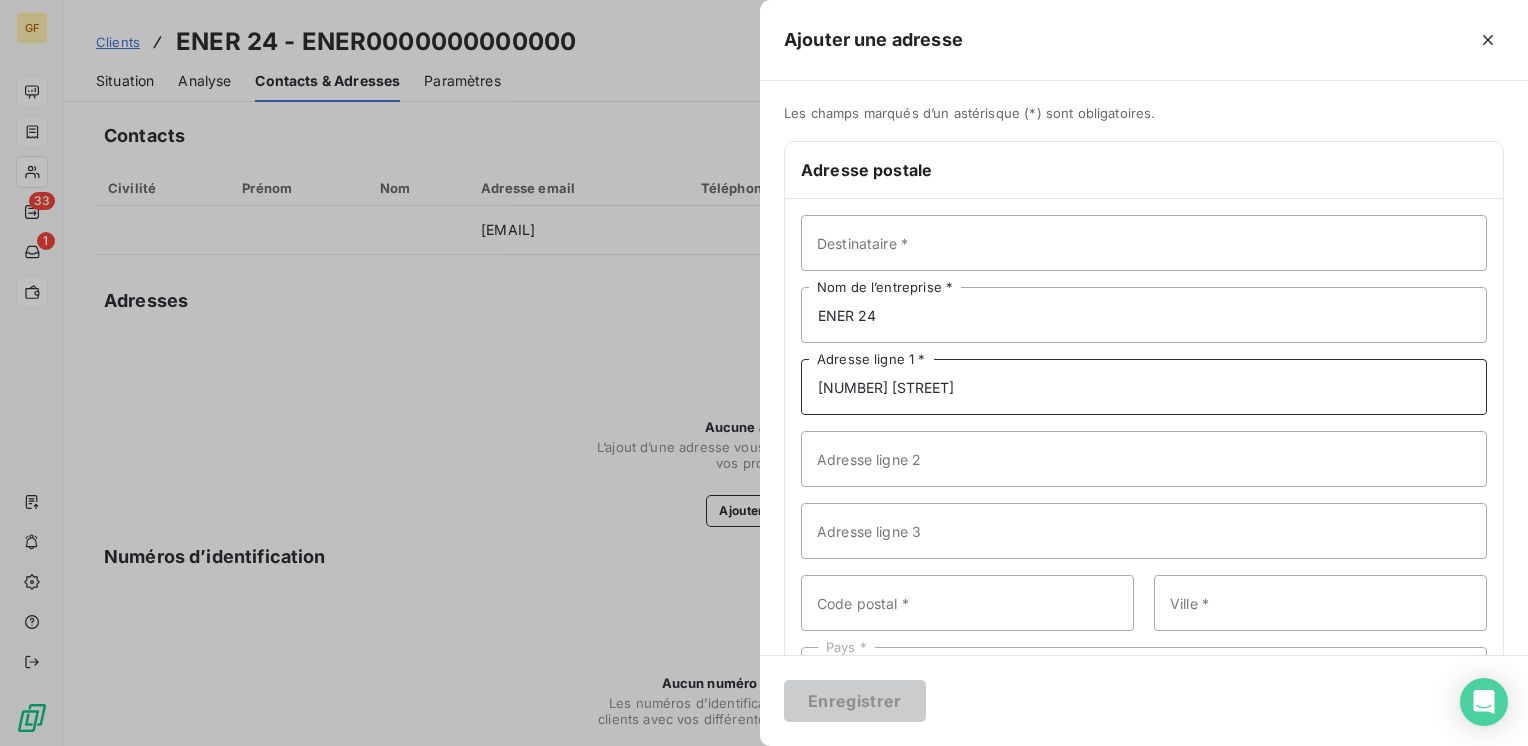 type on "[NUMBER] [STREET]" 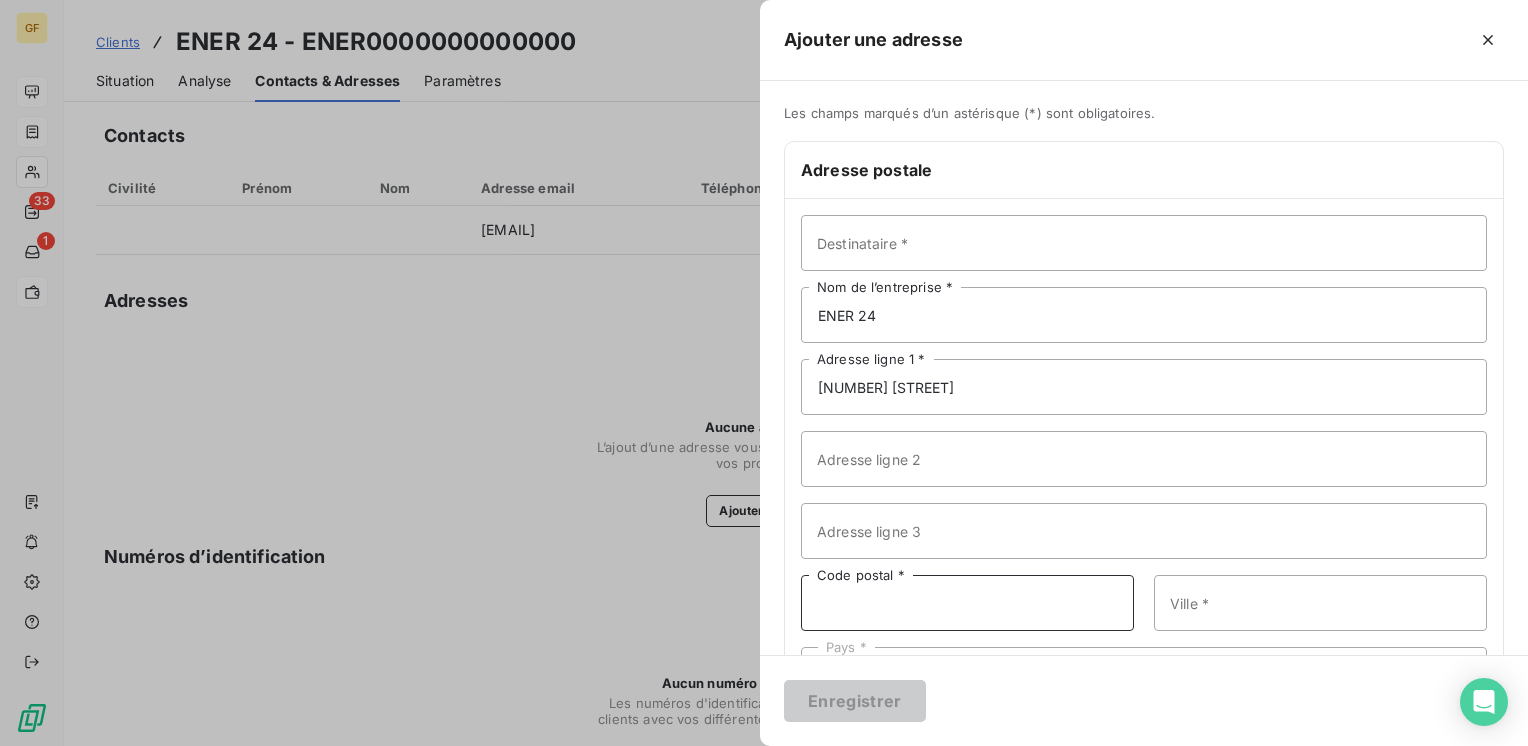 click on "Code postal *" at bounding box center [967, 603] 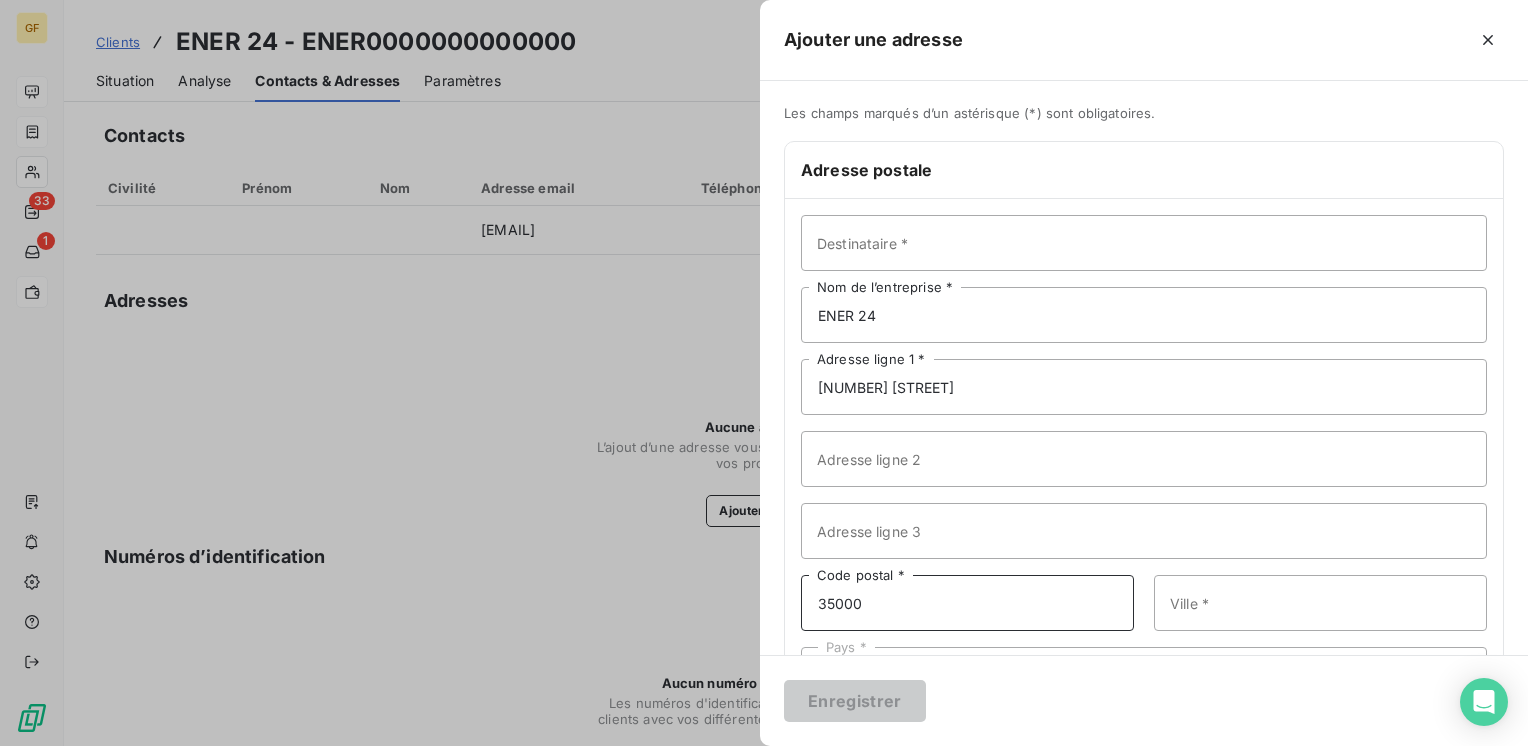 type on "35000" 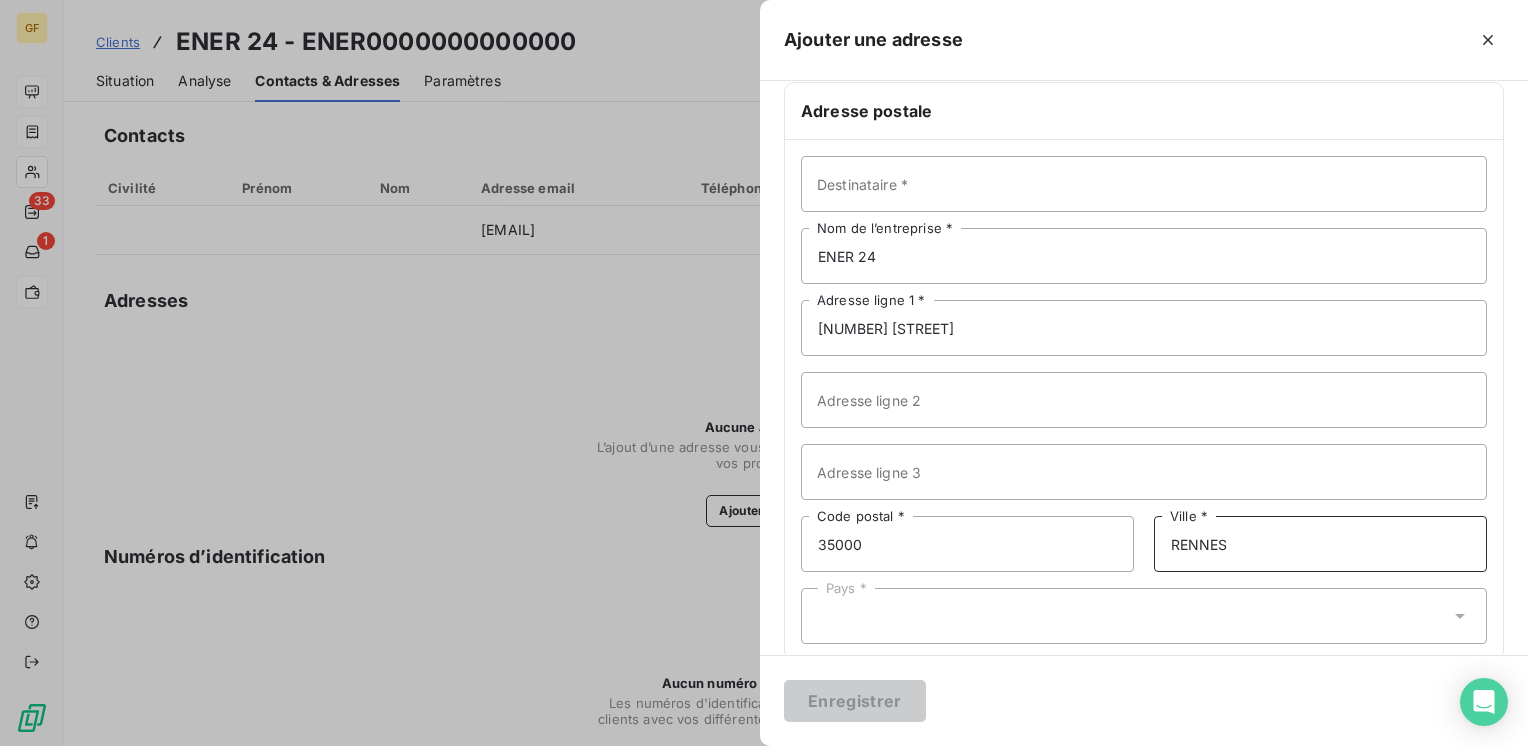 scroll, scrollTop: 87, scrollLeft: 0, axis: vertical 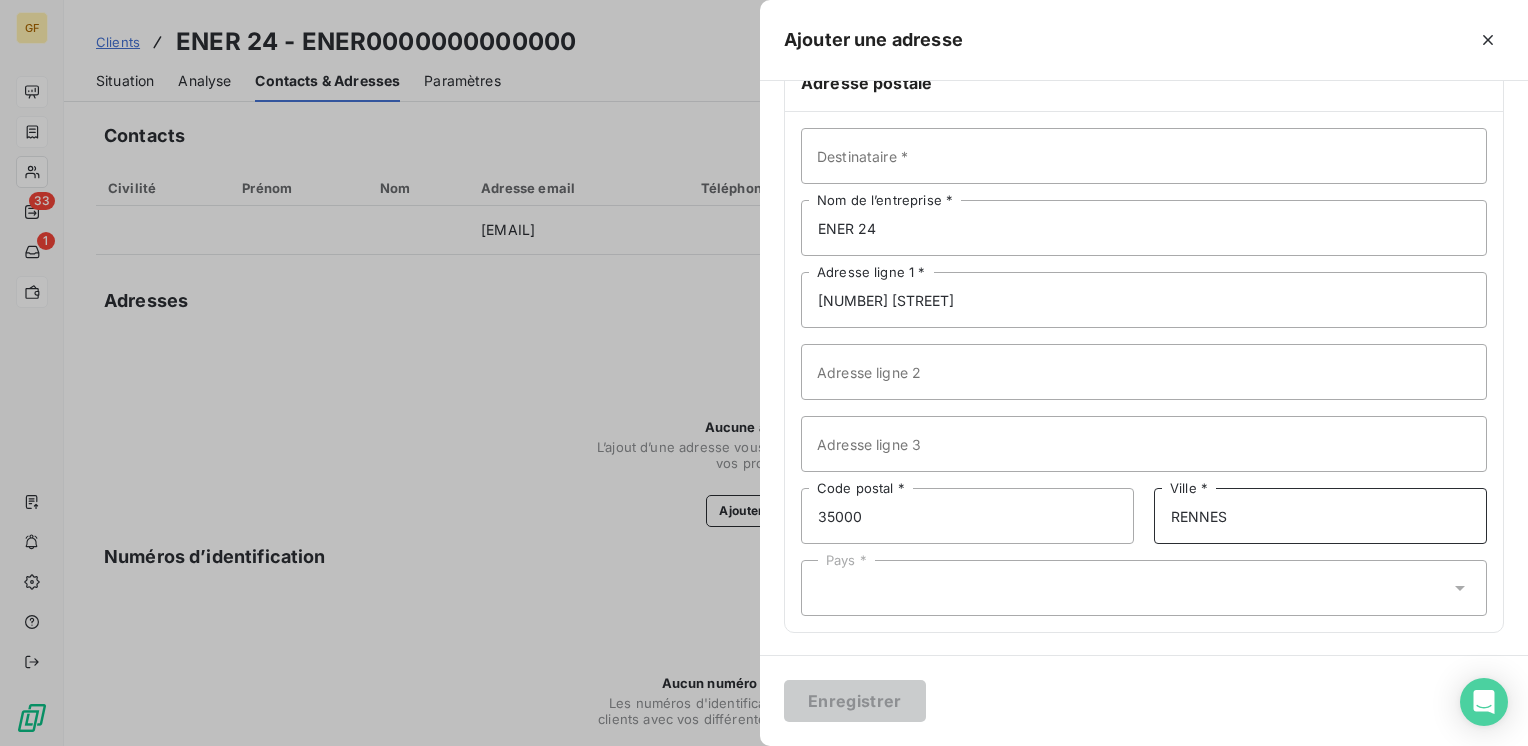 type on "RENNES" 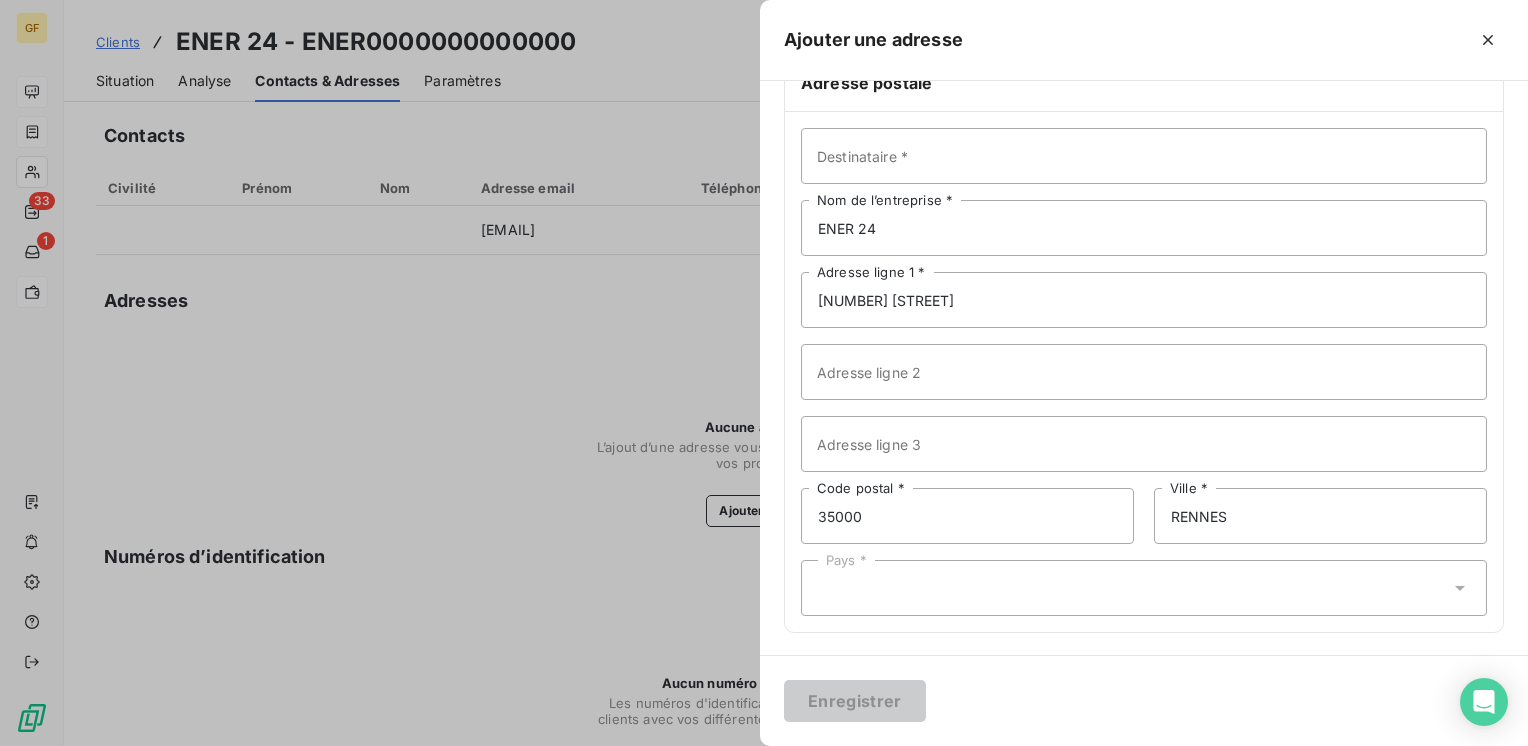 click on "Pays *" at bounding box center (1144, 588) 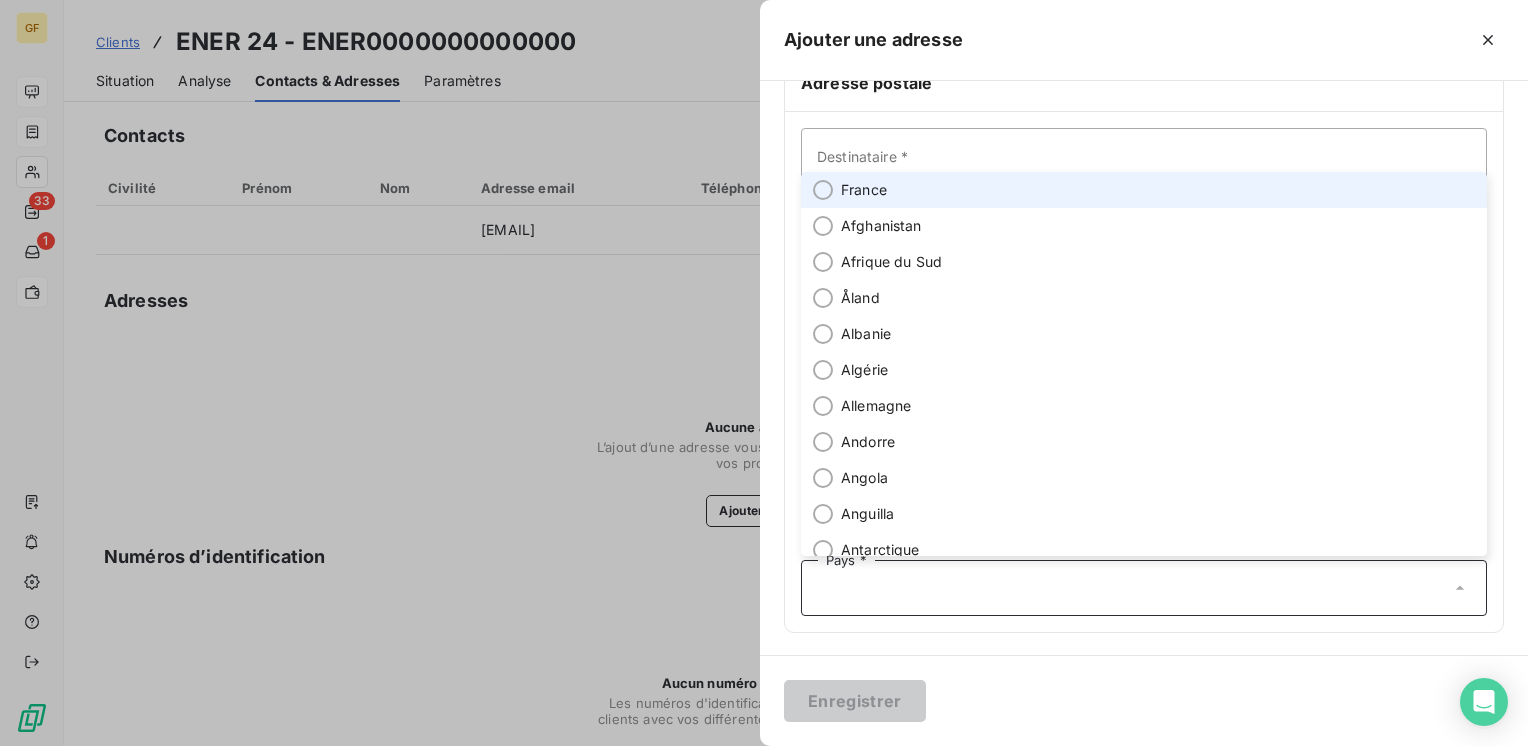 click on "France" at bounding box center [864, 190] 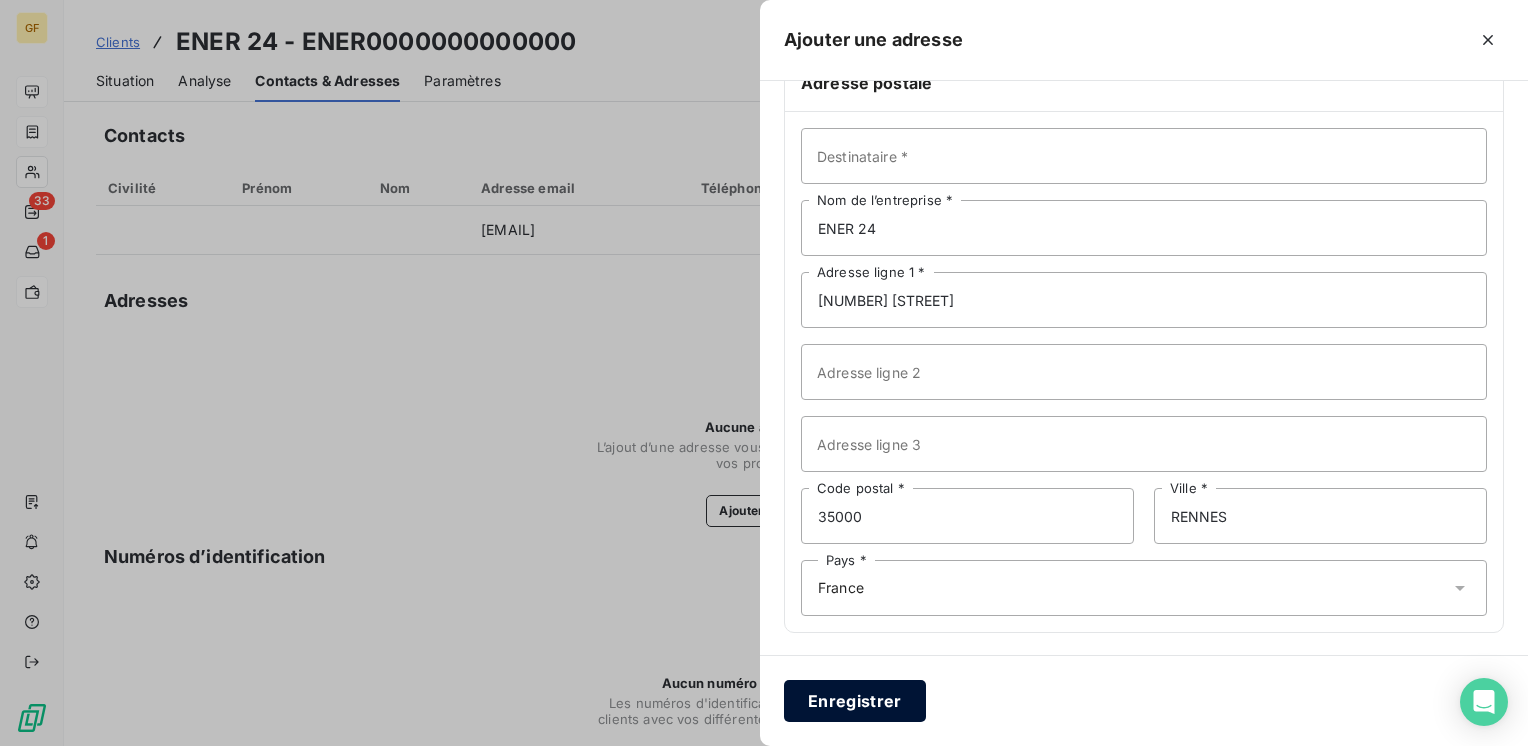 click on "Enregistrer" at bounding box center (855, 701) 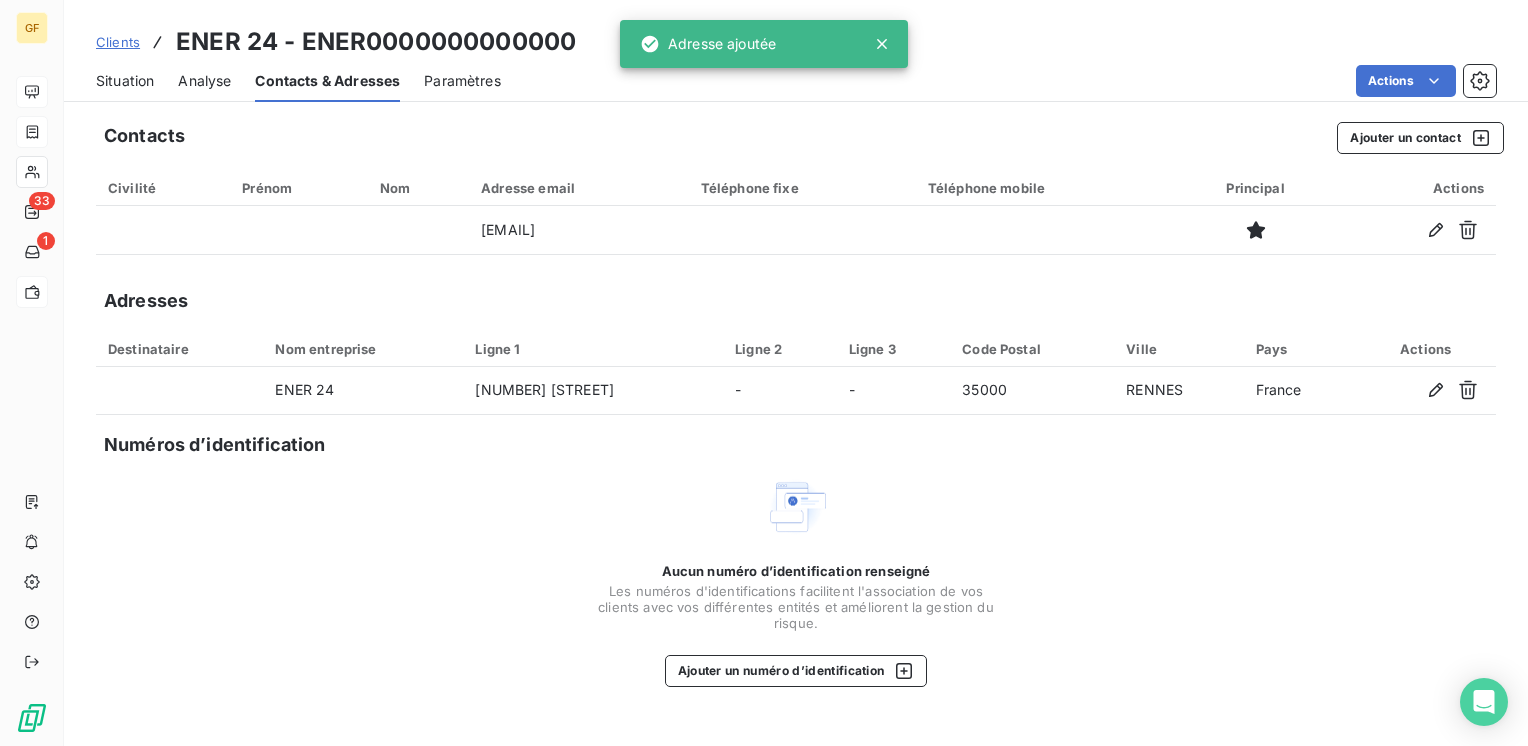 click on "Situation" at bounding box center (125, 81) 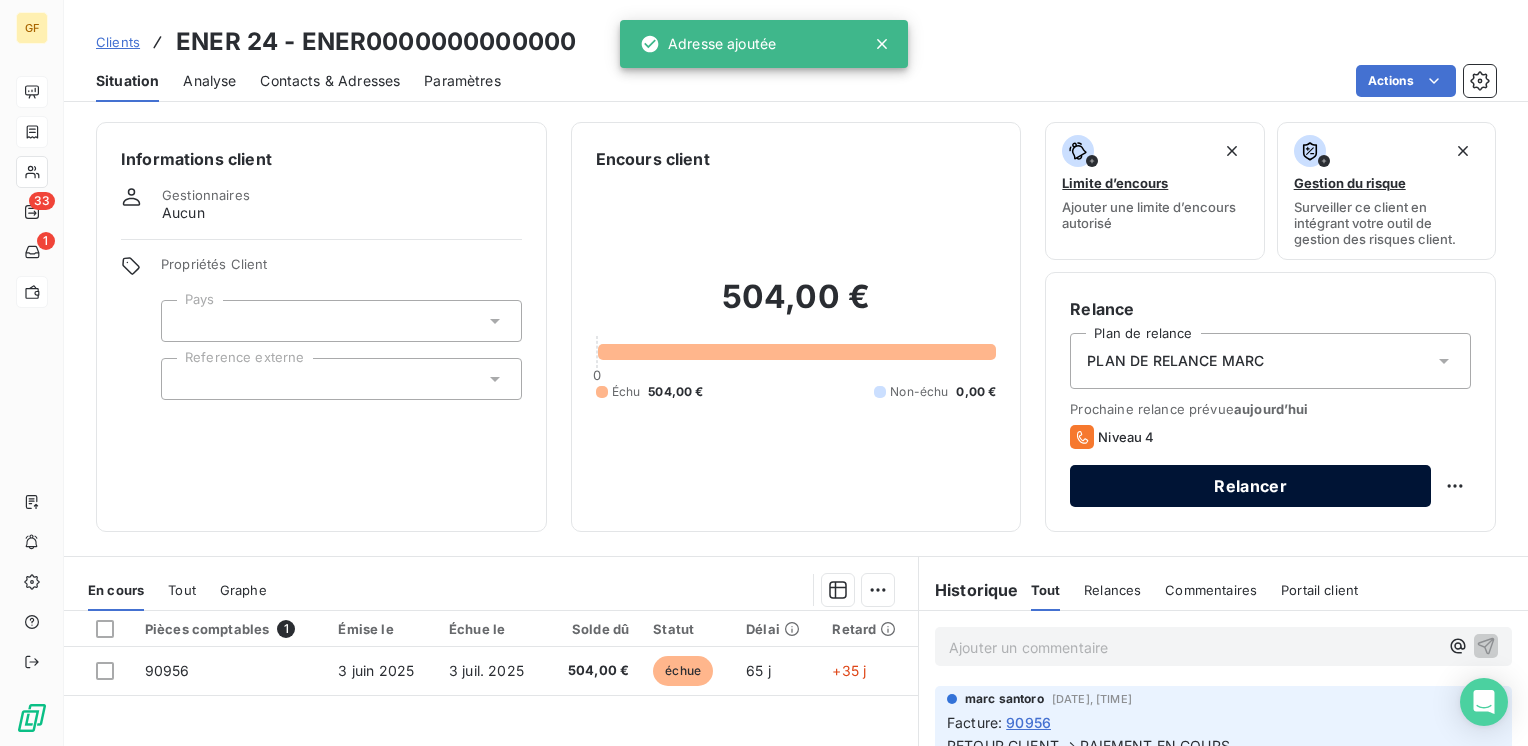 click on "Relancer" at bounding box center (1250, 486) 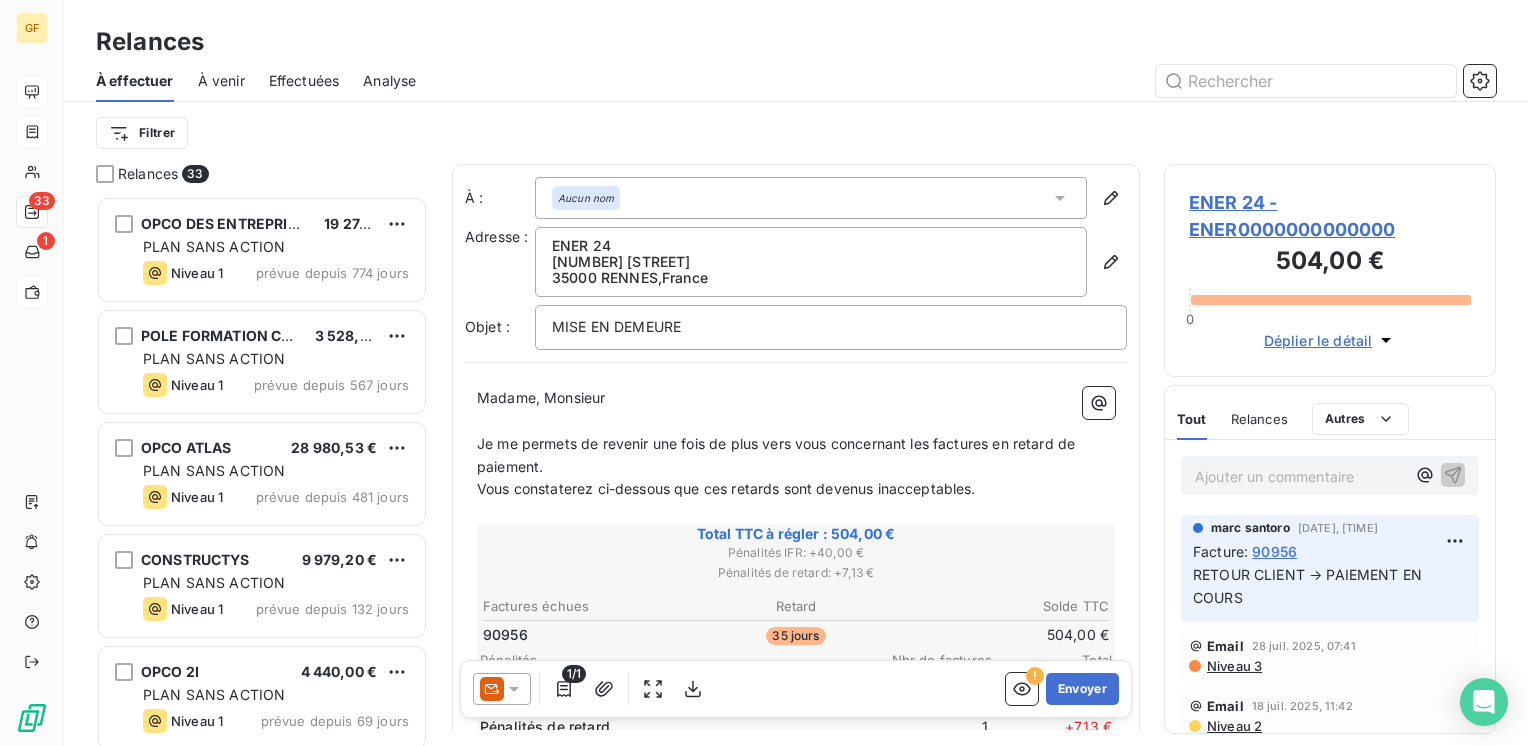 scroll, scrollTop: 16, scrollLeft: 16, axis: both 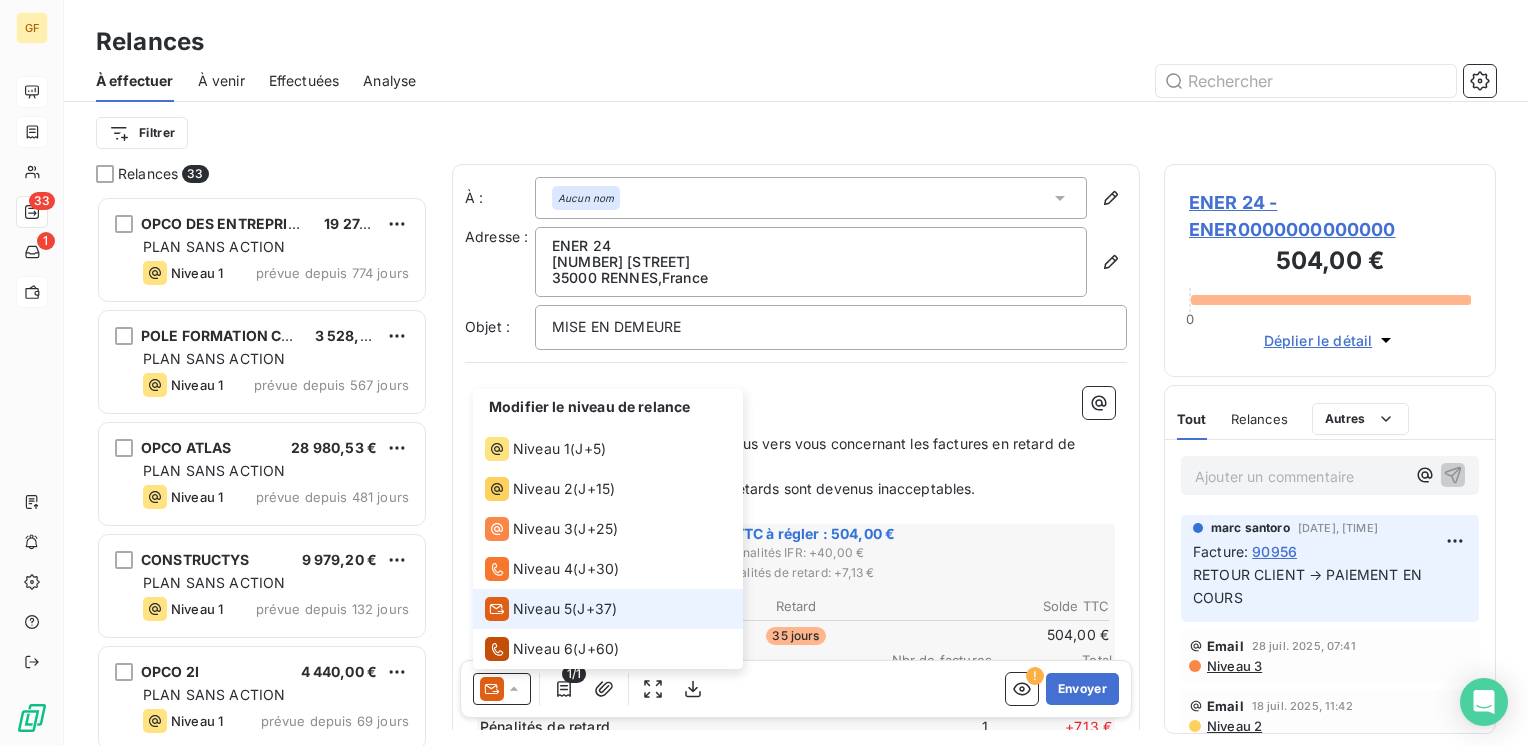 click on "Niveau 5" at bounding box center [542, 609] 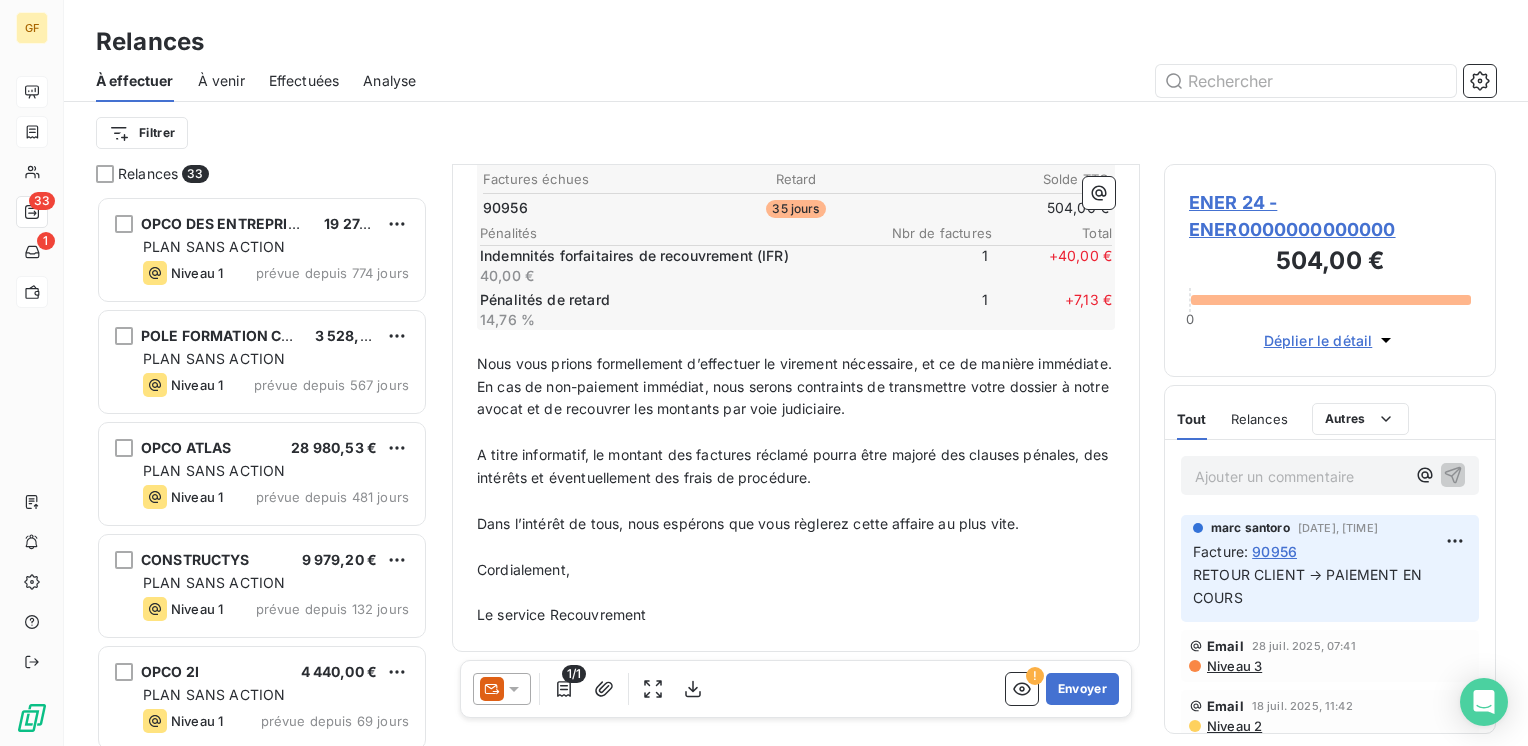scroll, scrollTop: 0, scrollLeft: 0, axis: both 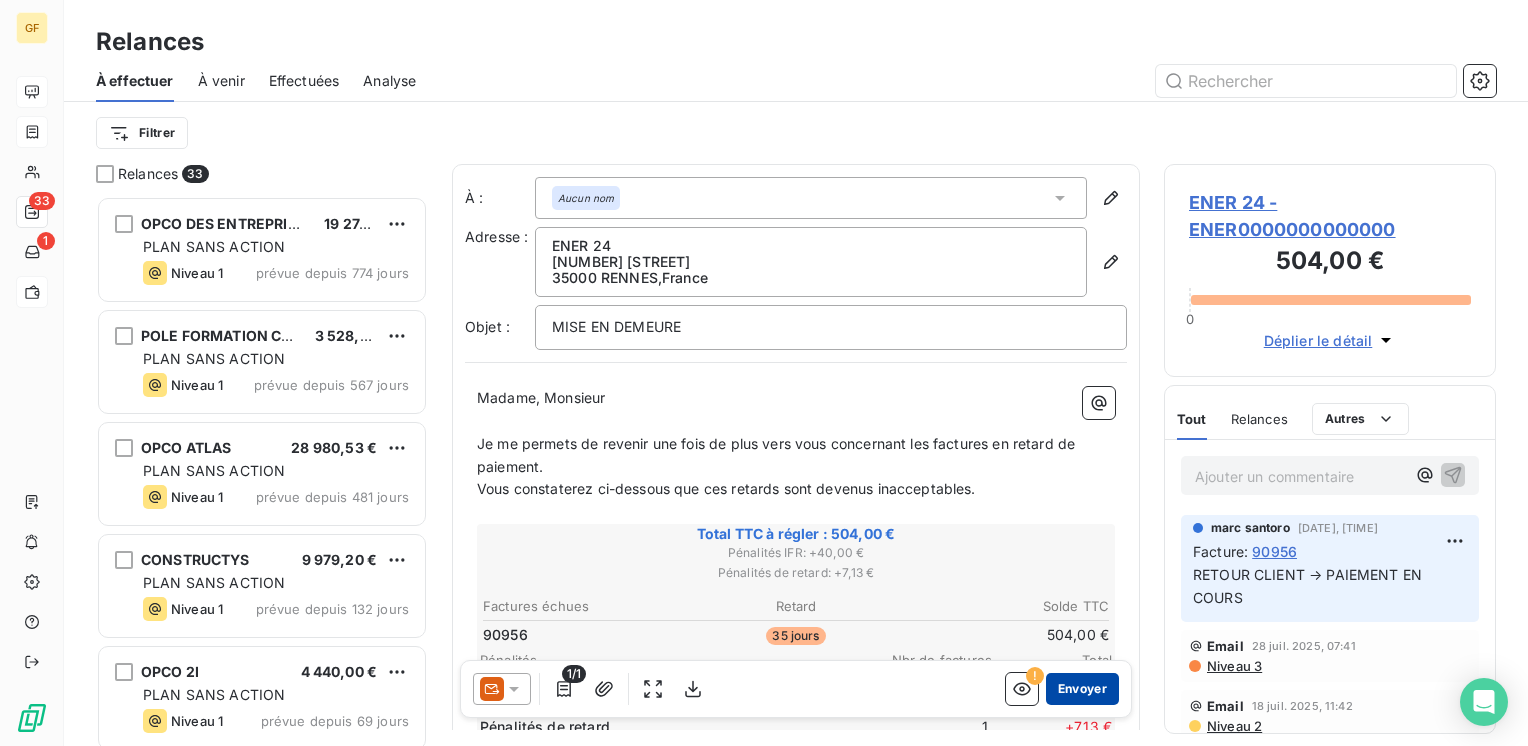 click on "Envoyer" at bounding box center [1082, 689] 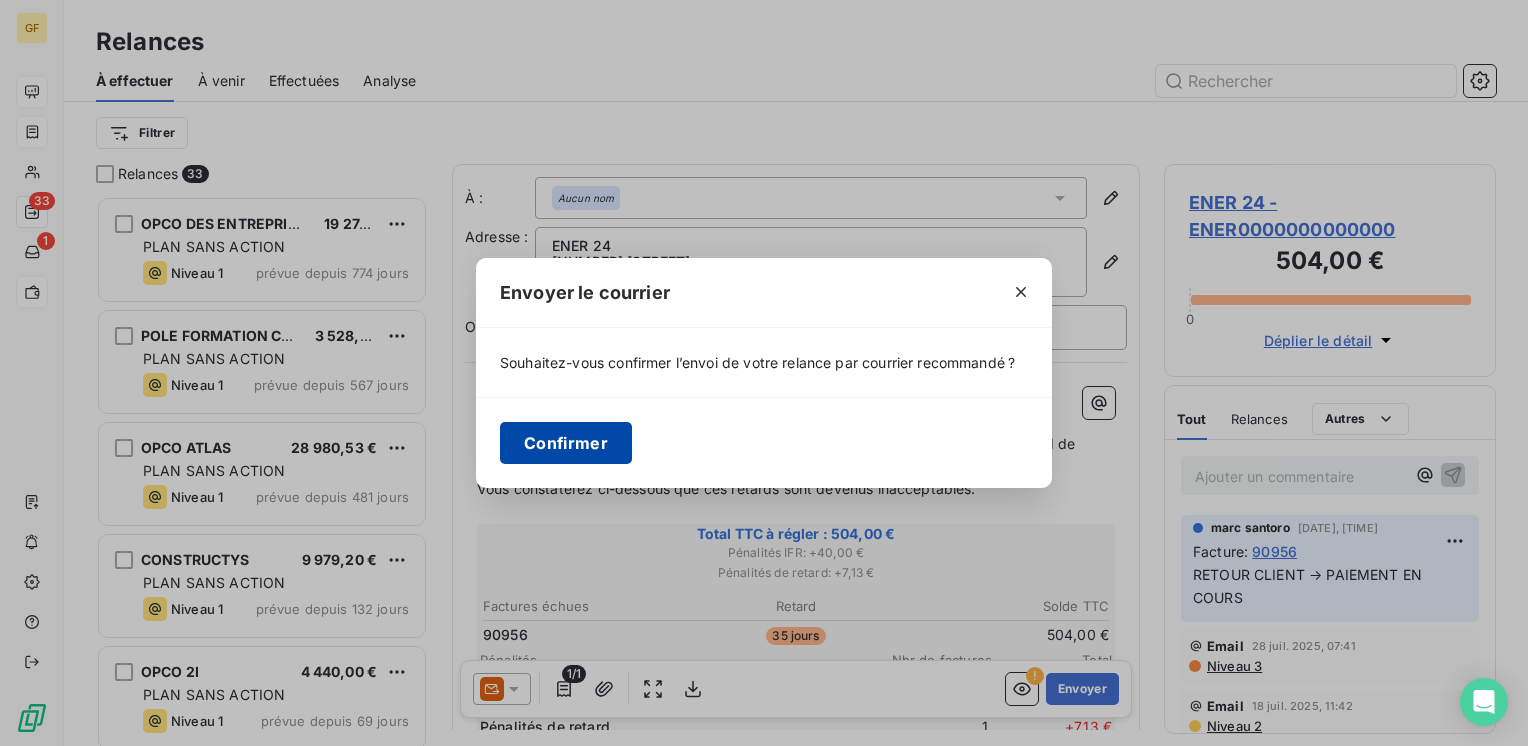 click on "Confirmer" at bounding box center [566, 443] 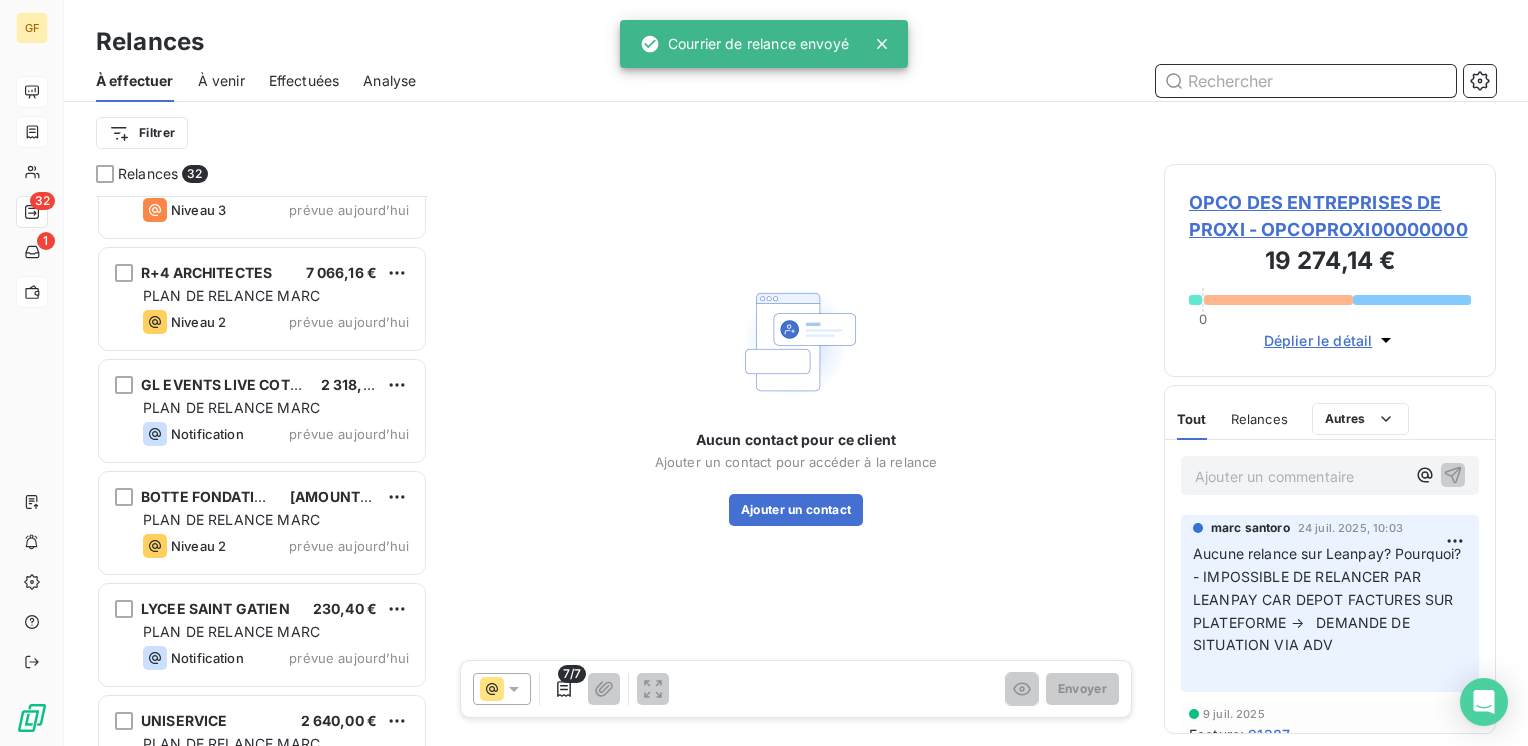 scroll, scrollTop: 3034, scrollLeft: 0, axis: vertical 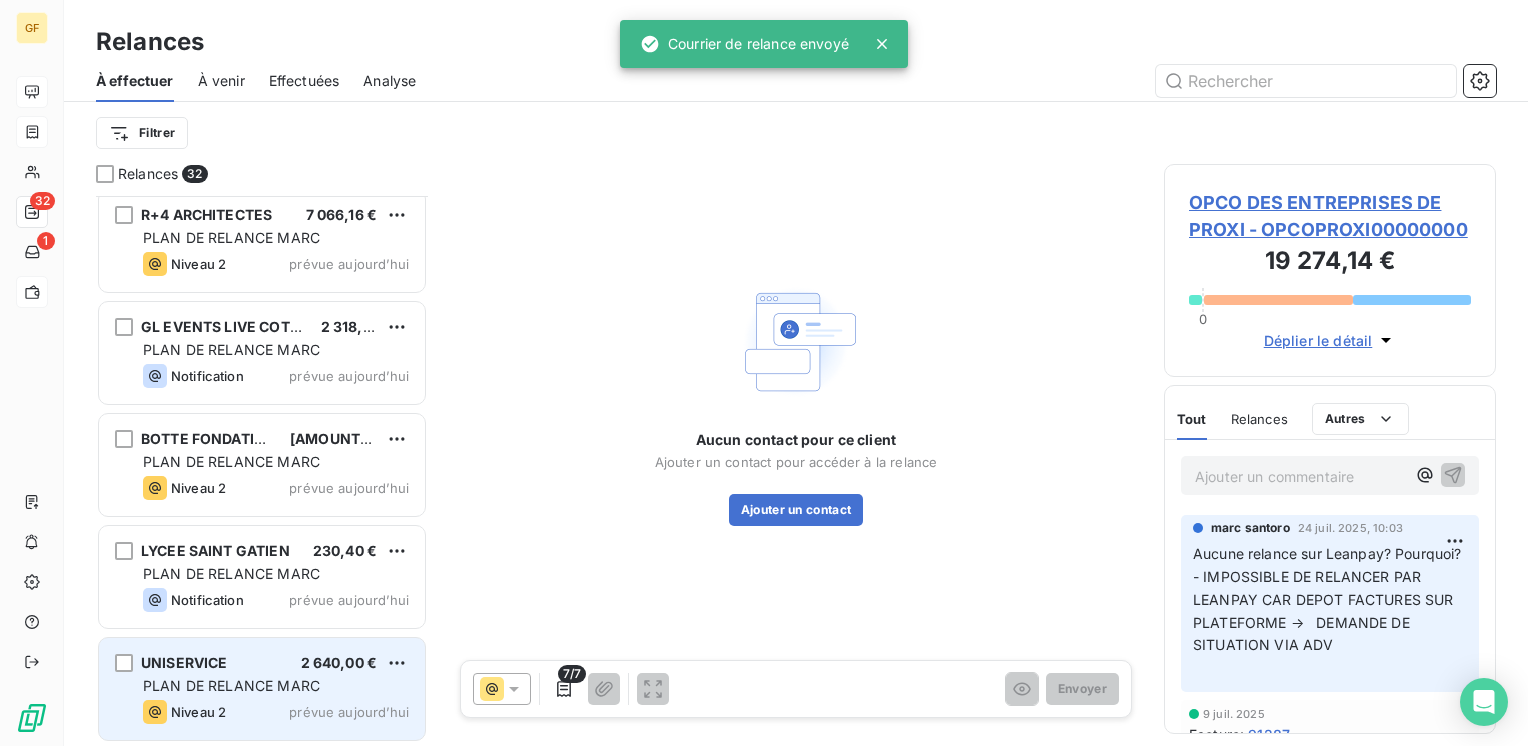 click on "PLAN DE RELANCE MARC" at bounding box center [231, 685] 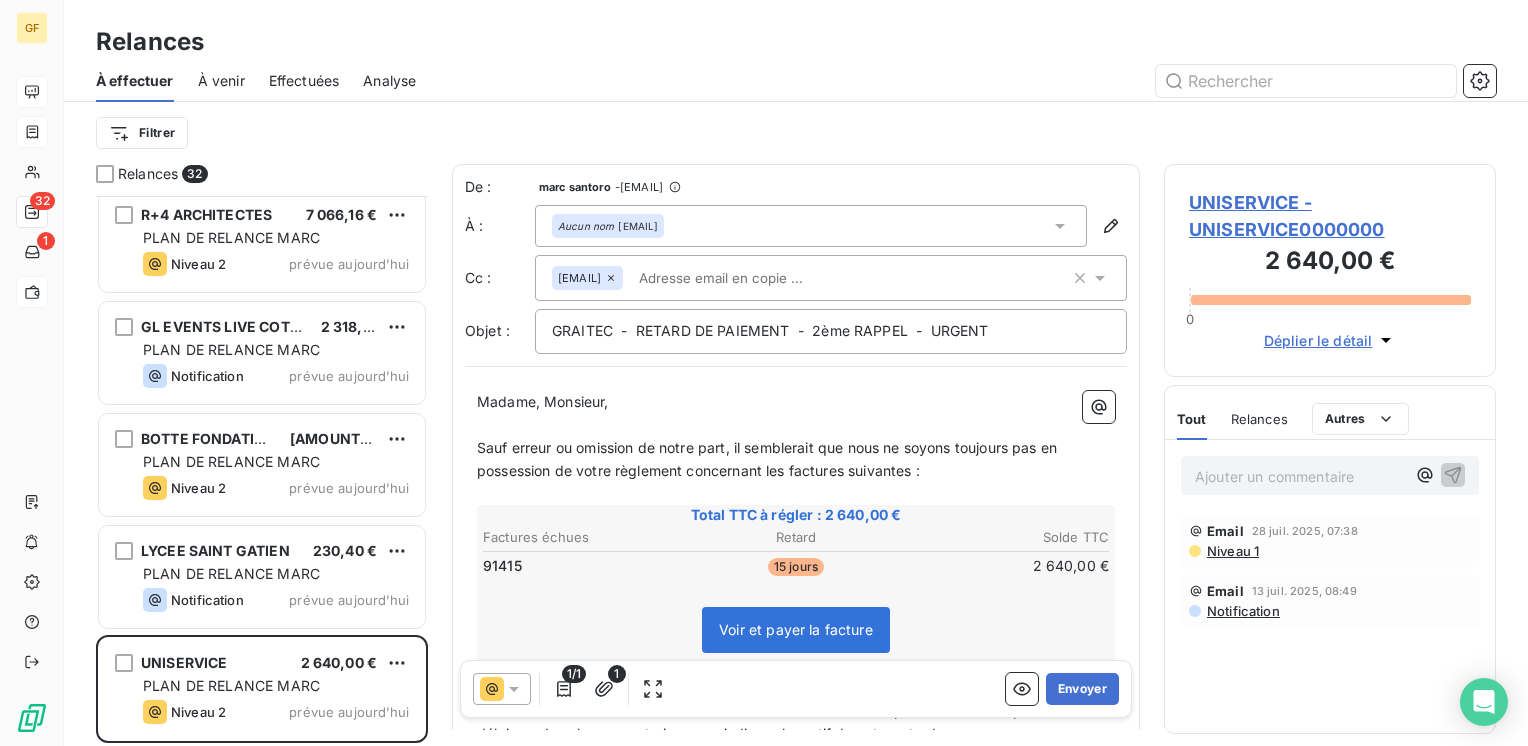 scroll, scrollTop: 3034, scrollLeft: 0, axis: vertical 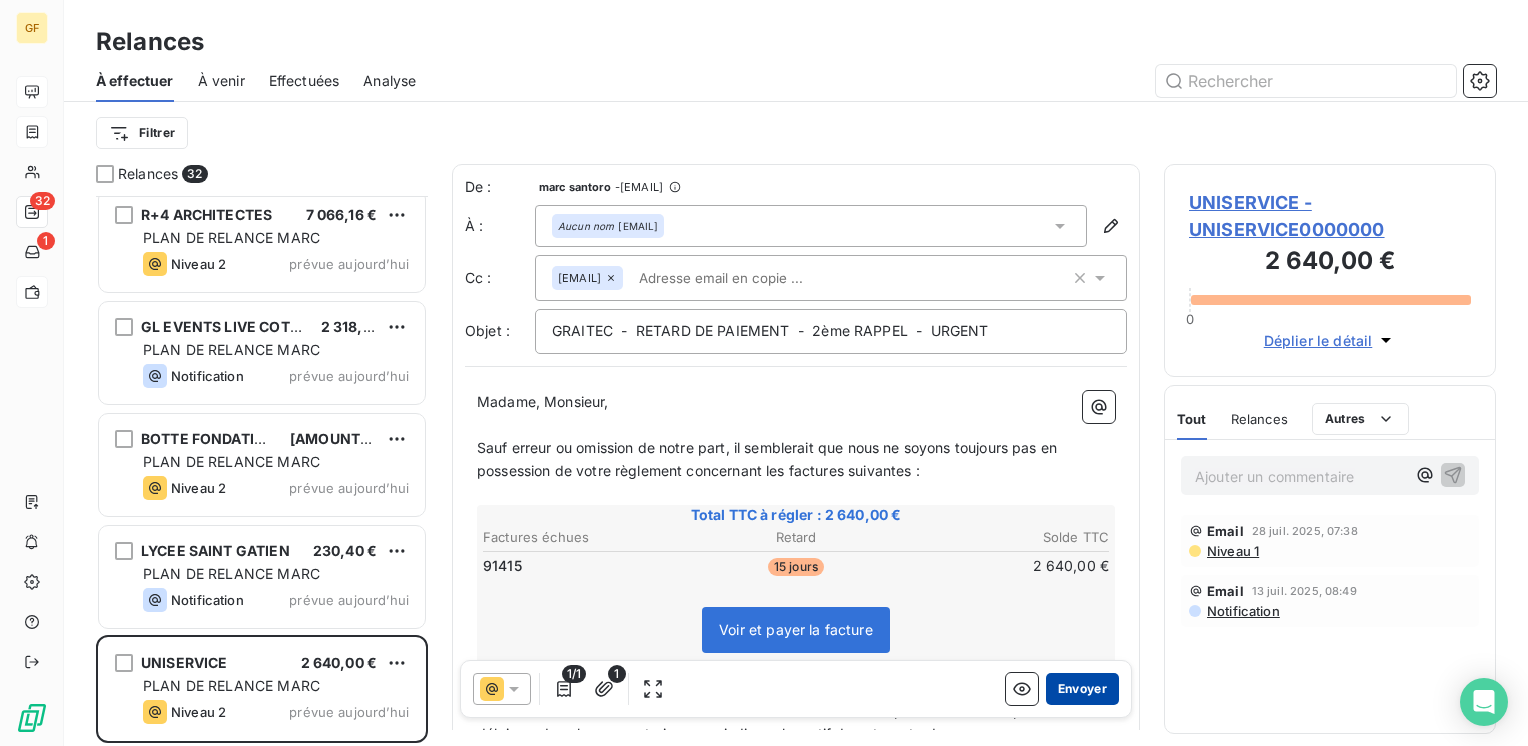 click on "Envoyer" at bounding box center (1082, 689) 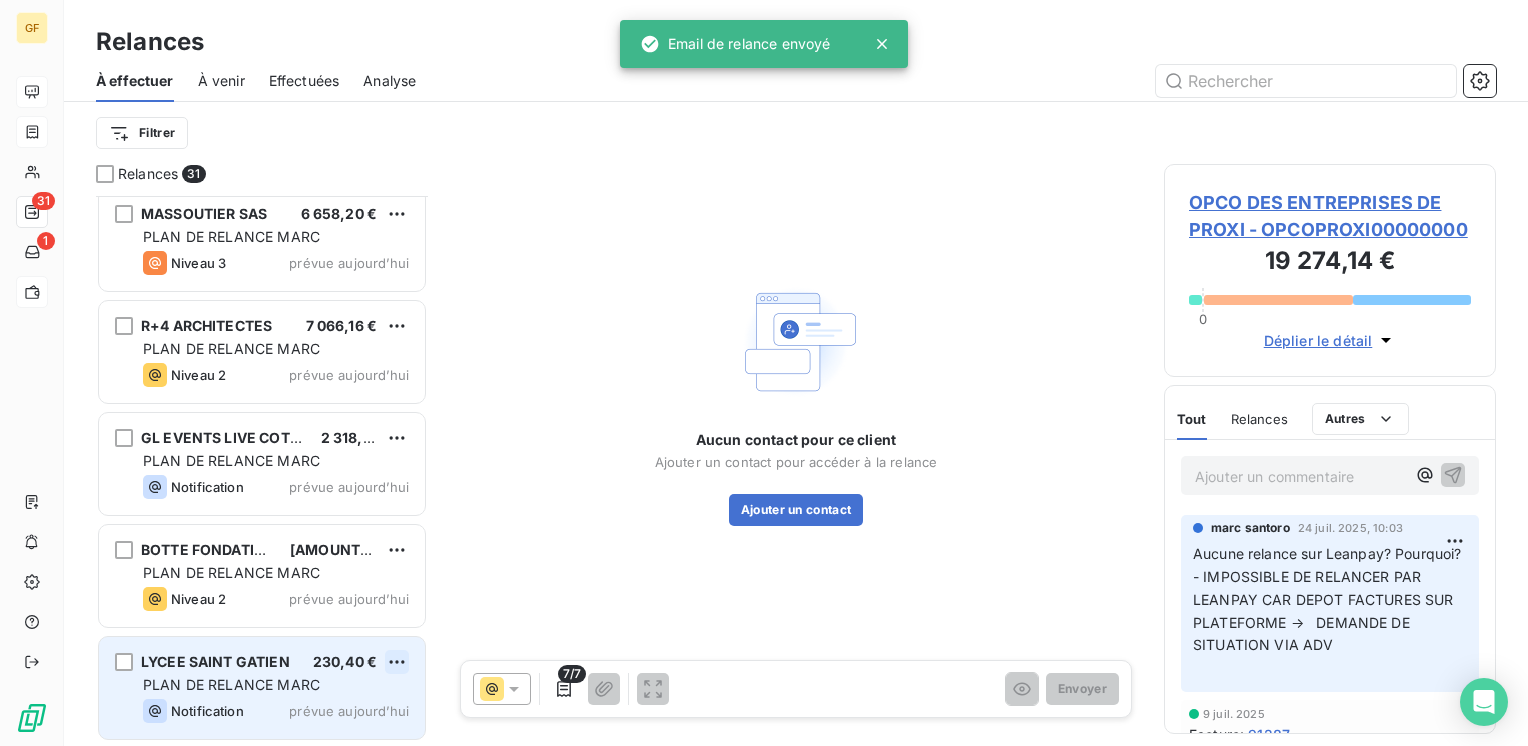 scroll, scrollTop: 2922, scrollLeft: 0, axis: vertical 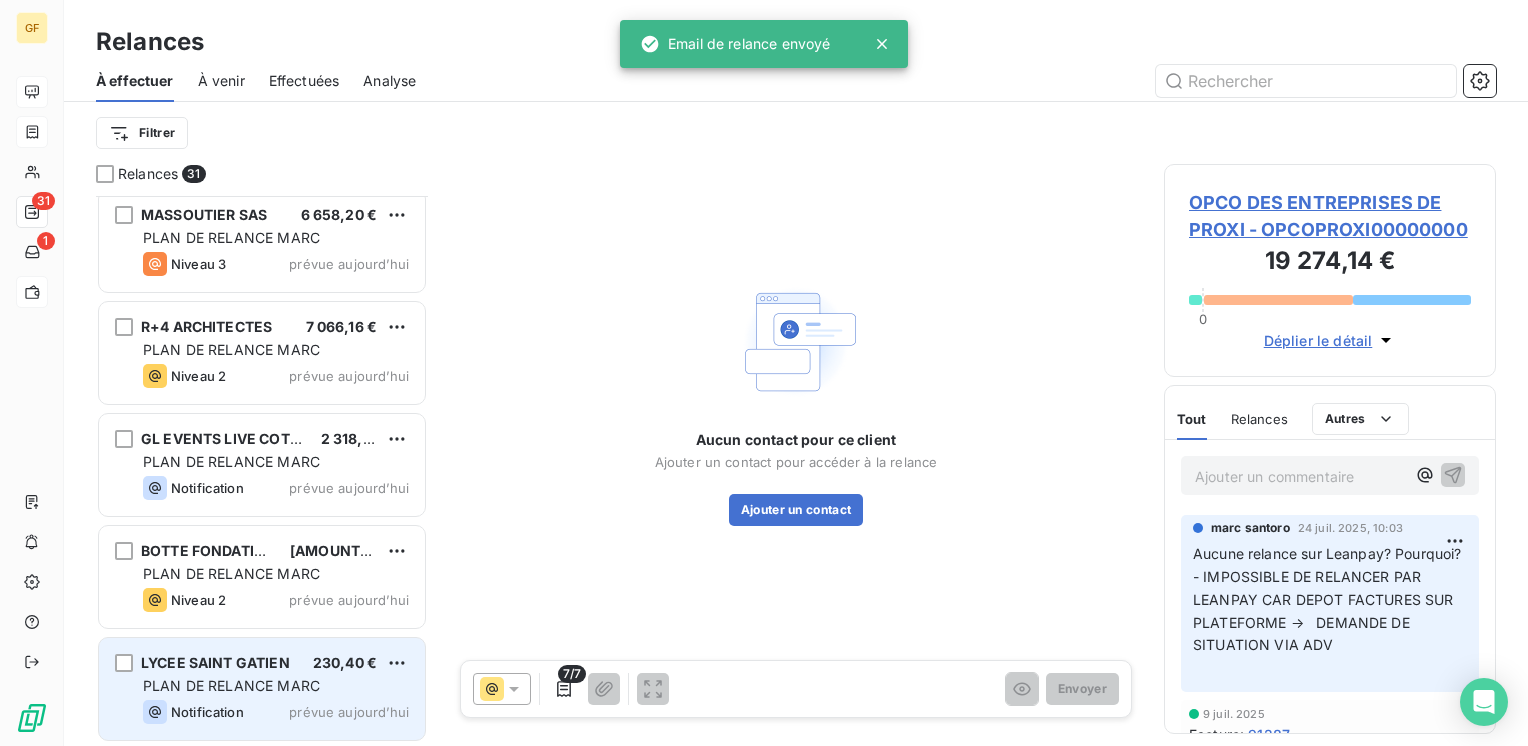 click on "LYCEE SAINT GATIEN 230,40 € PLAN DE RELANCE MARC Notification prévue aujourd’hui" at bounding box center (262, 689) 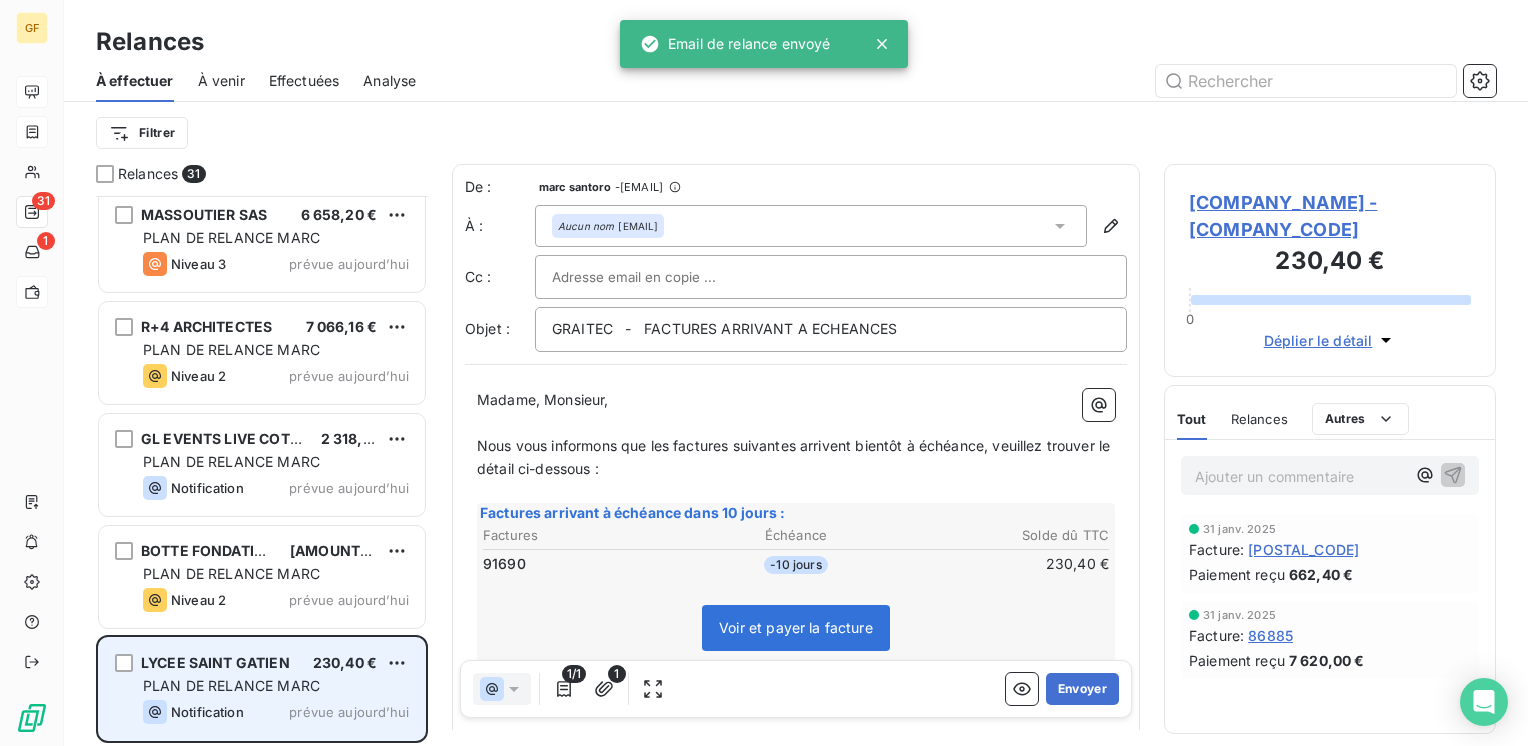 scroll, scrollTop: 2922, scrollLeft: 0, axis: vertical 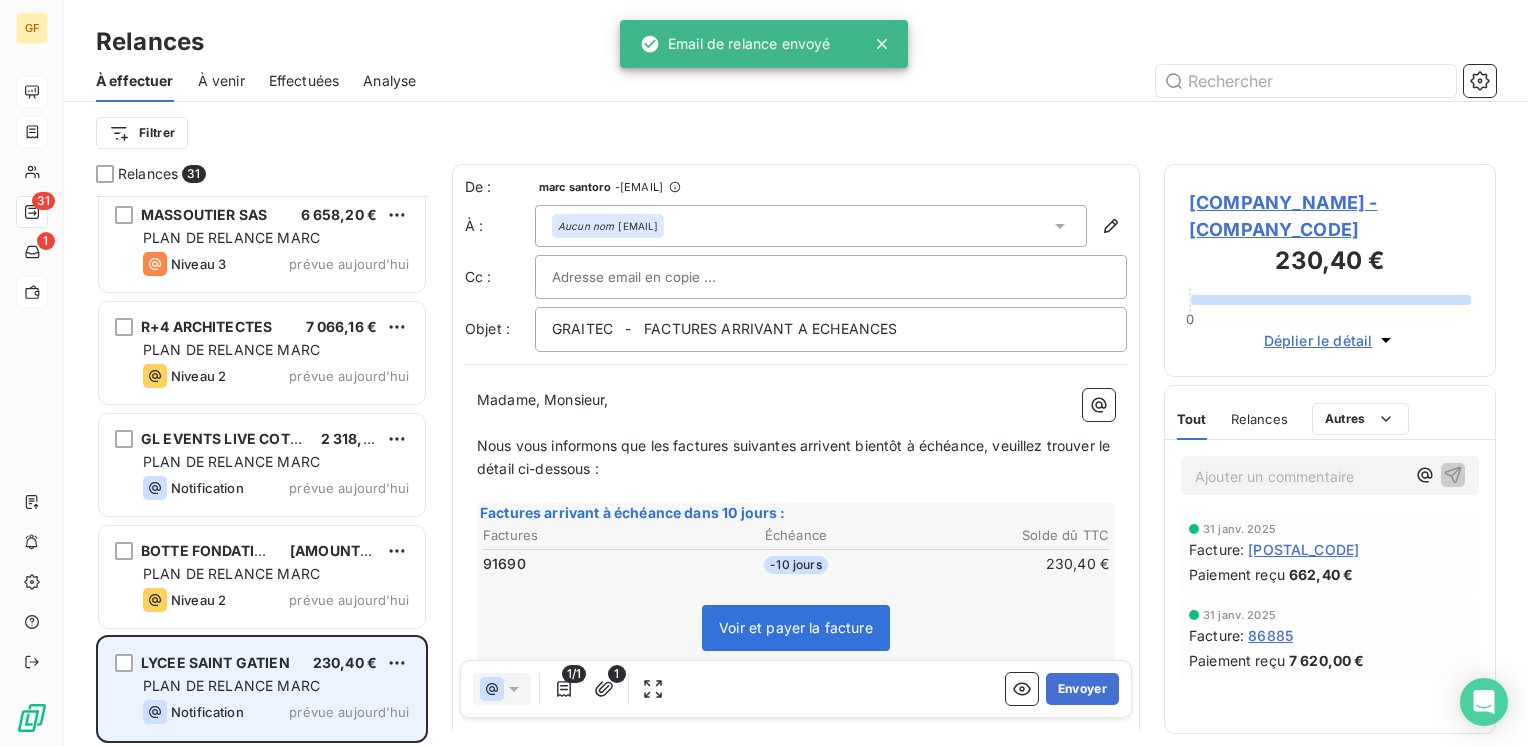 click on "Notification" at bounding box center [193, 712] 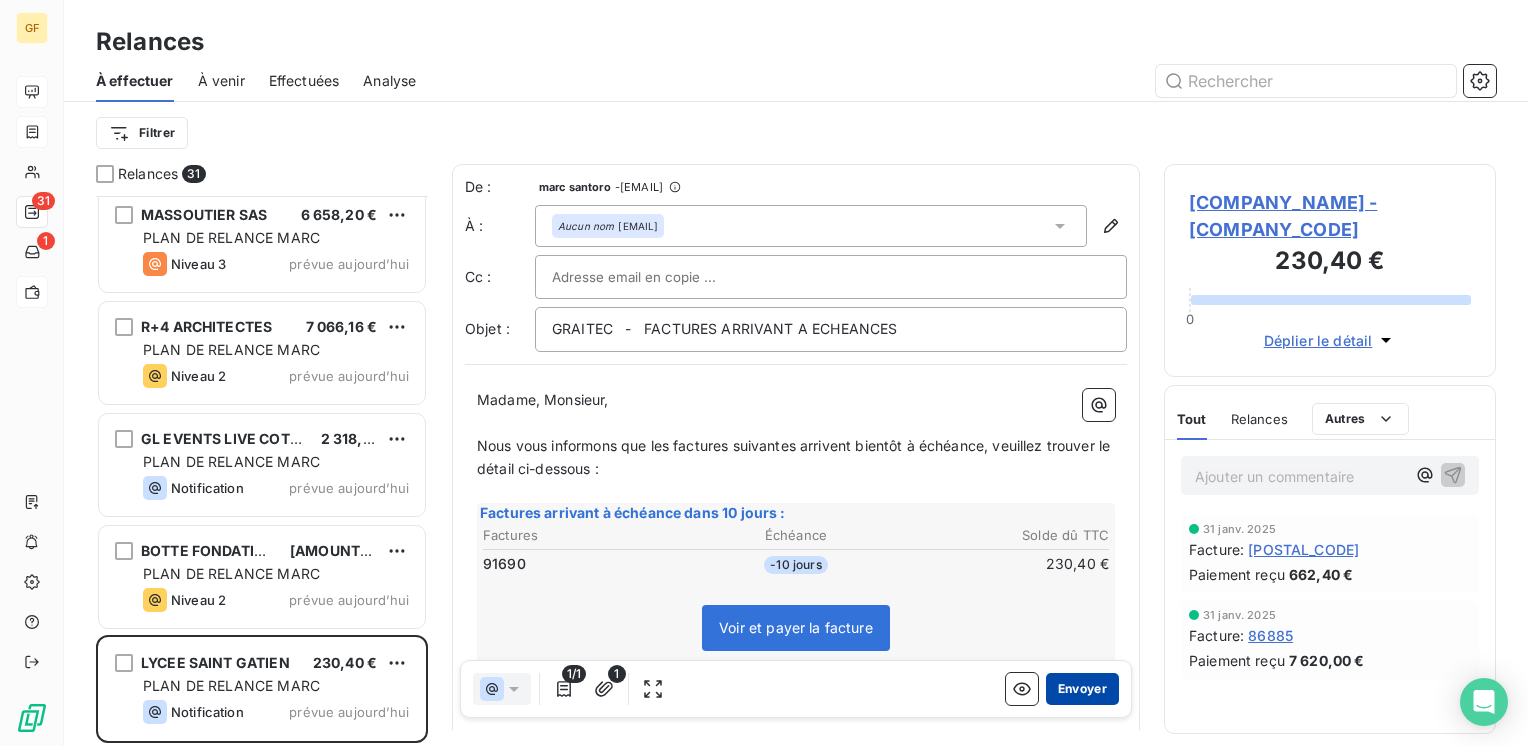click on "Envoyer" at bounding box center (1082, 689) 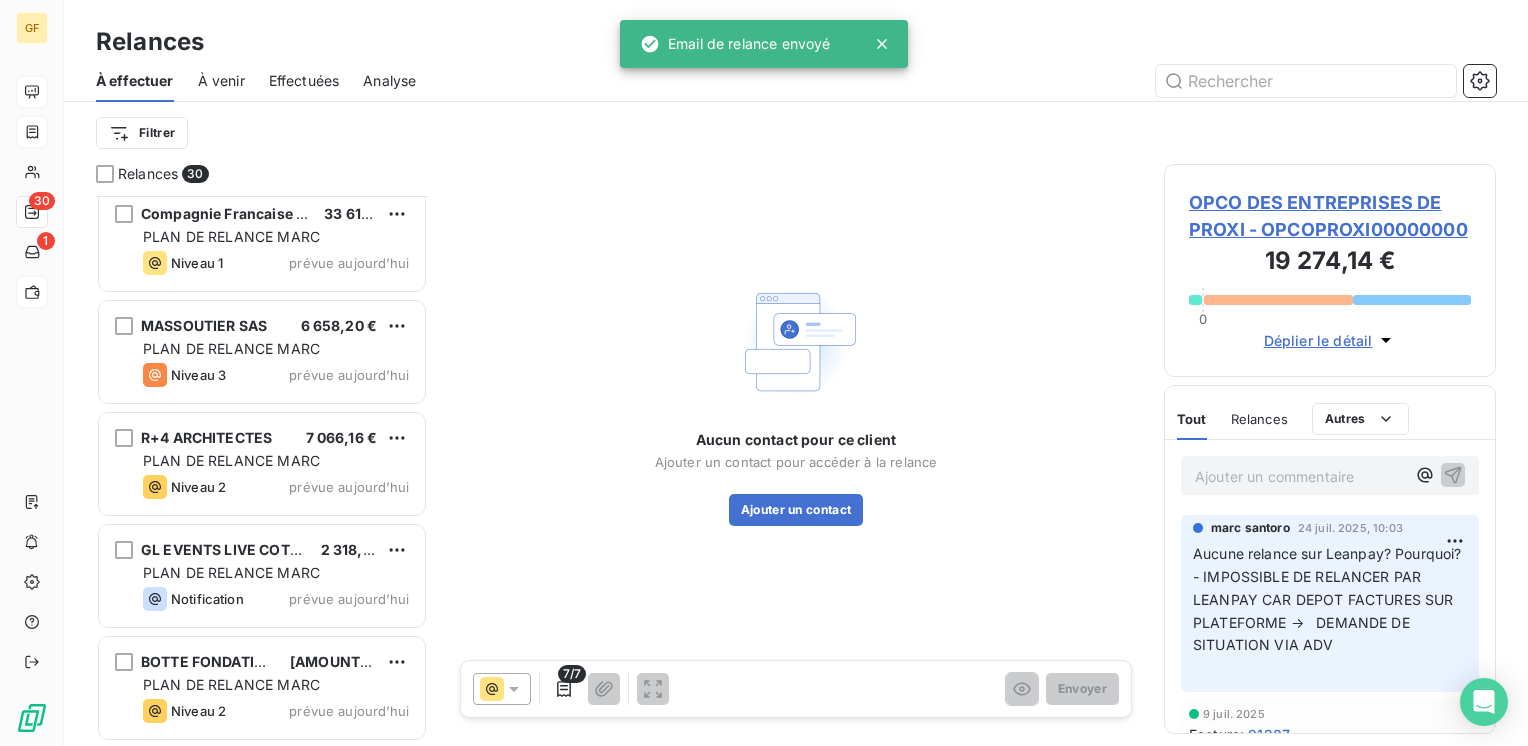 scroll, scrollTop: 2810, scrollLeft: 0, axis: vertical 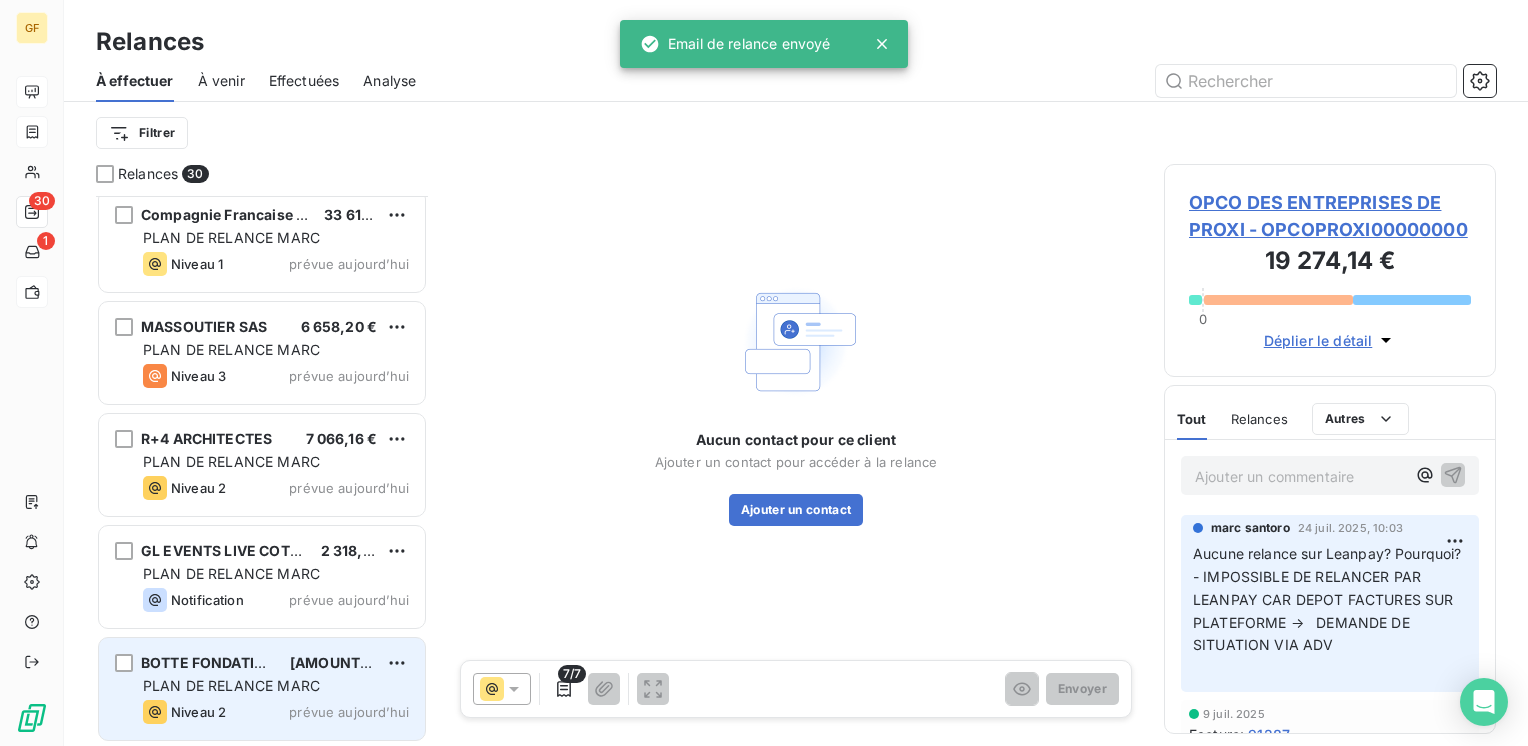 click on "PLAN DE RELANCE MARC" at bounding box center (231, 685) 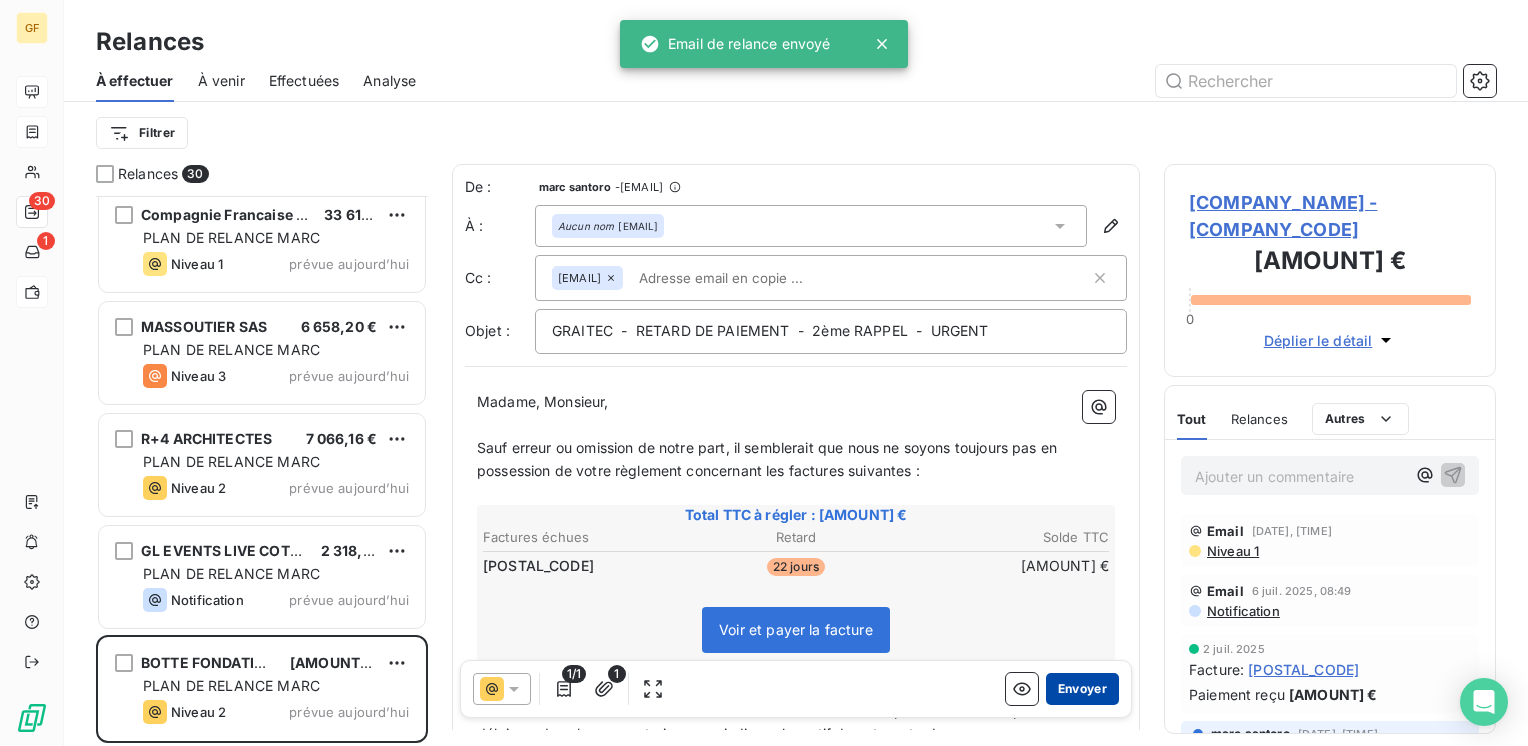 click on "Envoyer" at bounding box center (1082, 689) 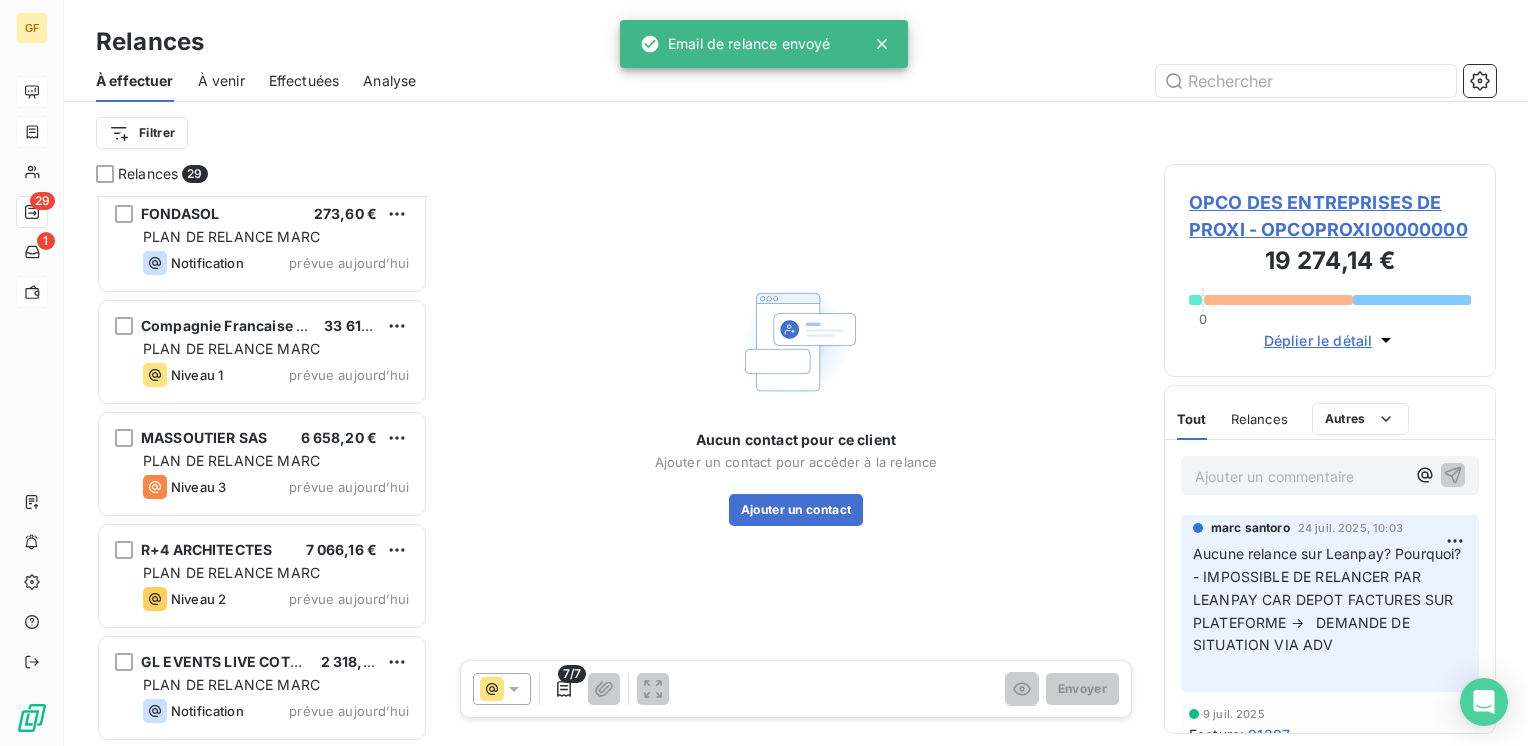 scroll, scrollTop: 2698, scrollLeft: 0, axis: vertical 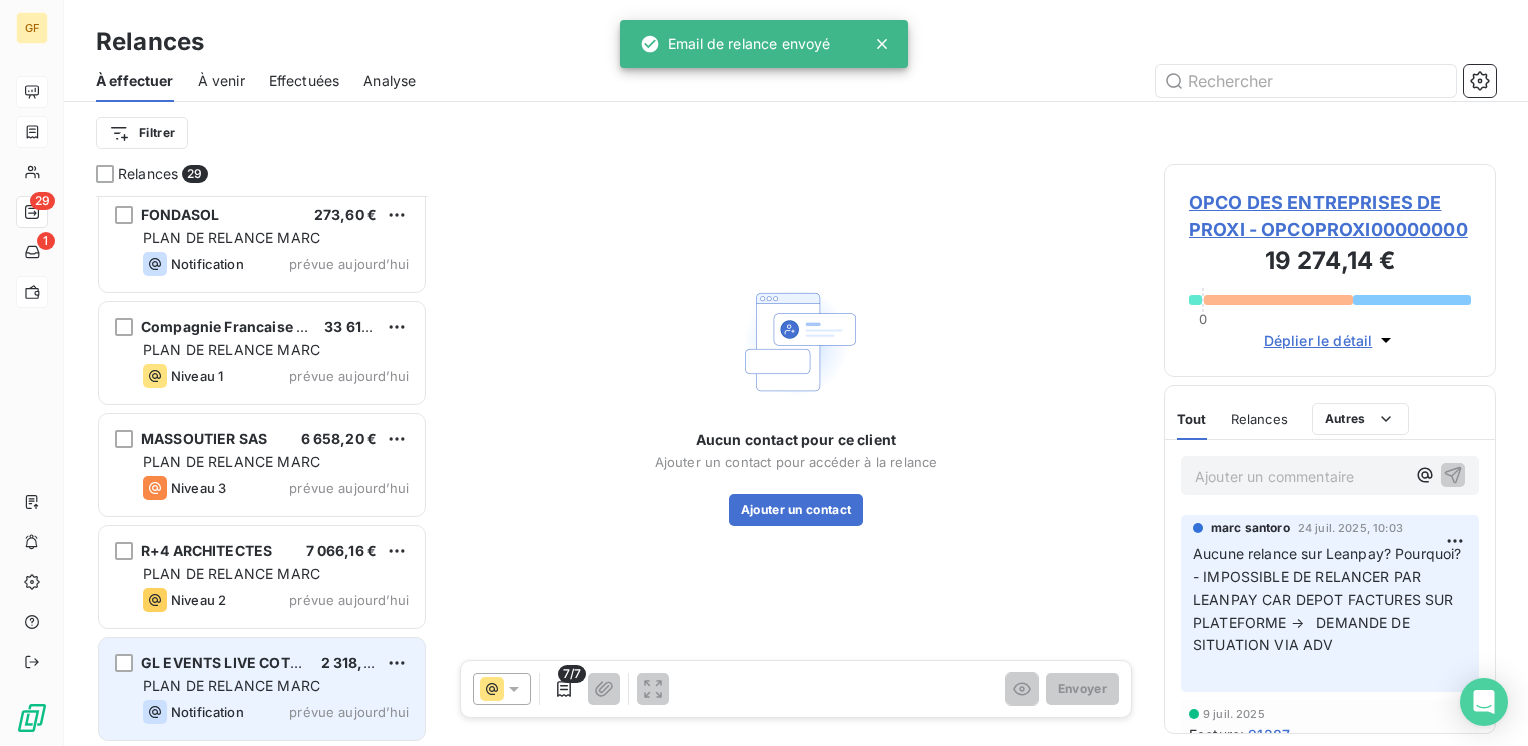 click on "PLAN DE RELANCE MARC" at bounding box center (276, 686) 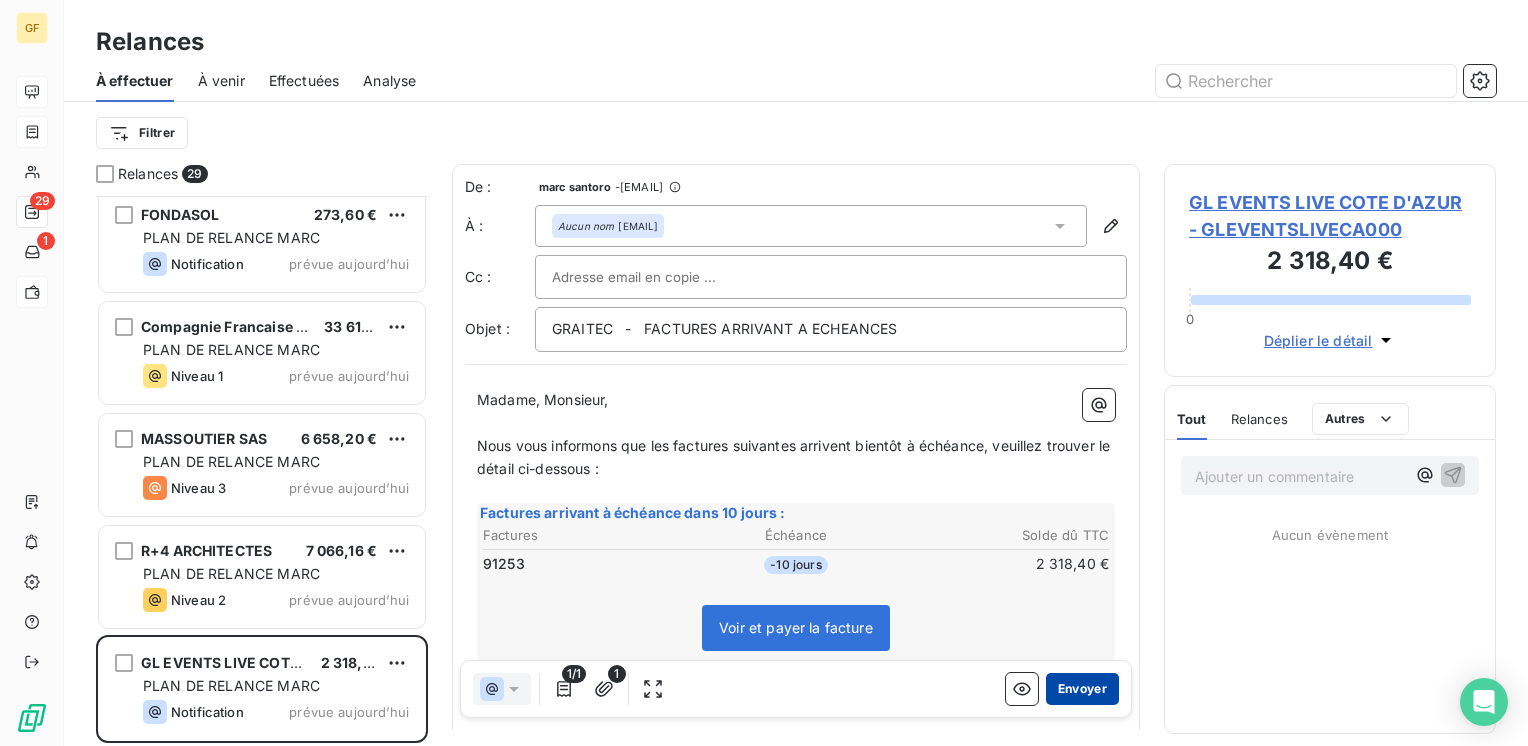 click on "Envoyer" at bounding box center [1082, 689] 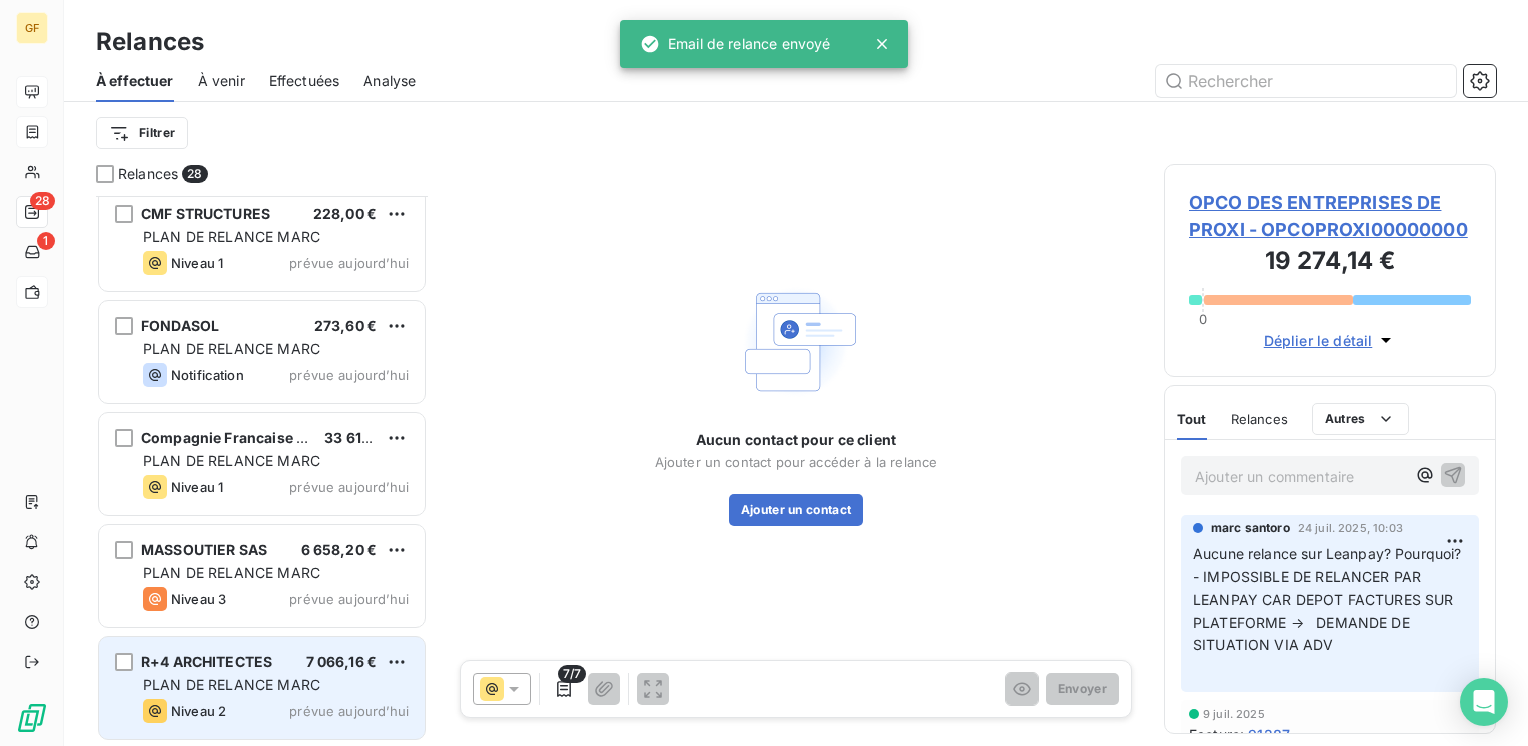 scroll, scrollTop: 2586, scrollLeft: 0, axis: vertical 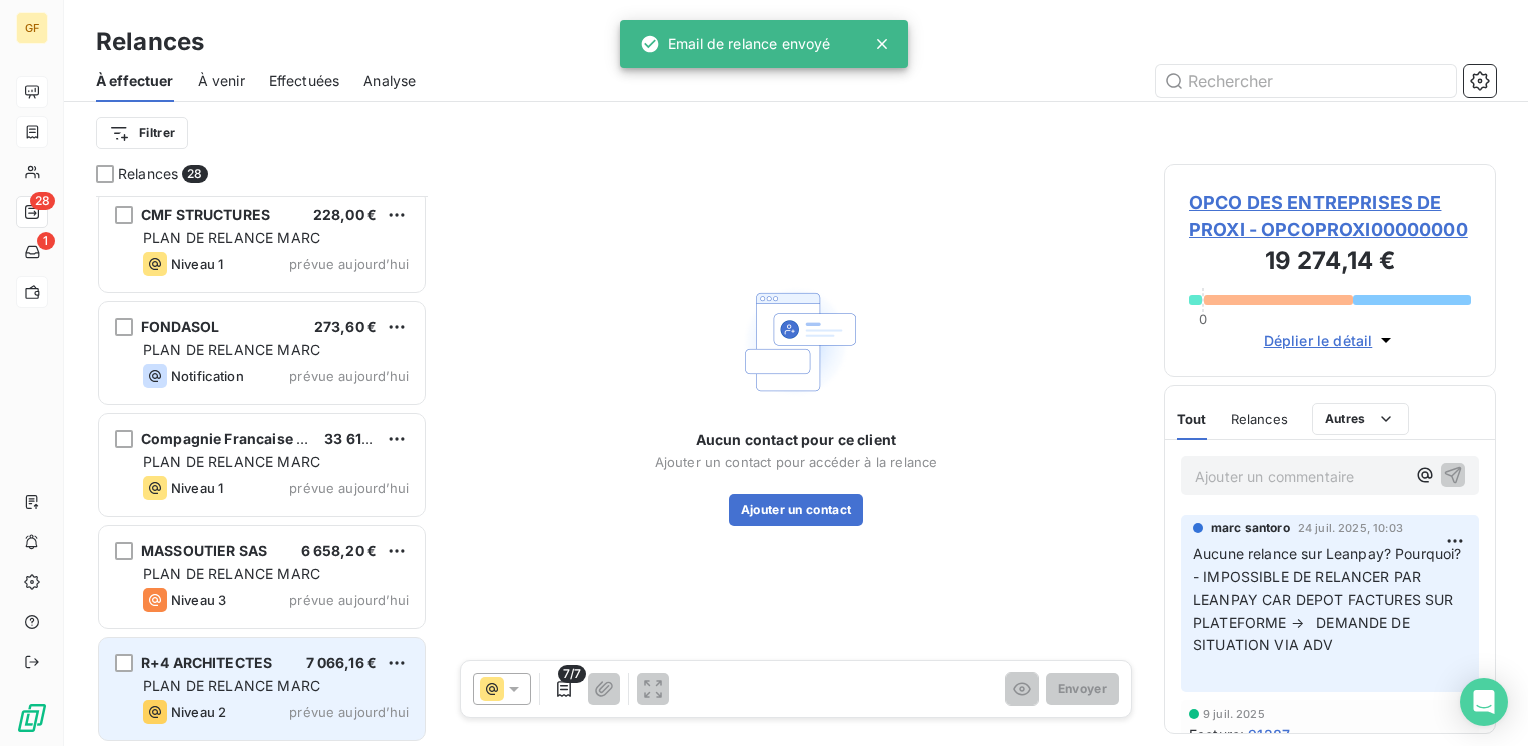 click on "PLAN DE RELANCE MARC" at bounding box center [276, 686] 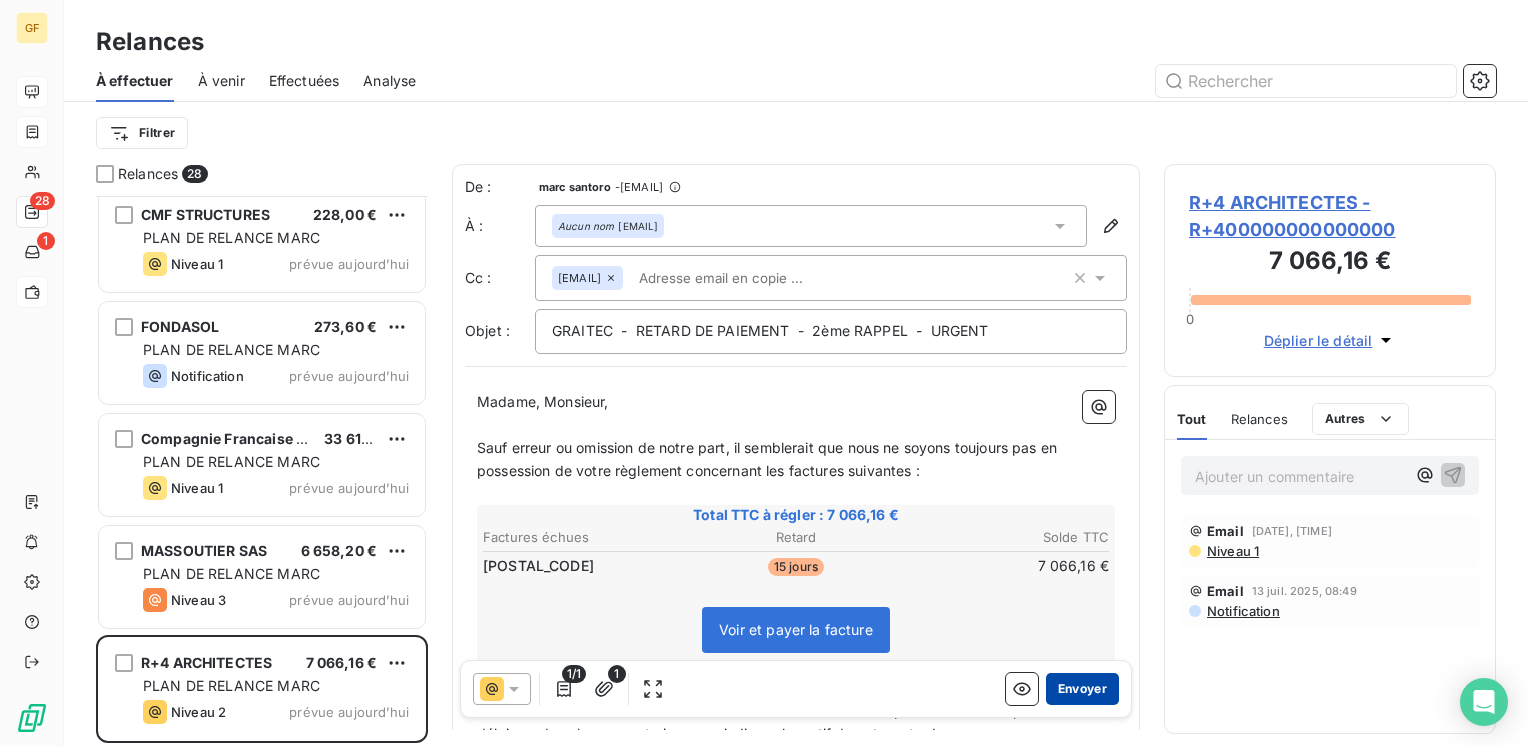 click on "Envoyer" at bounding box center (1082, 689) 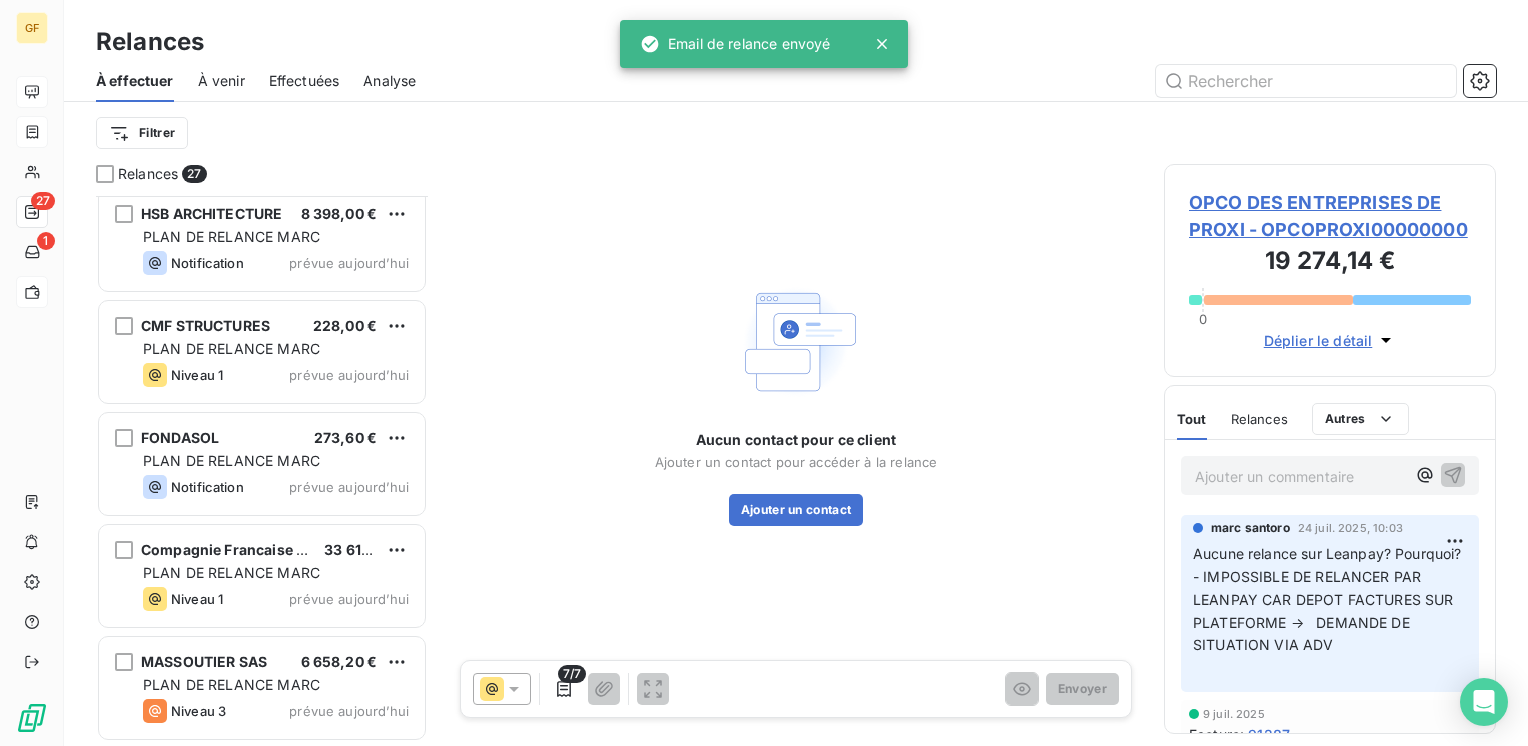 scroll, scrollTop: 2474, scrollLeft: 0, axis: vertical 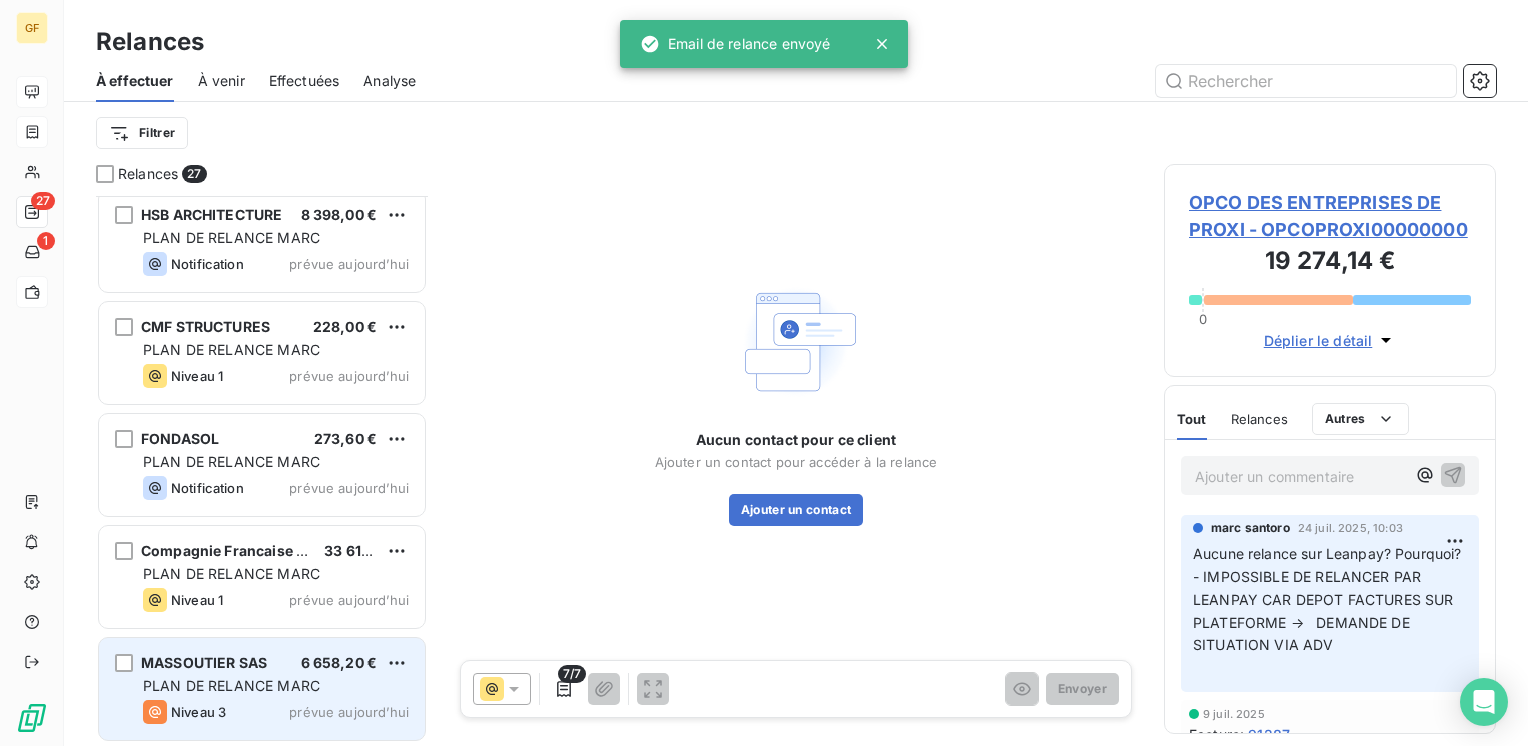click on "PLAN DE RELANCE MARC" at bounding box center [231, 685] 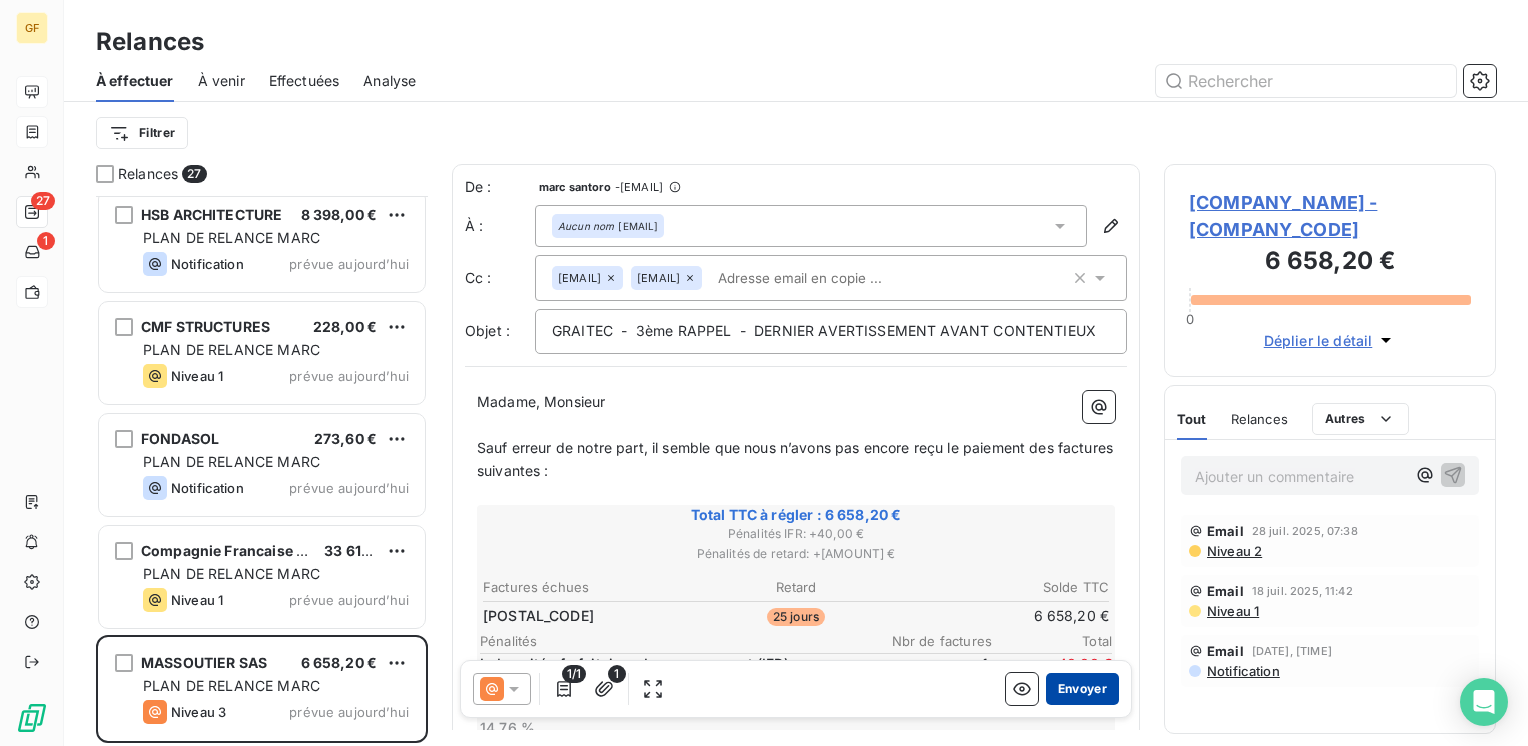 click on "Envoyer" at bounding box center (1082, 689) 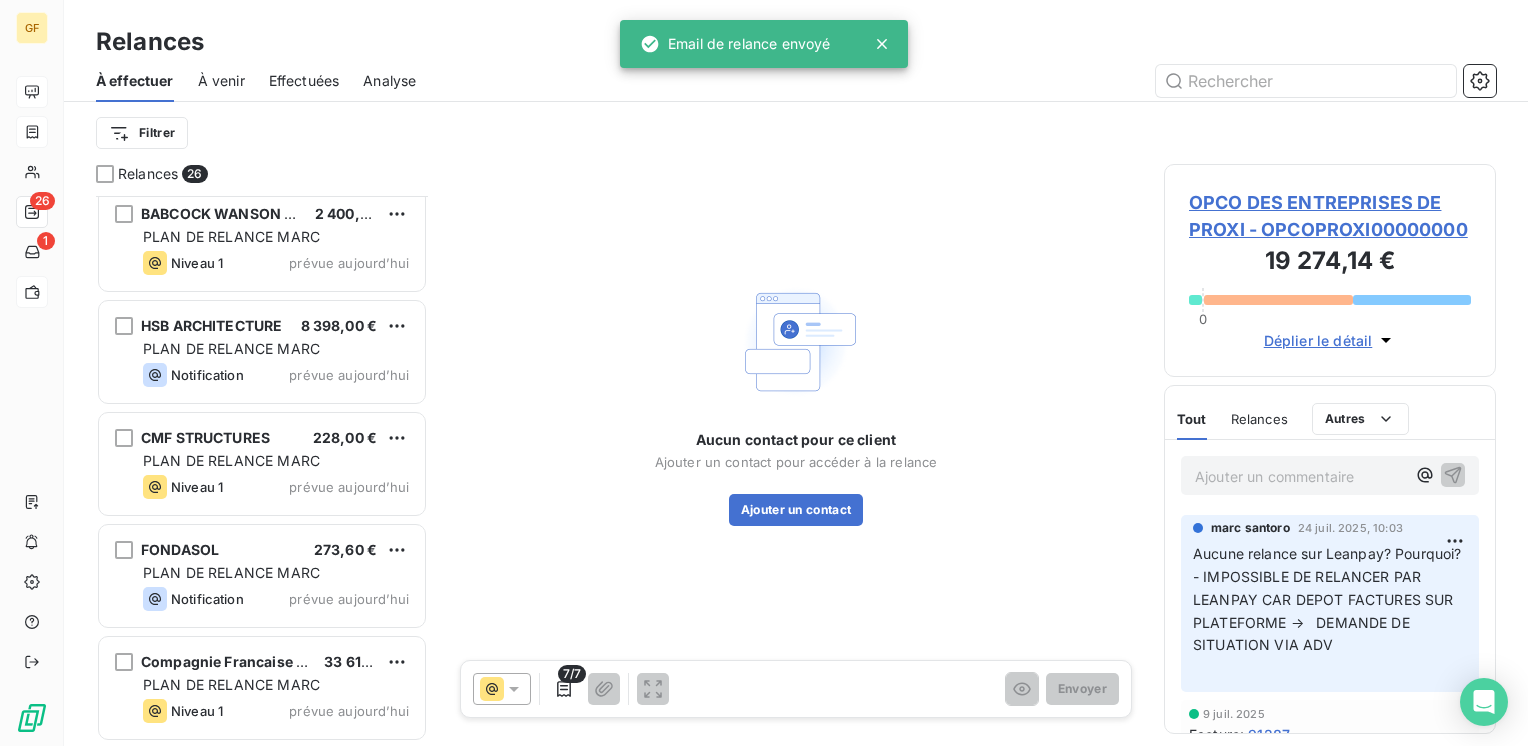 scroll, scrollTop: 2362, scrollLeft: 0, axis: vertical 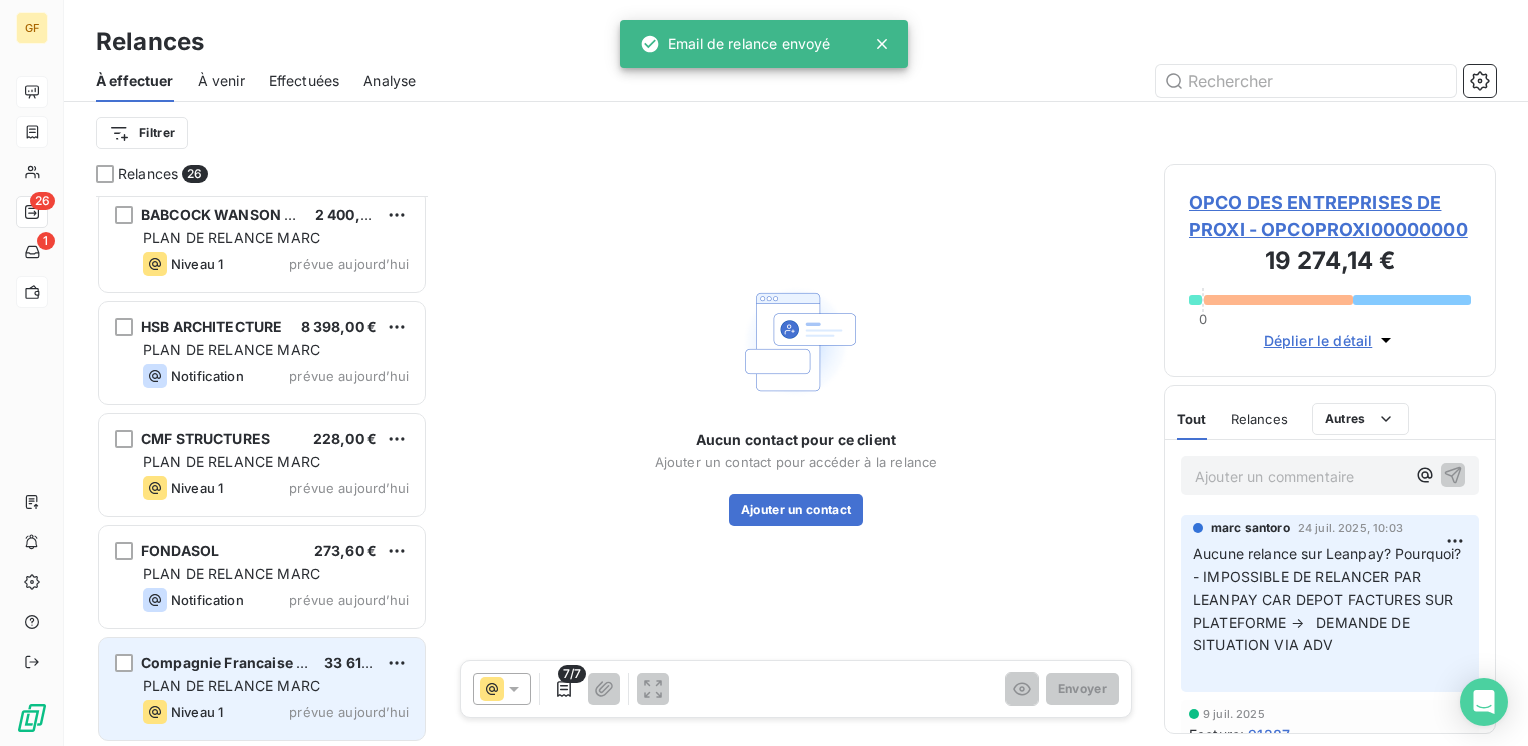 click on "PLAN DE RELANCE MARC" at bounding box center (231, 685) 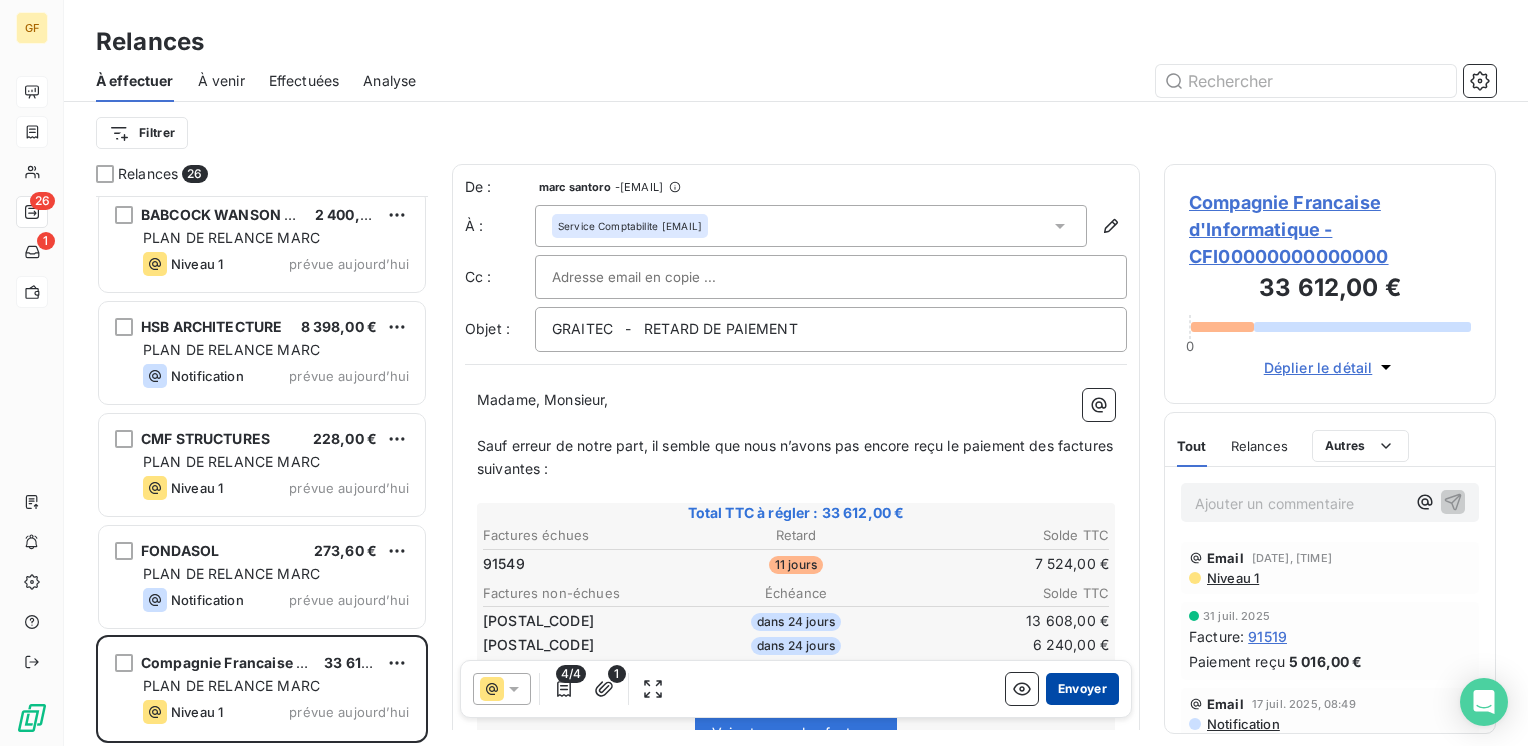 click on "Envoyer" at bounding box center (1082, 689) 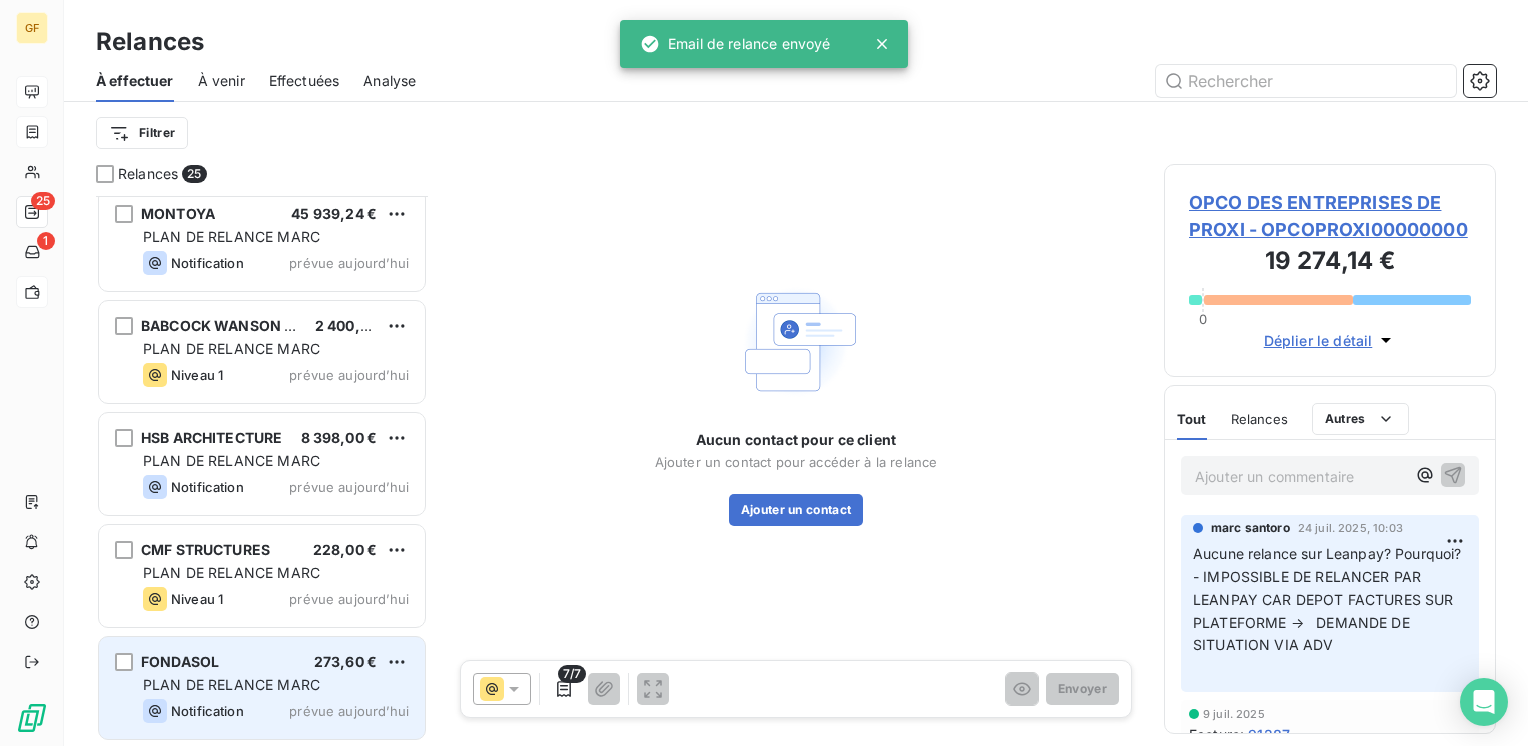 scroll, scrollTop: 2250, scrollLeft: 0, axis: vertical 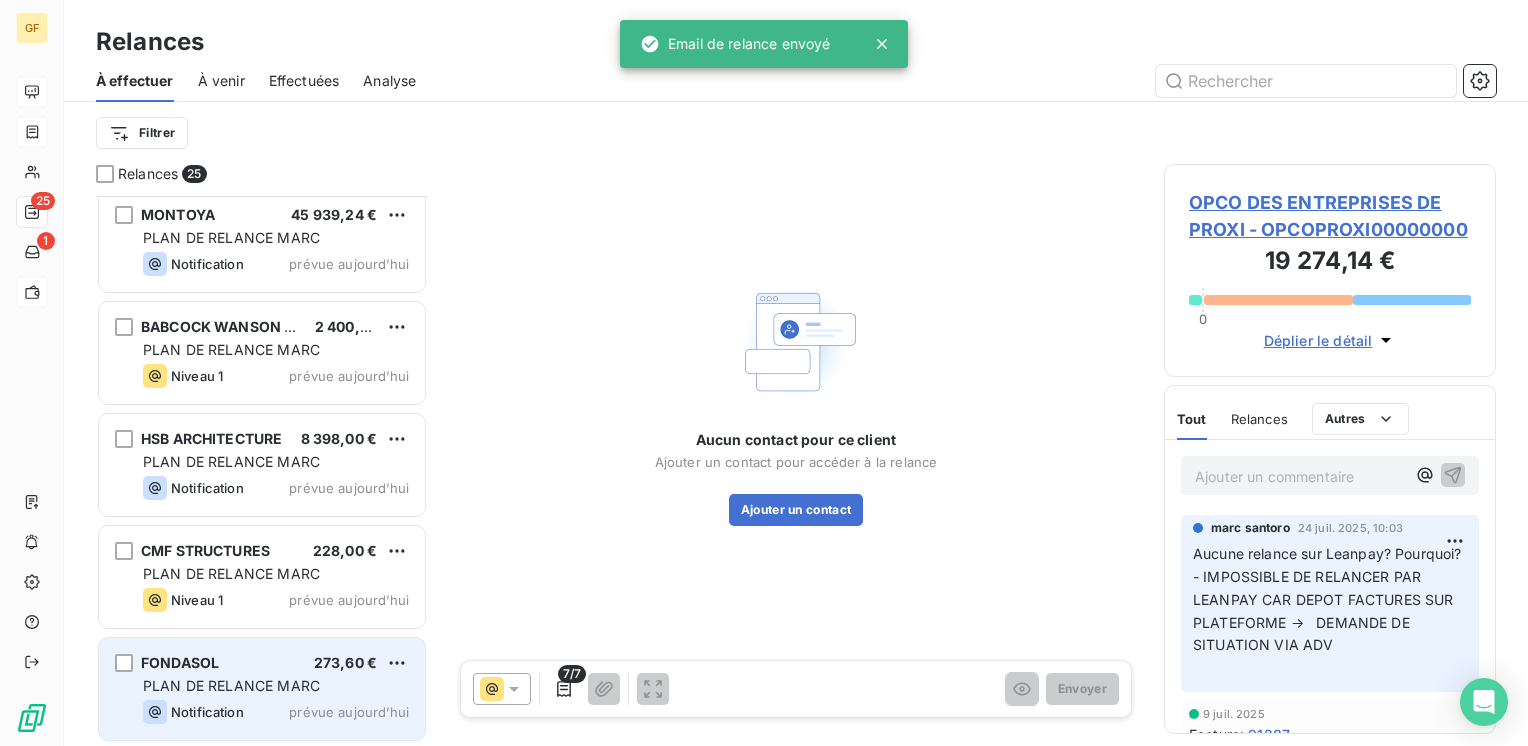click on "Notification prévue aujourd’hui" at bounding box center (276, 712) 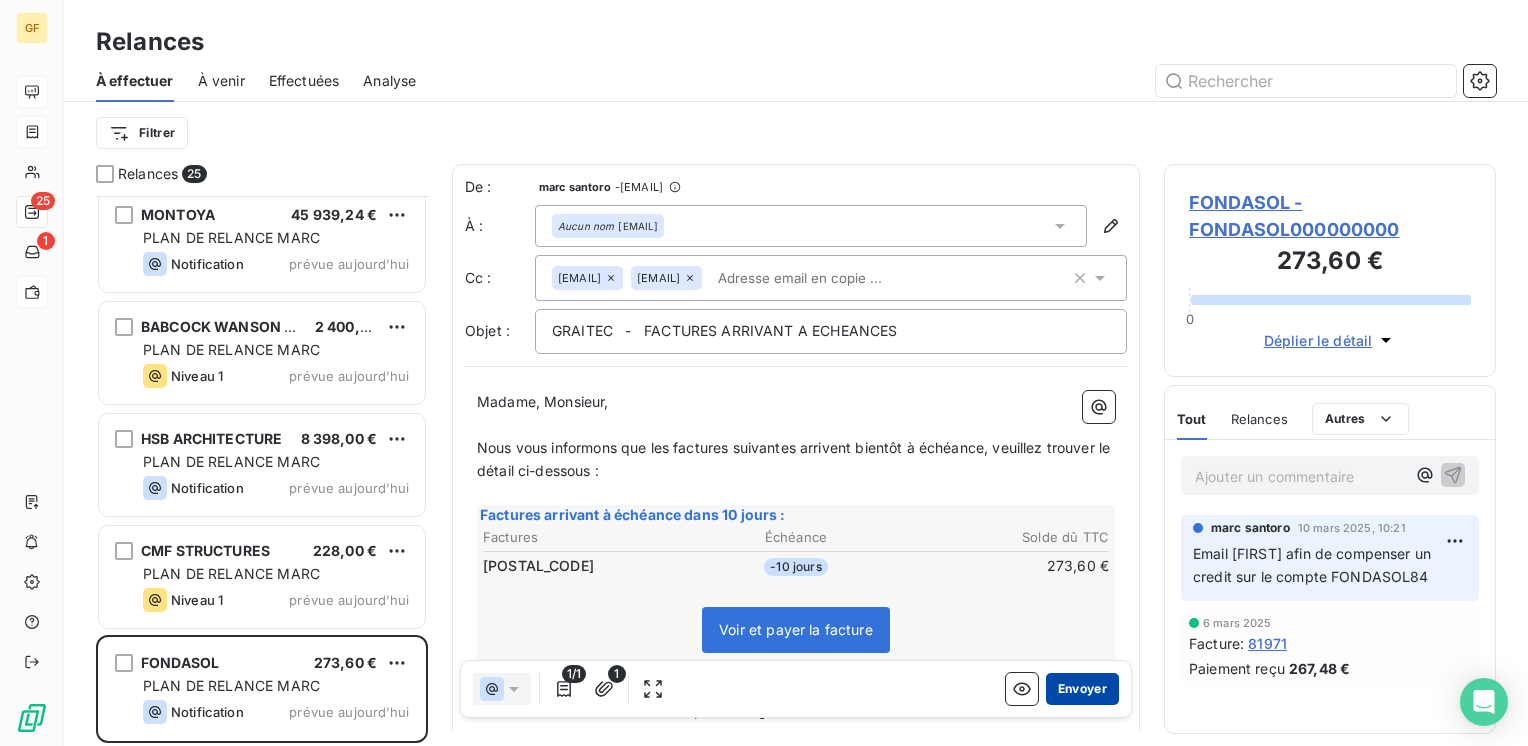 click on "Envoyer" at bounding box center (1082, 689) 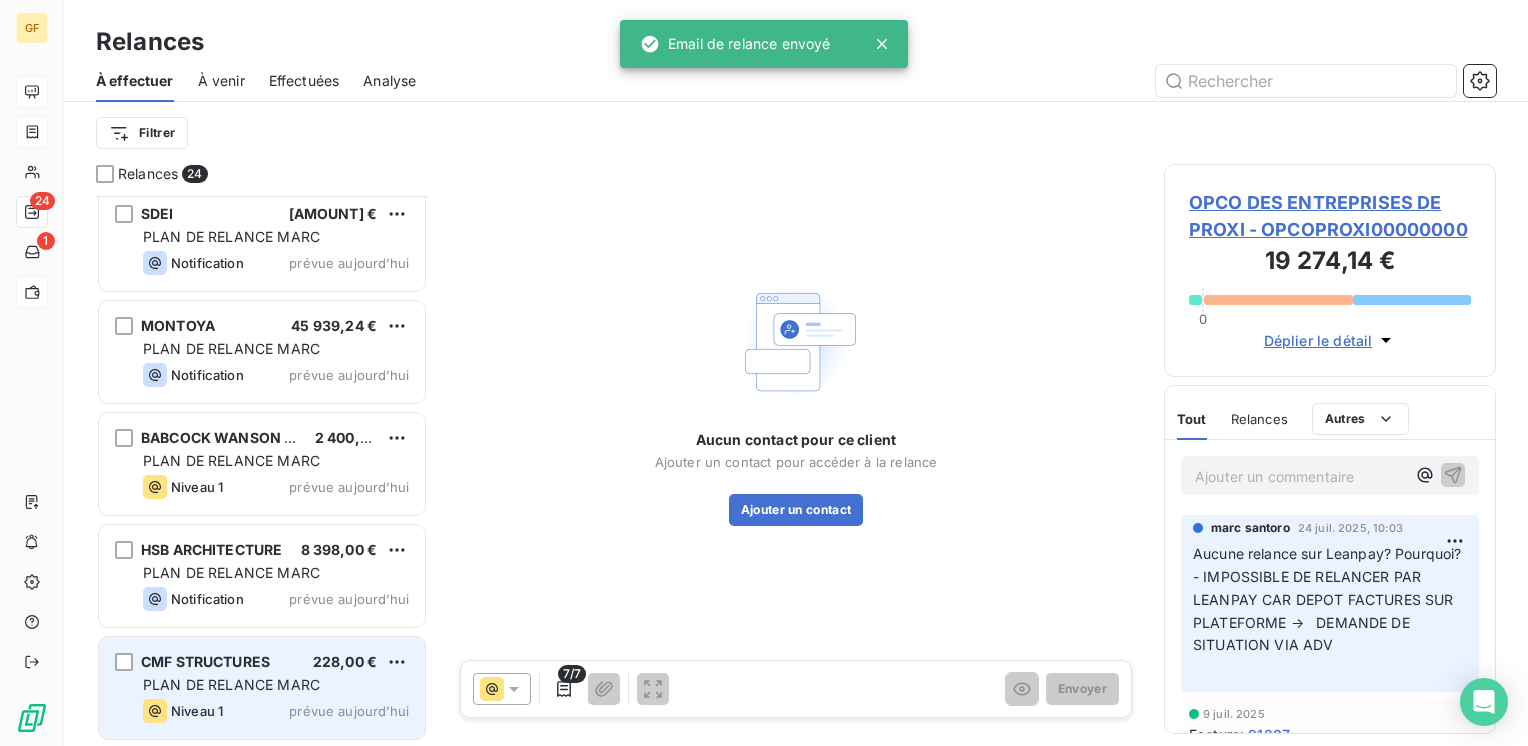 scroll, scrollTop: 2138, scrollLeft: 0, axis: vertical 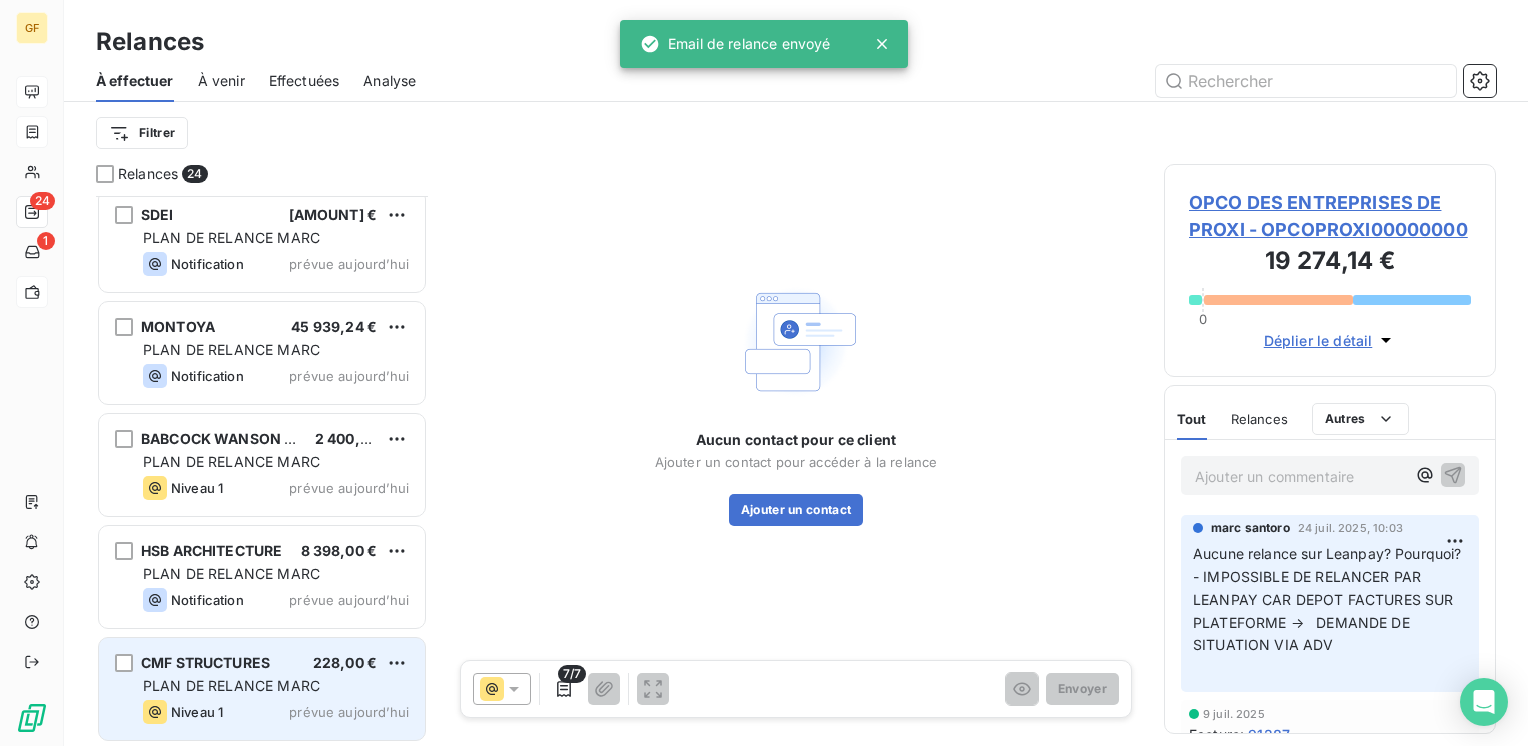 click on "PLAN DE RELANCE MARC" at bounding box center (276, 686) 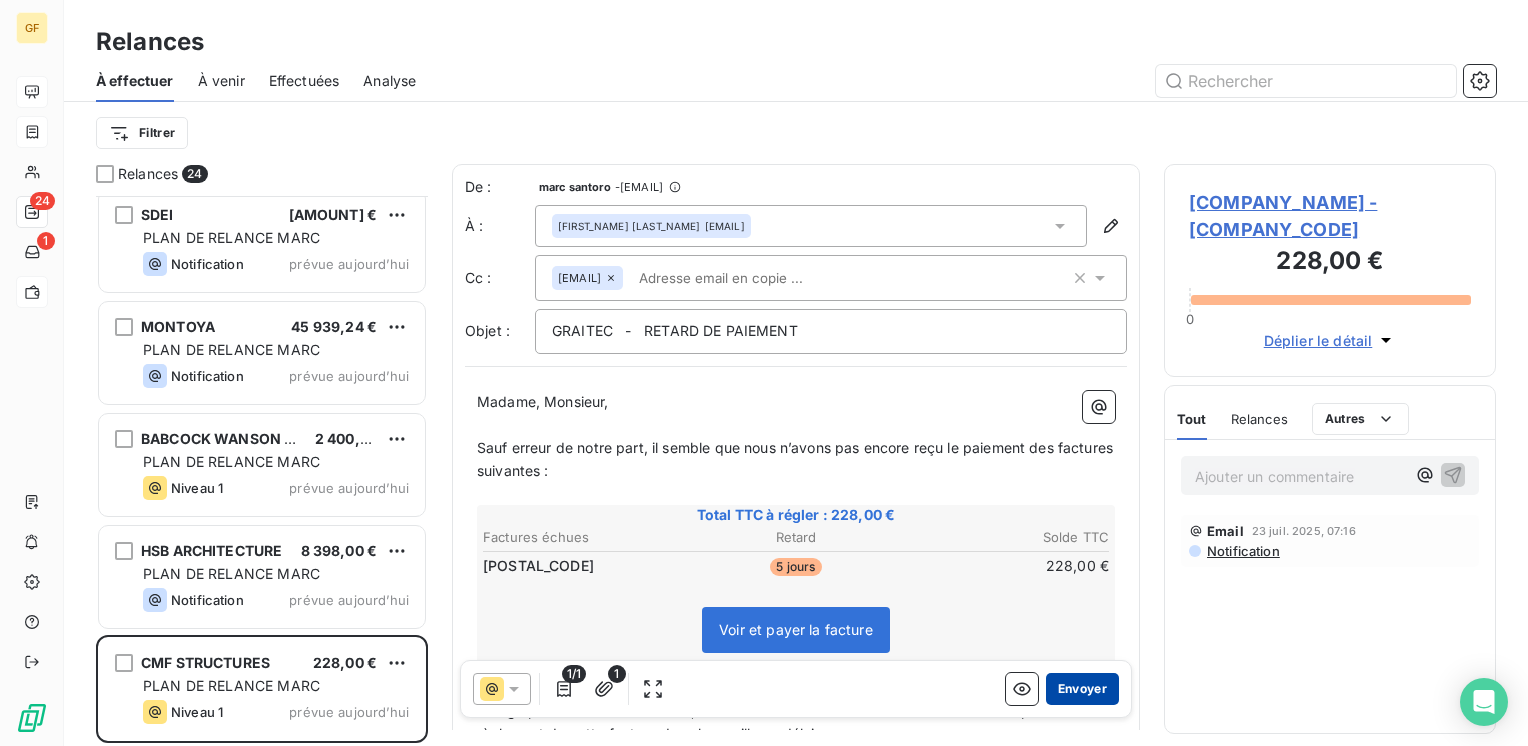 click on "Envoyer" at bounding box center [1082, 689] 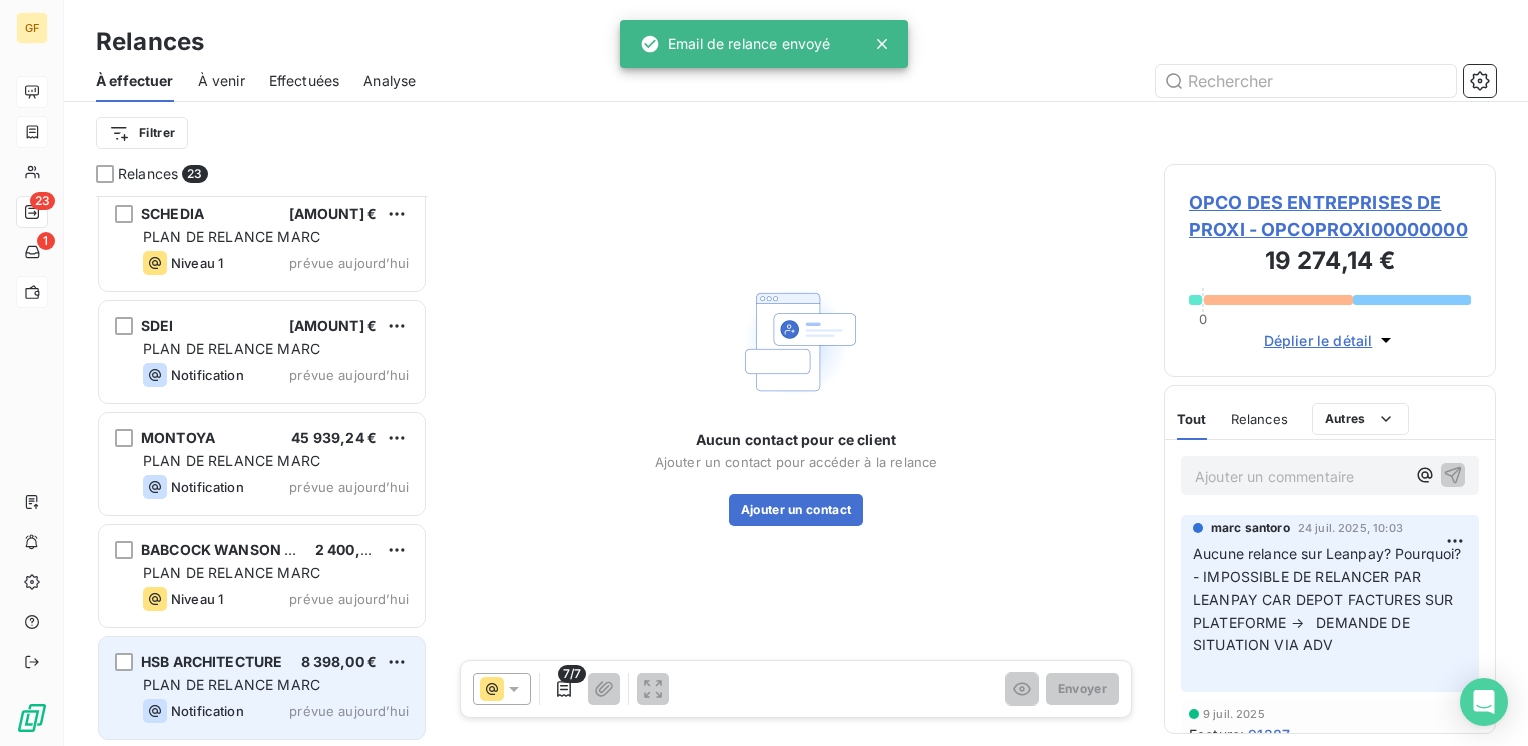 scroll, scrollTop: 2026, scrollLeft: 0, axis: vertical 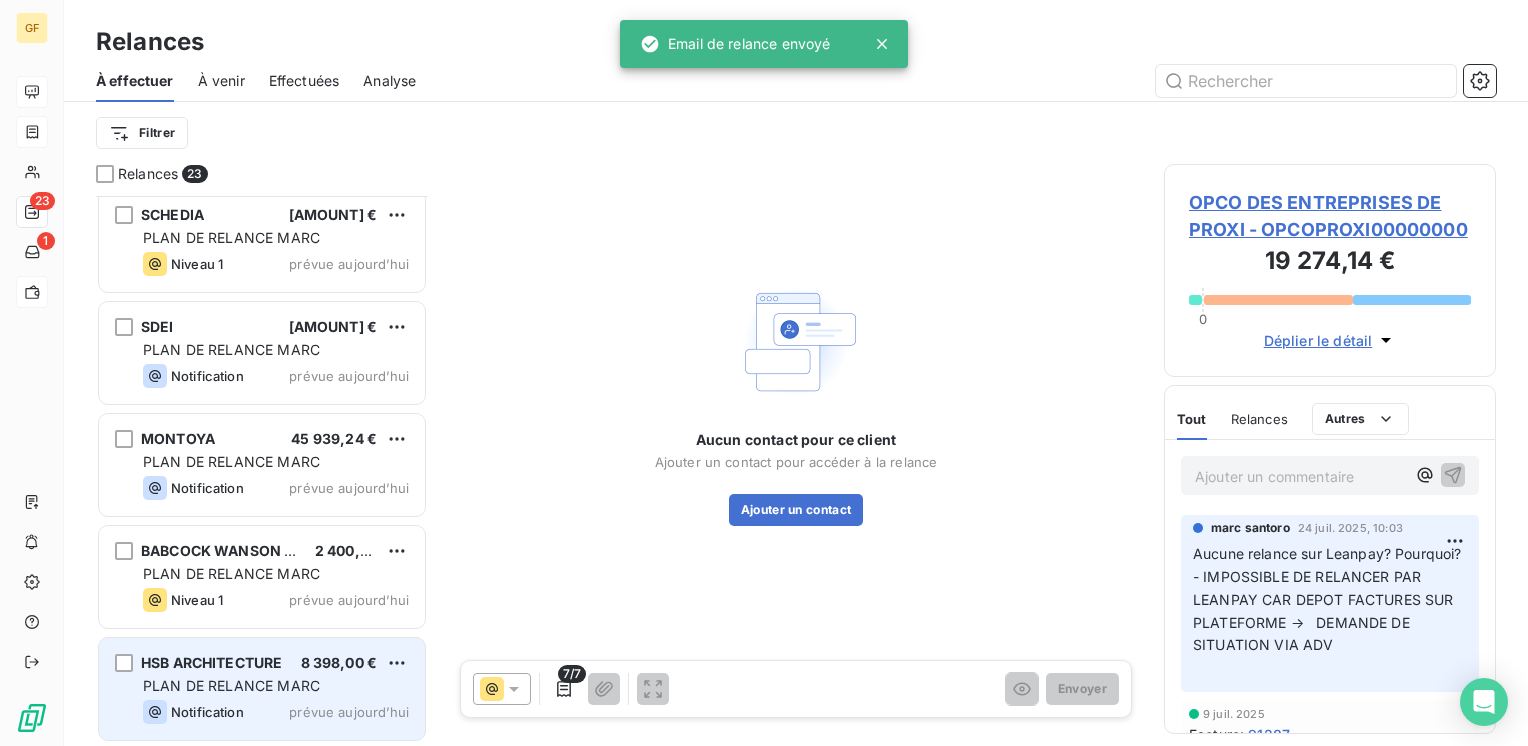 click on "HSB ARCHITECTURE 8 398,00 € PLAN DE RELANCE MARC Notification prévue aujourd’hui" at bounding box center (262, 689) 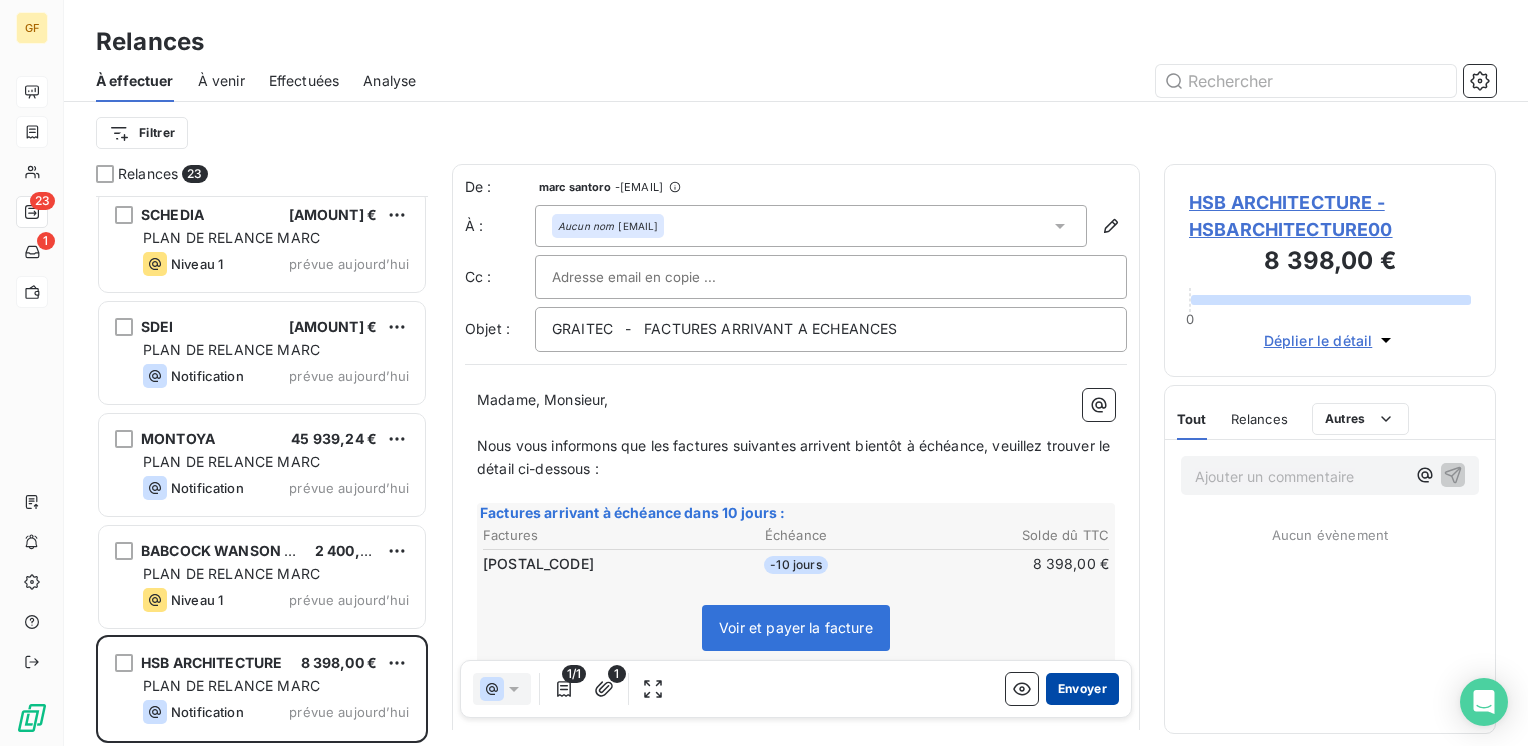 click on "Envoyer" at bounding box center (1082, 689) 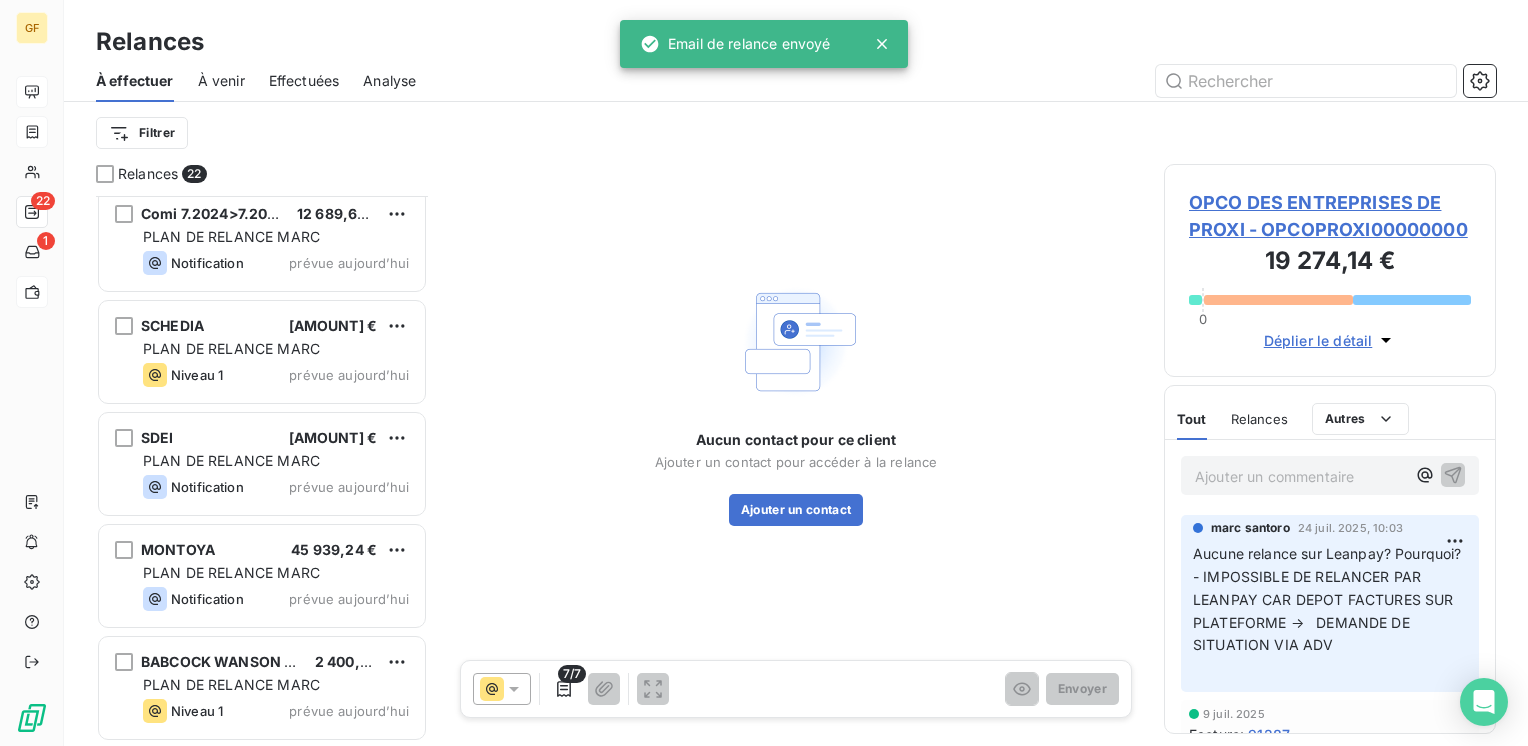 scroll, scrollTop: 1914, scrollLeft: 0, axis: vertical 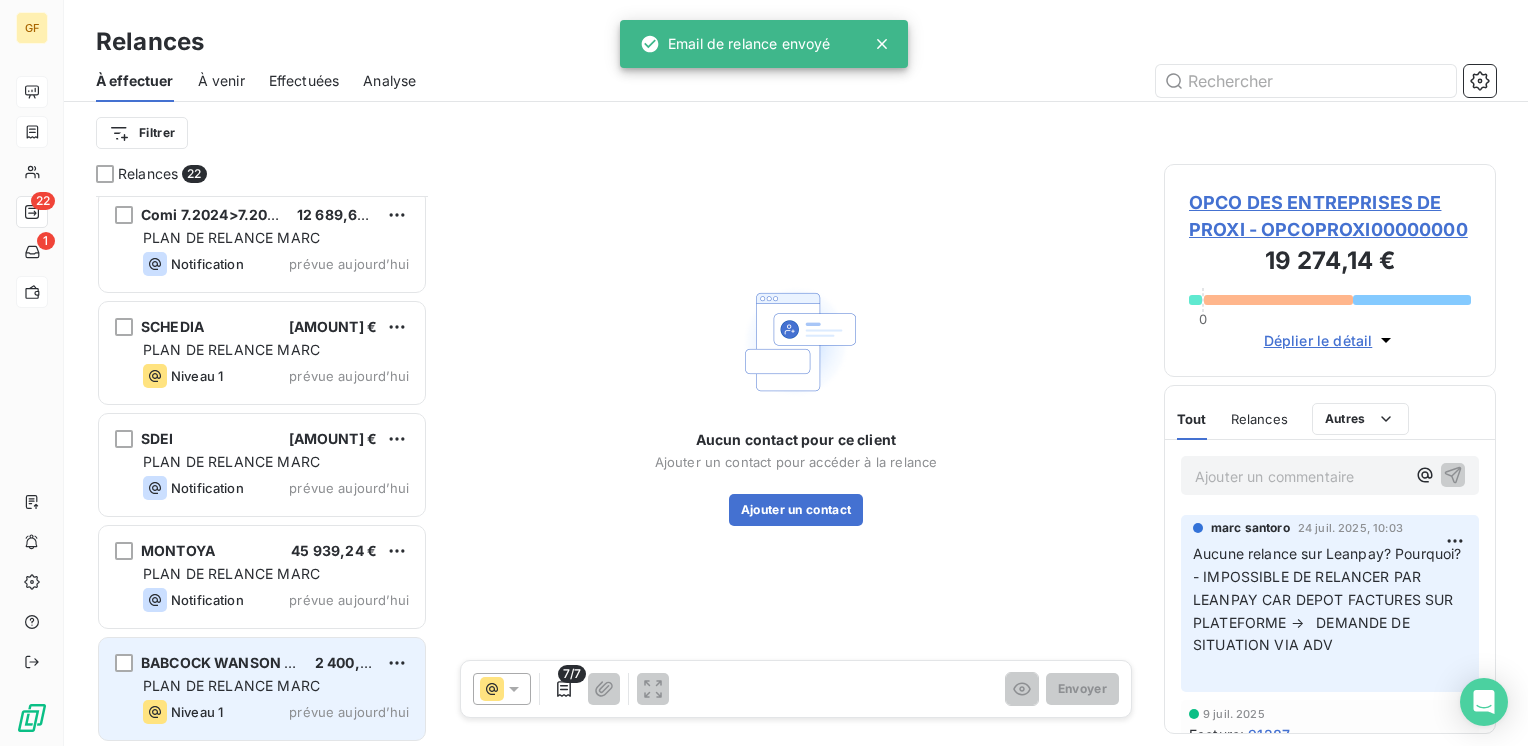 click on "[COMPANY_NAME] [AMOUNT] € [PLAN_NAME] [NOTIFICATION_TYPE]" at bounding box center (262, 689) 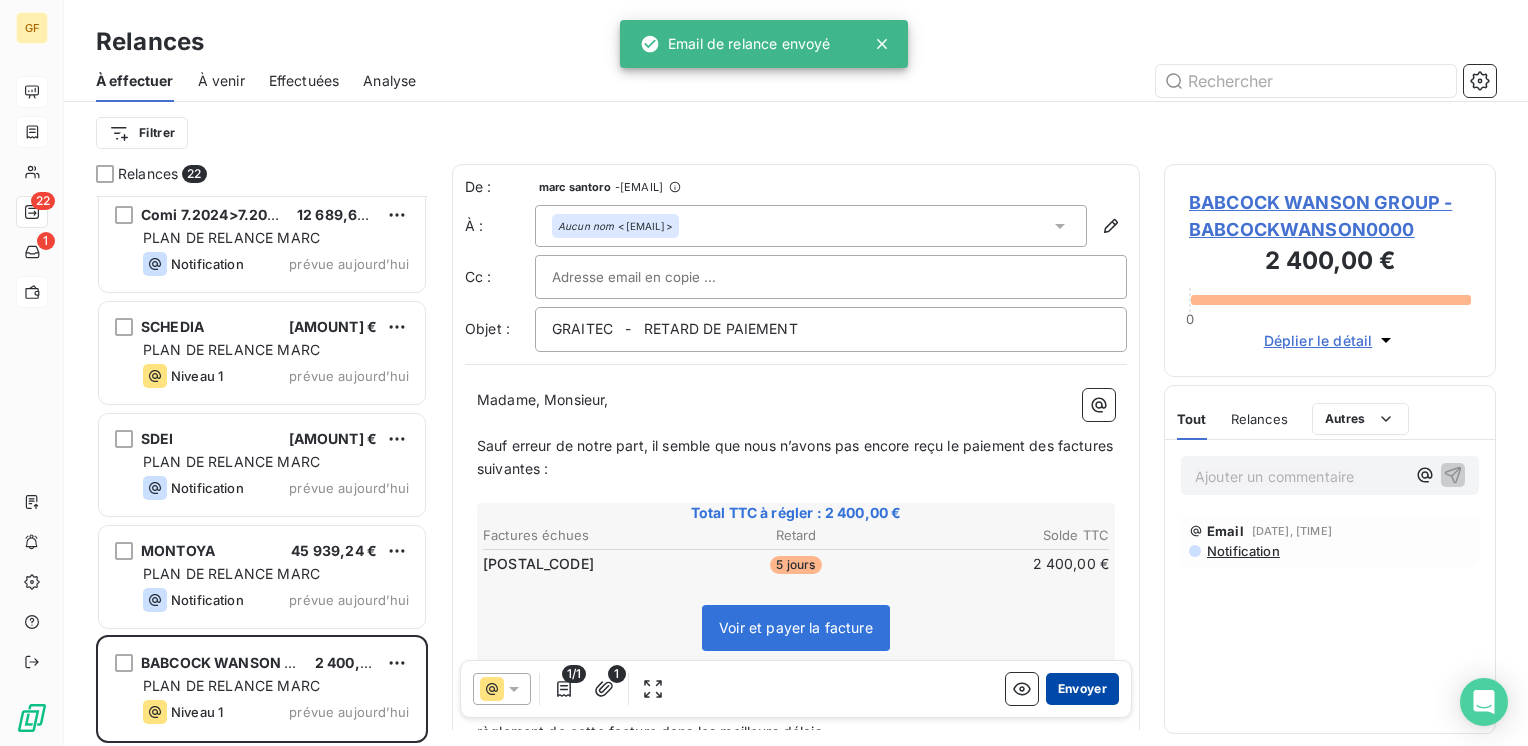 click on "Envoyer" at bounding box center (1082, 689) 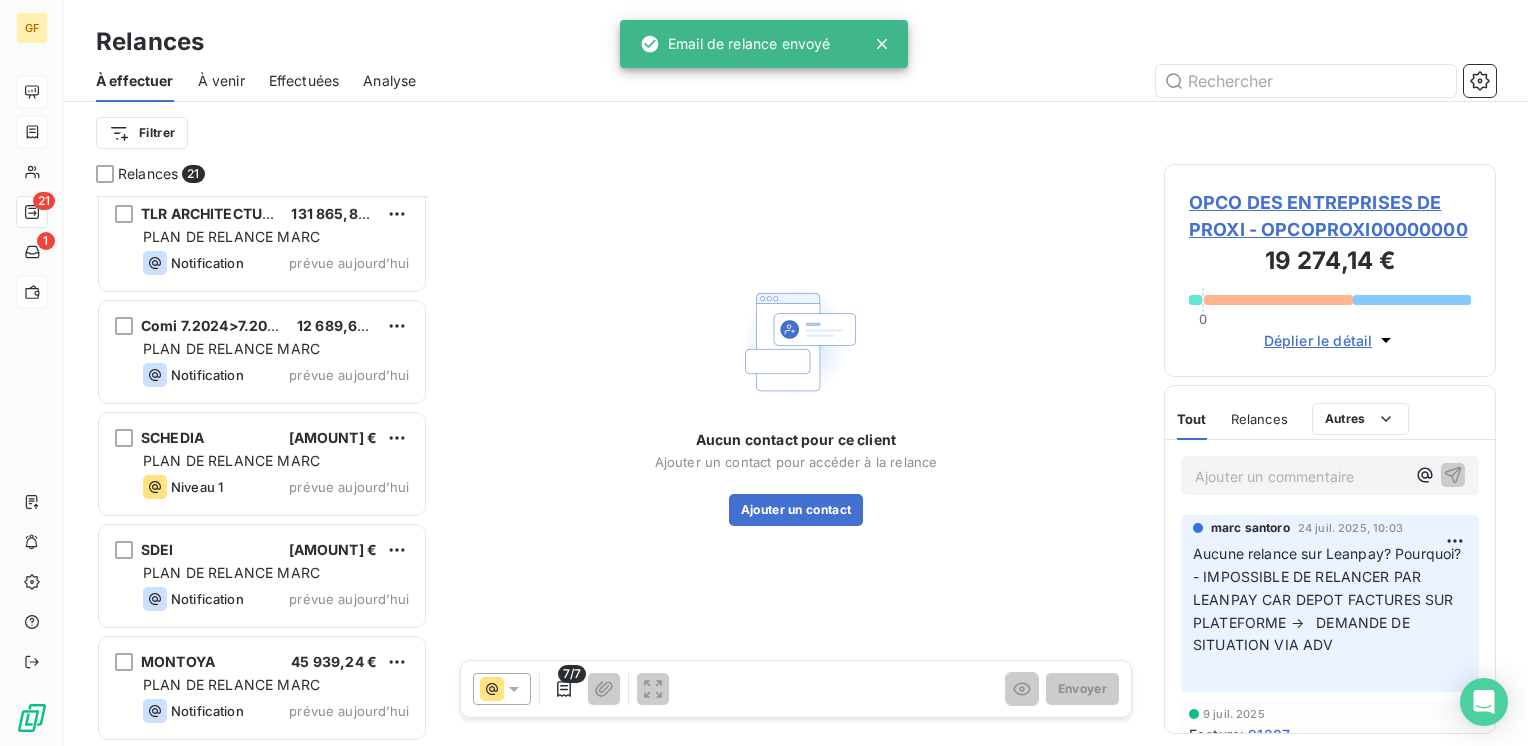 scroll, scrollTop: 1802, scrollLeft: 0, axis: vertical 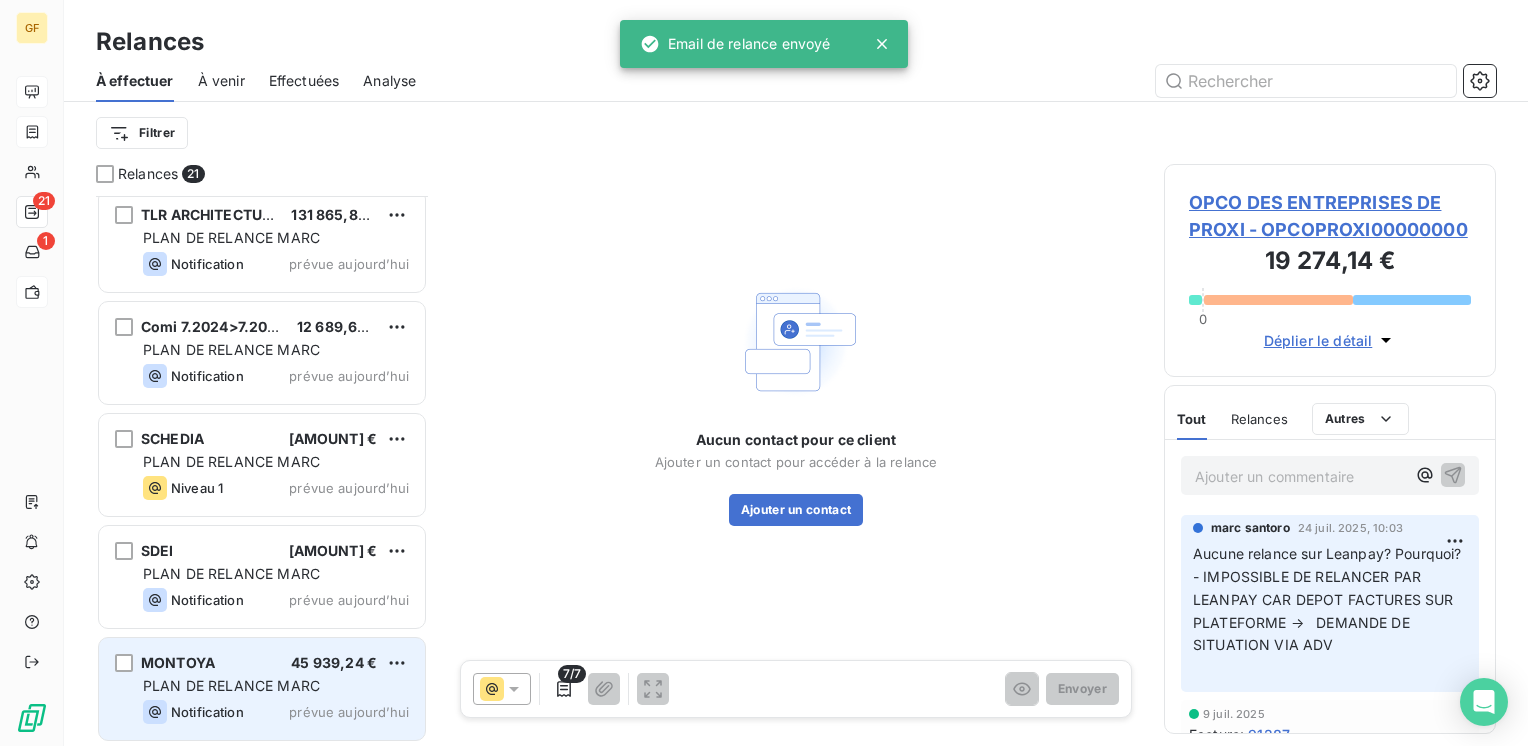 click on "PLAN DE RELANCE MARC" at bounding box center [276, 686] 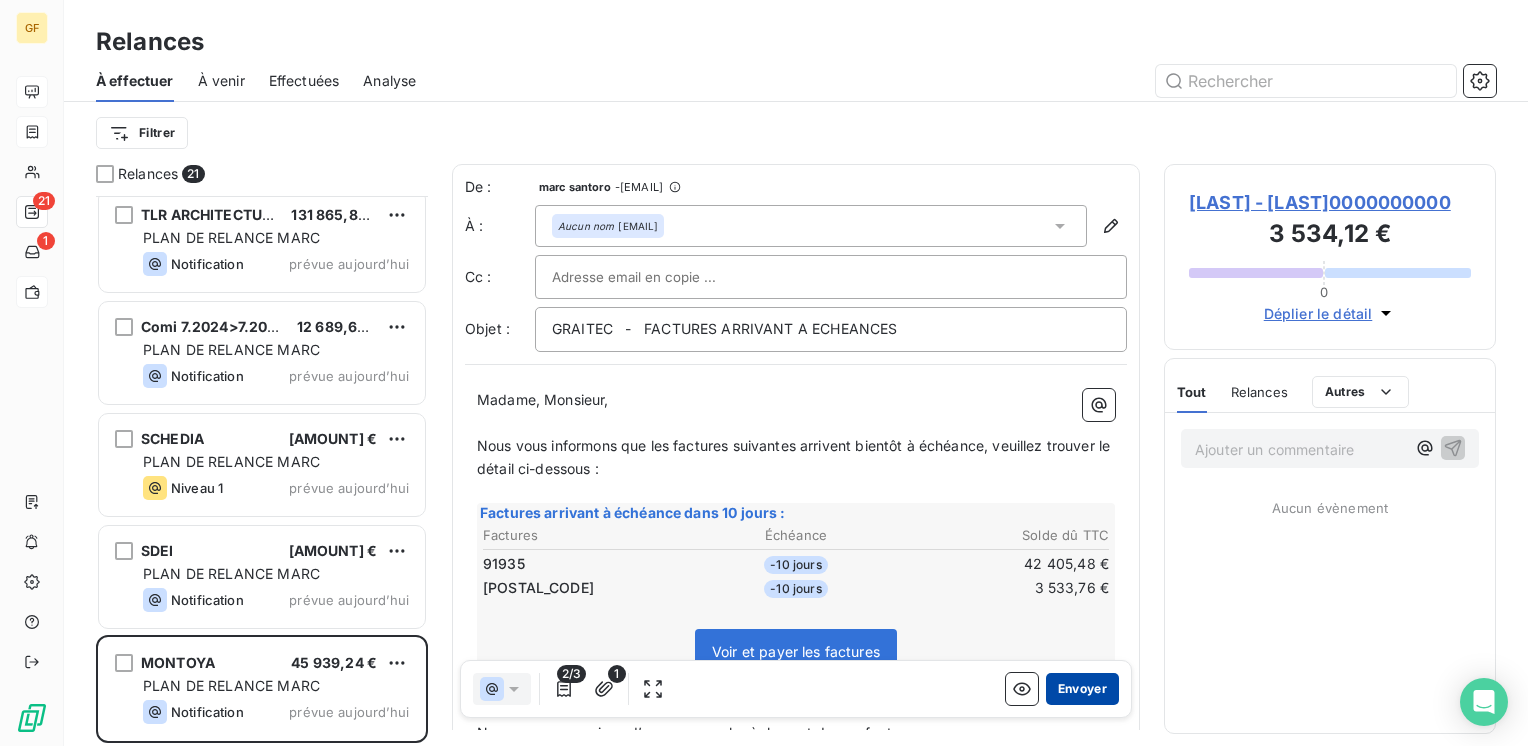 click on "Envoyer" at bounding box center [1082, 689] 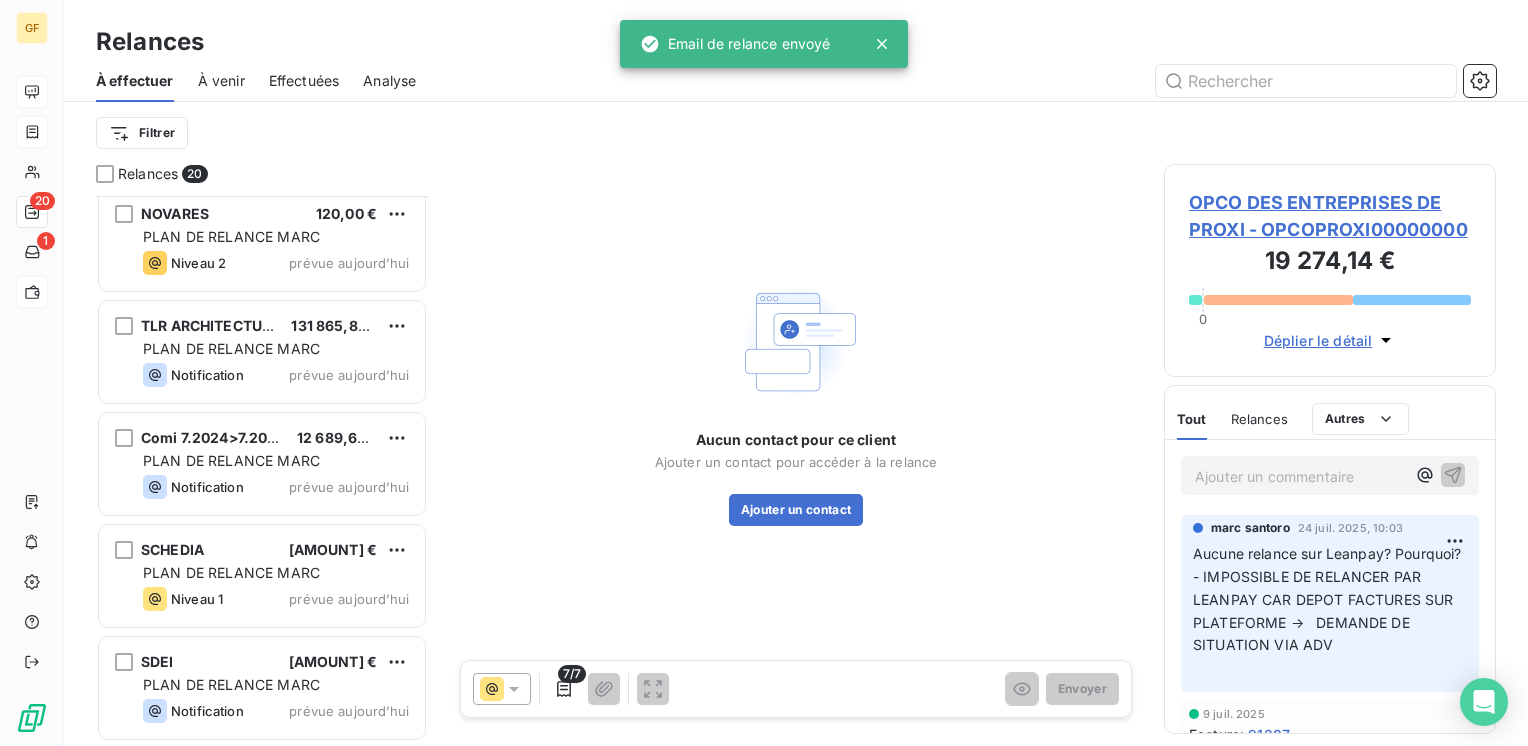 scroll, scrollTop: 1690, scrollLeft: 0, axis: vertical 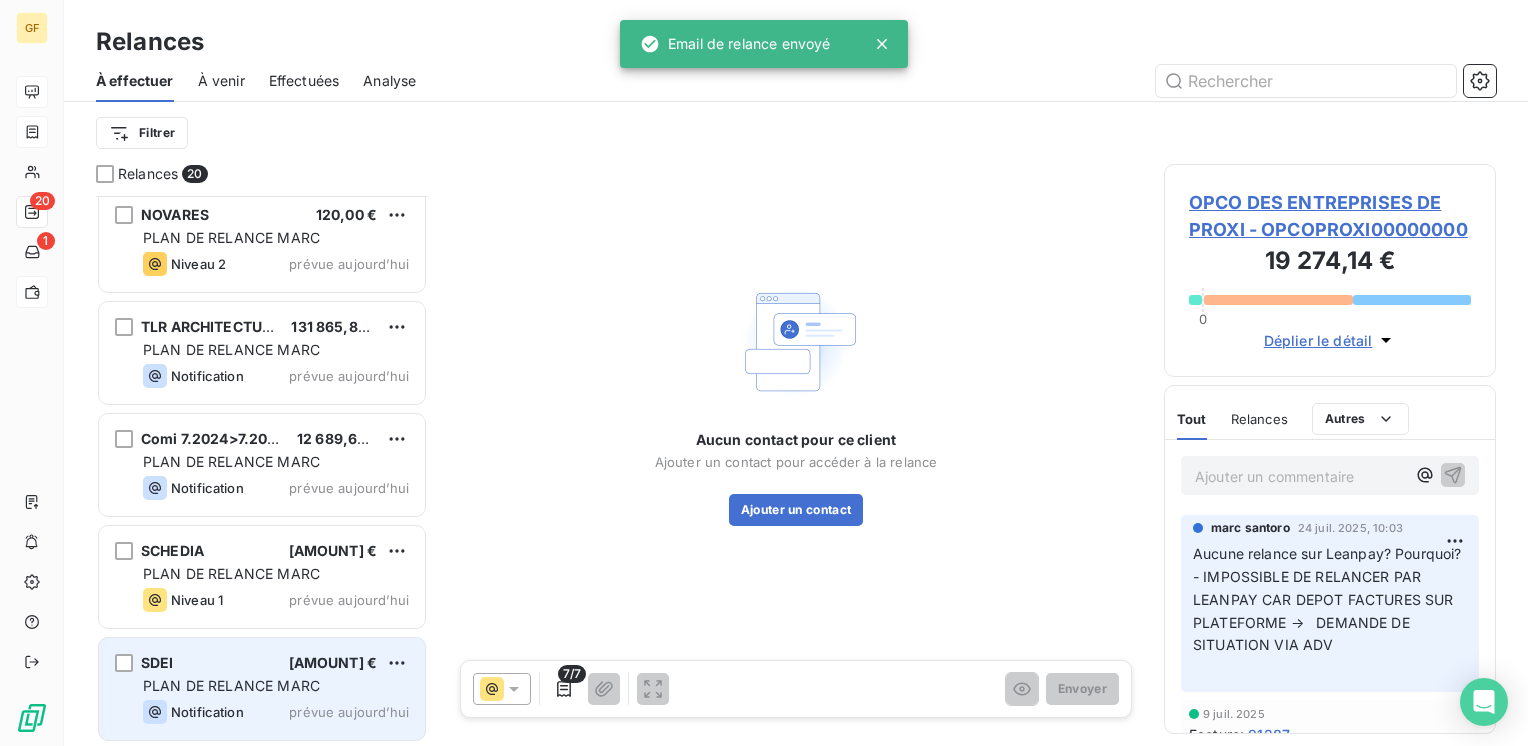 click on "PLAN DE RELANCE MARC" at bounding box center [231, 685] 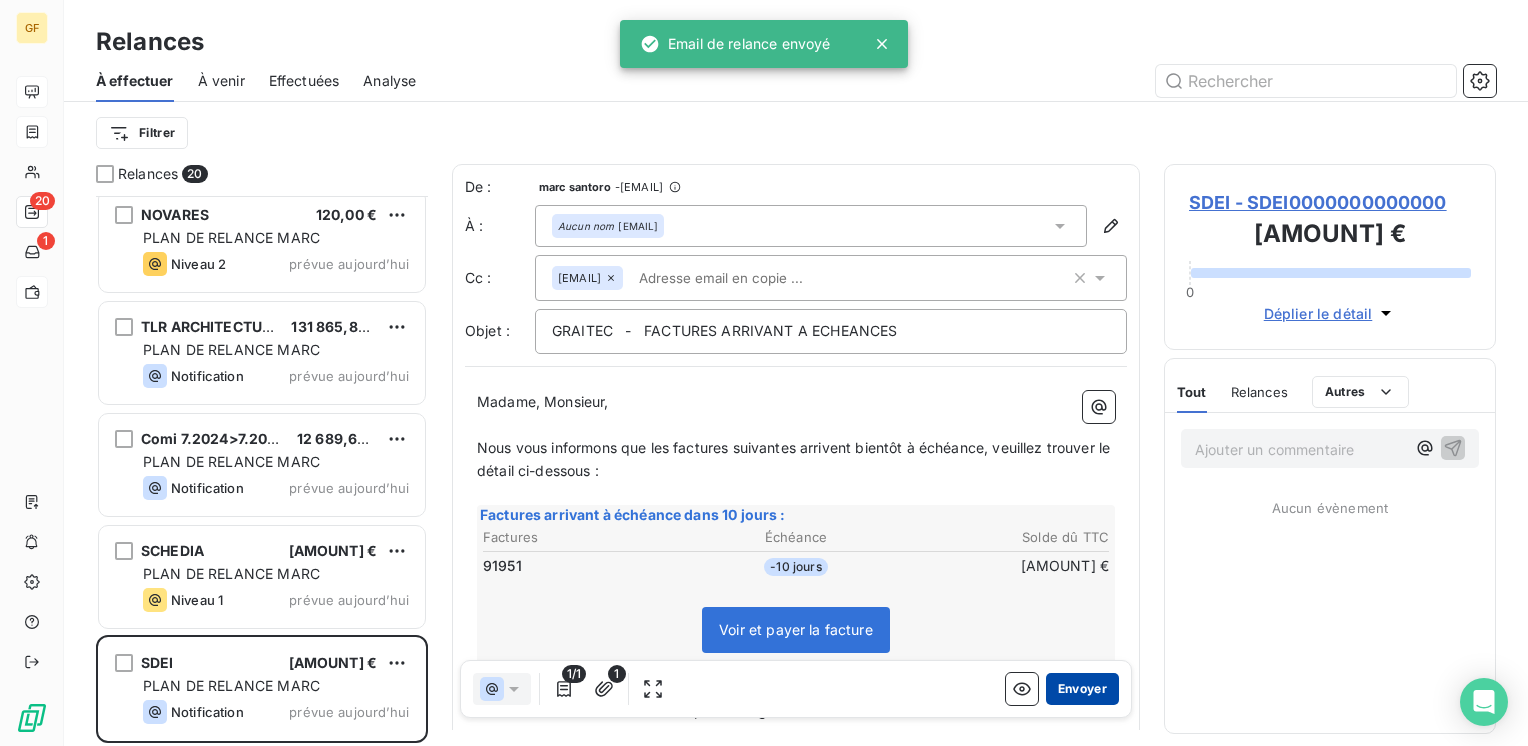 click on "Envoyer" at bounding box center [1082, 689] 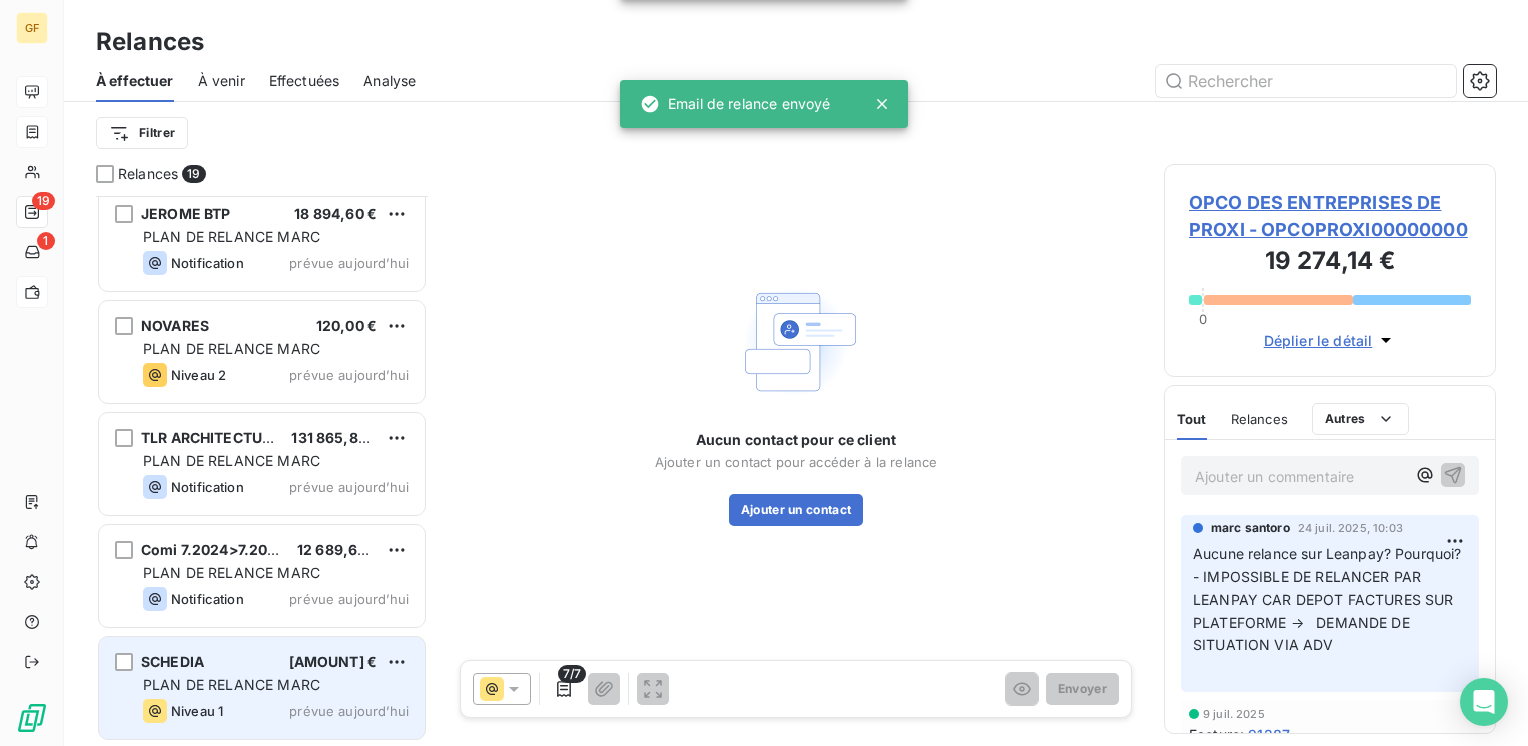 scroll, scrollTop: 1578, scrollLeft: 0, axis: vertical 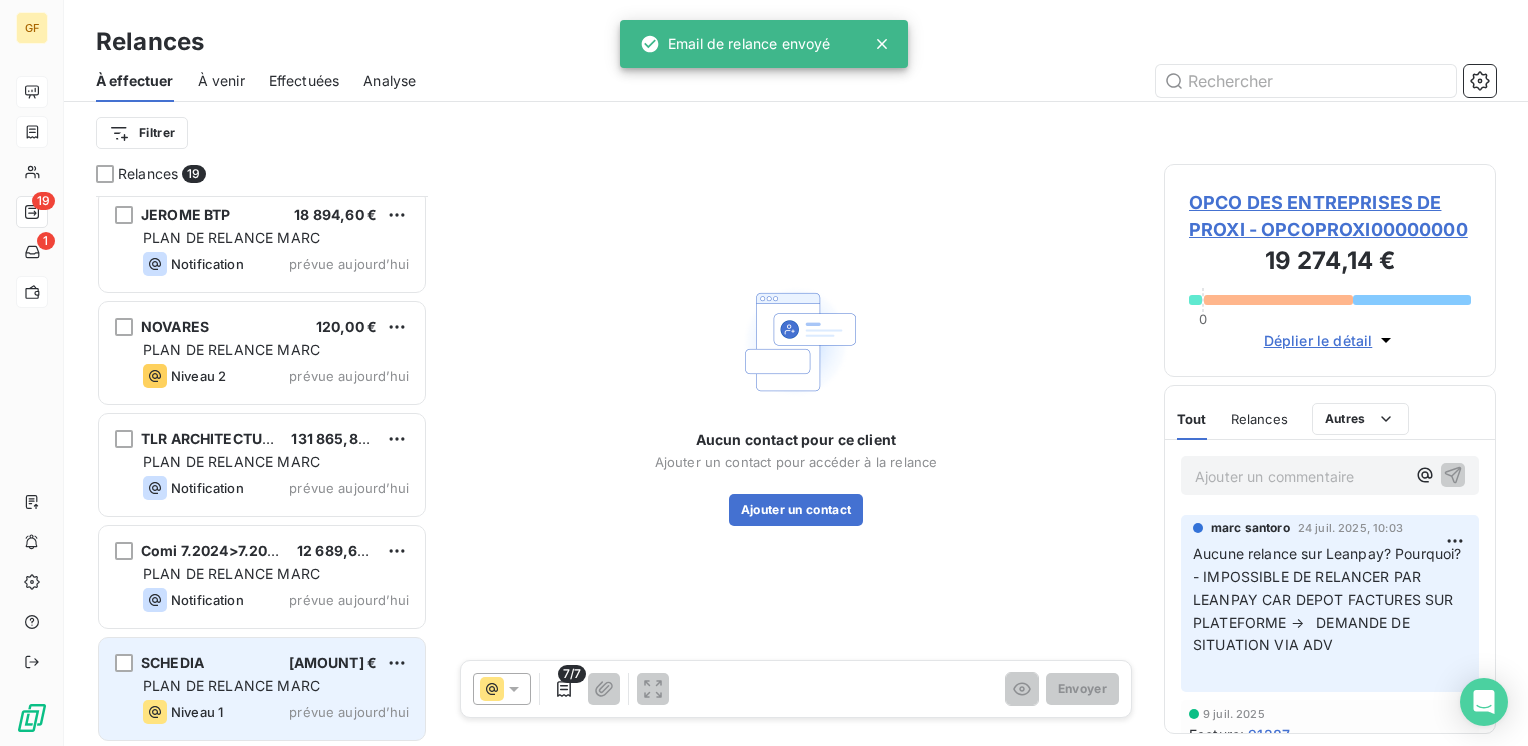 click on "PLAN DE RELANCE MARC" at bounding box center (276, 686) 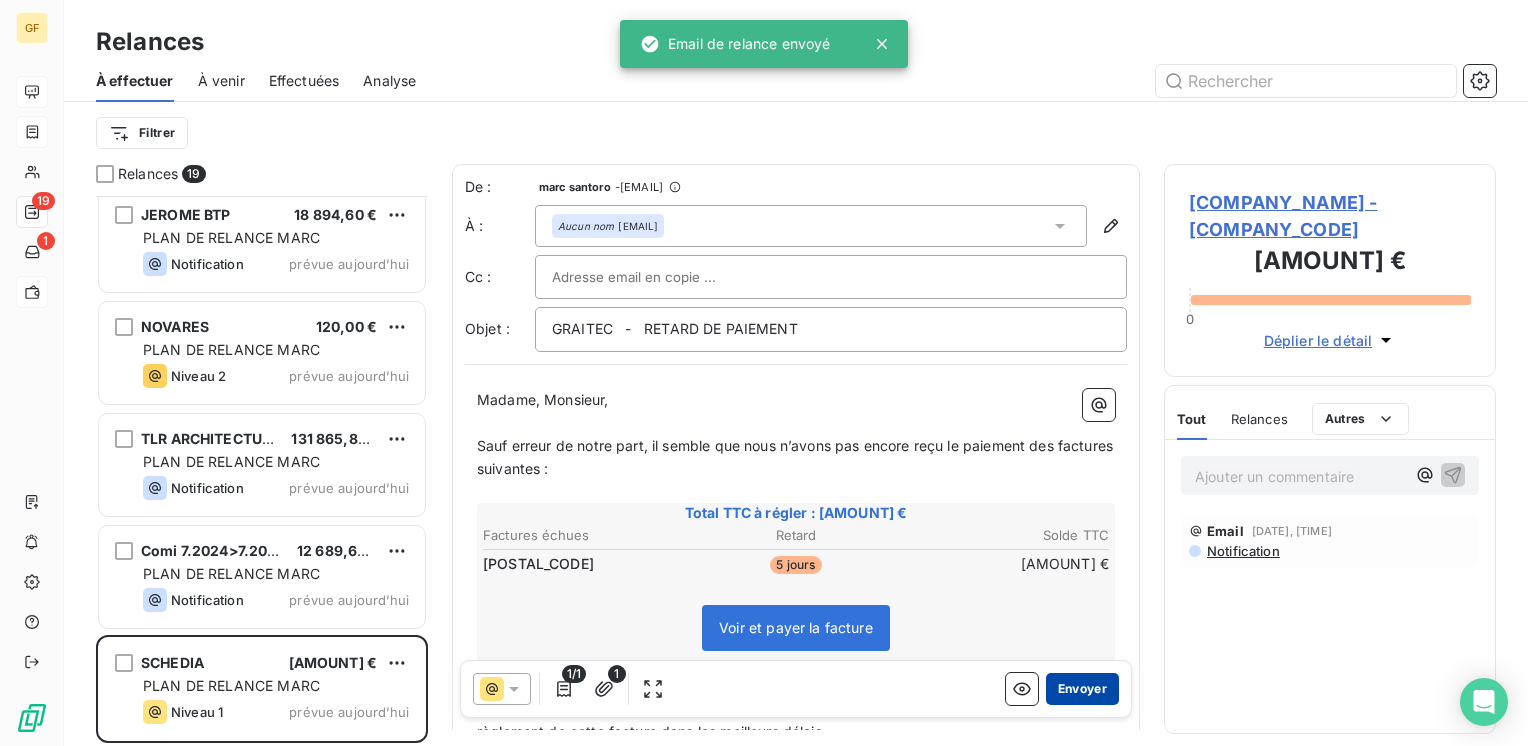 click on "Envoyer" at bounding box center [1082, 689] 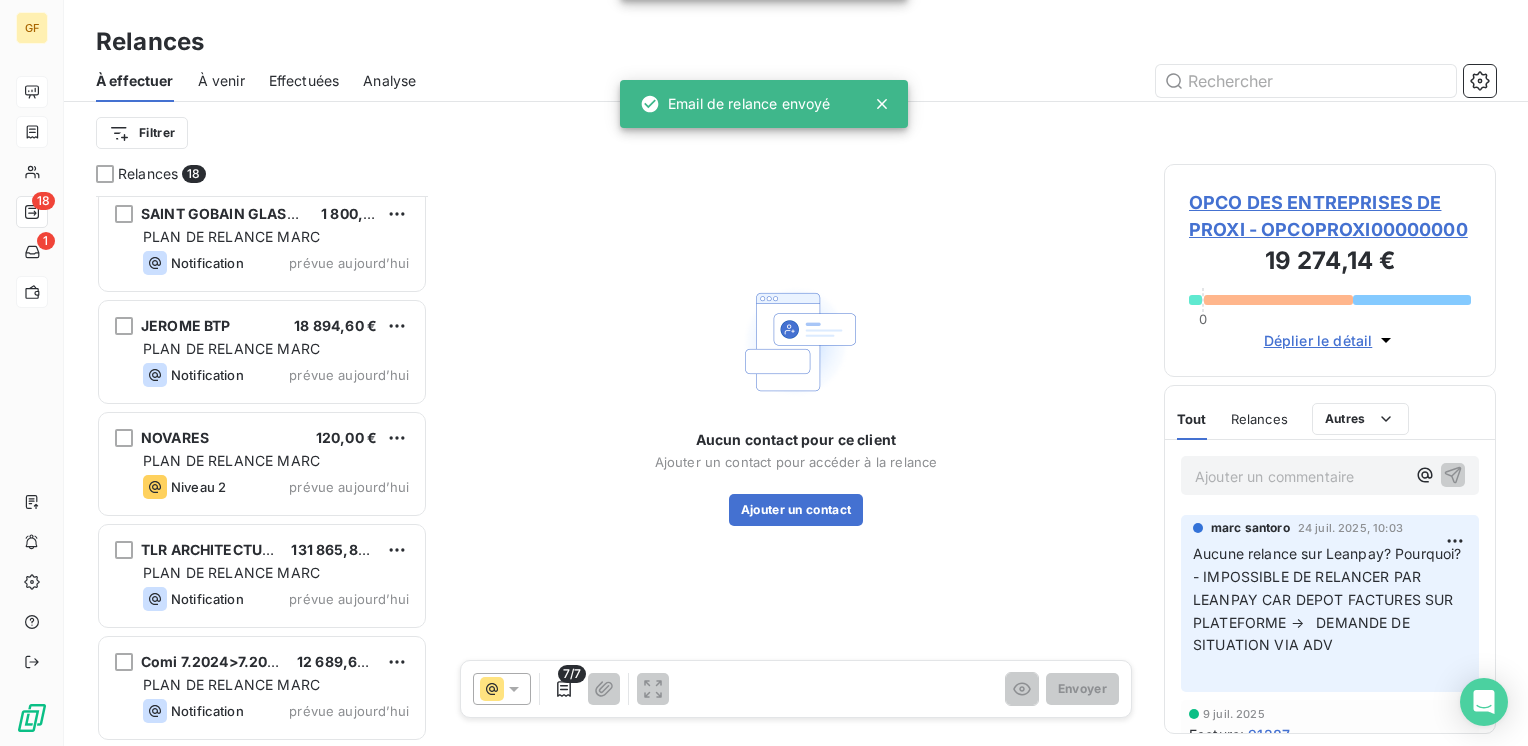 scroll, scrollTop: 1466, scrollLeft: 0, axis: vertical 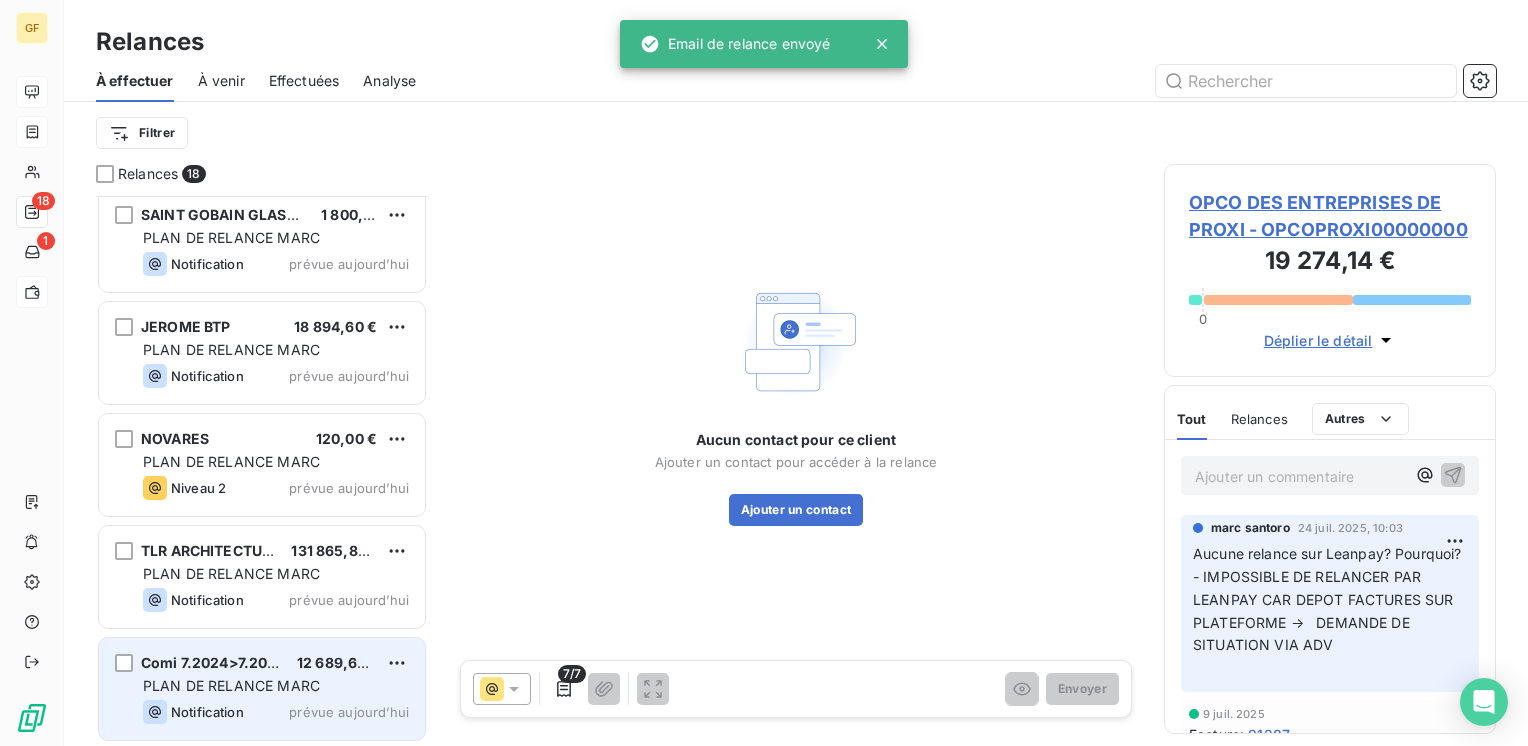 click on "PLAN DE RELANCE MARC" at bounding box center (276, 686) 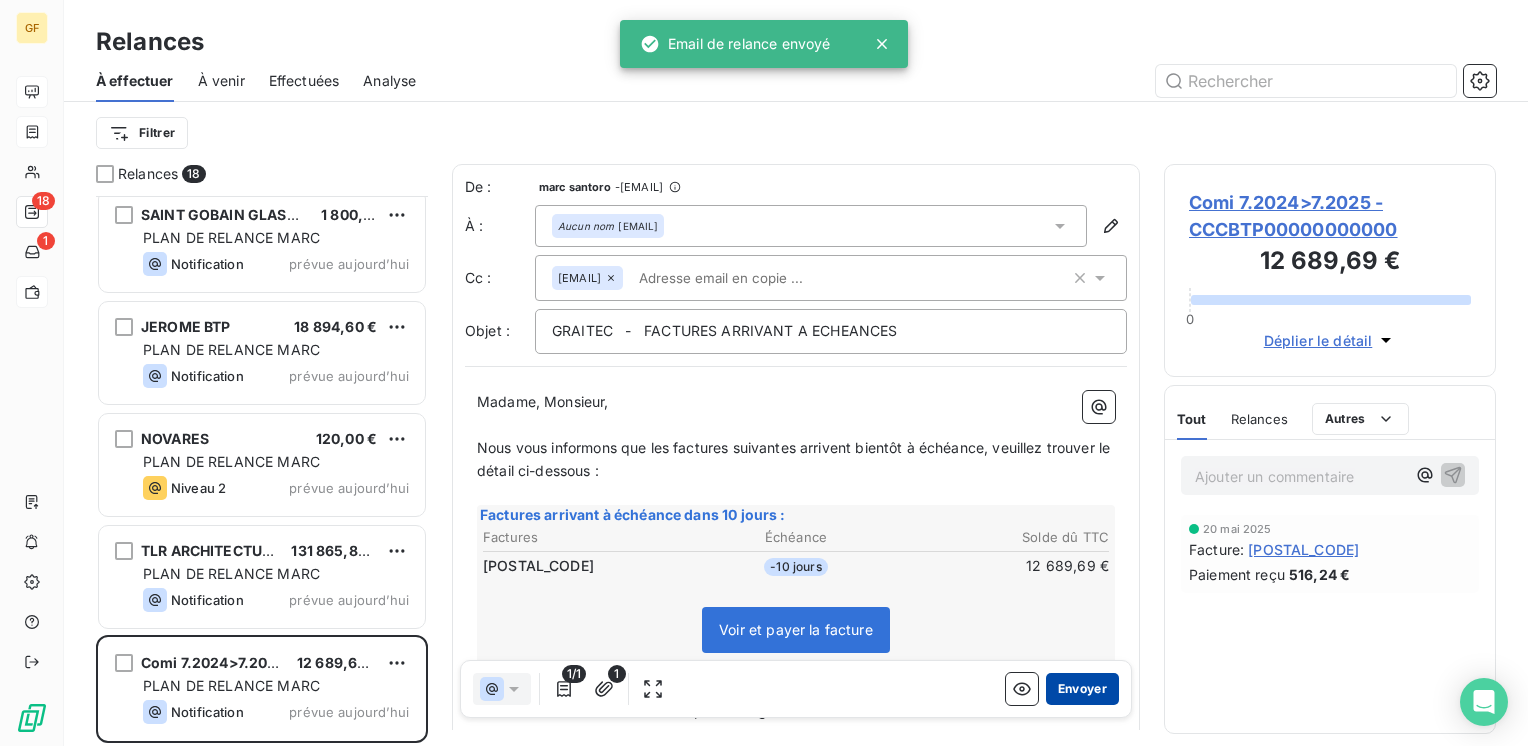 click on "Envoyer" at bounding box center (1082, 689) 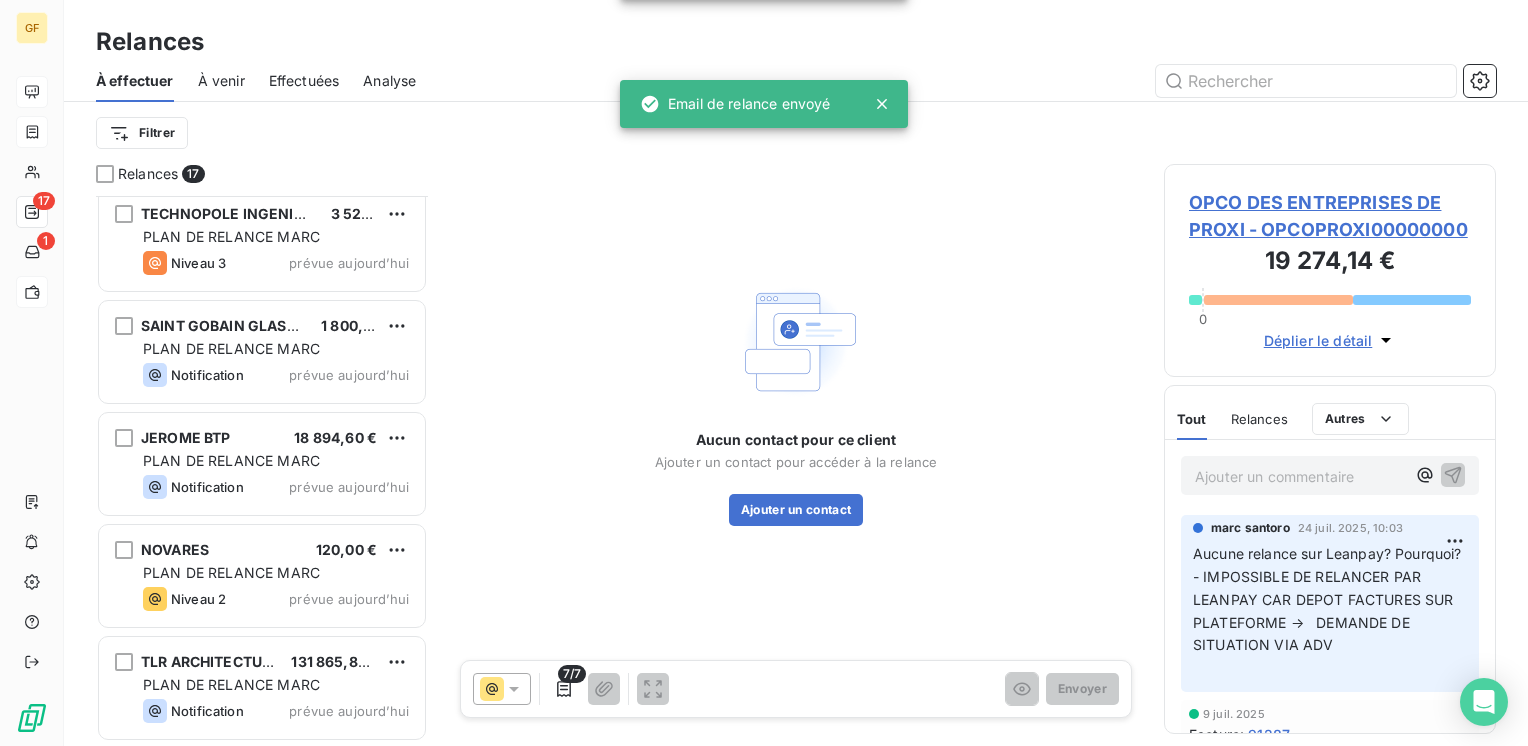 scroll, scrollTop: 1354, scrollLeft: 0, axis: vertical 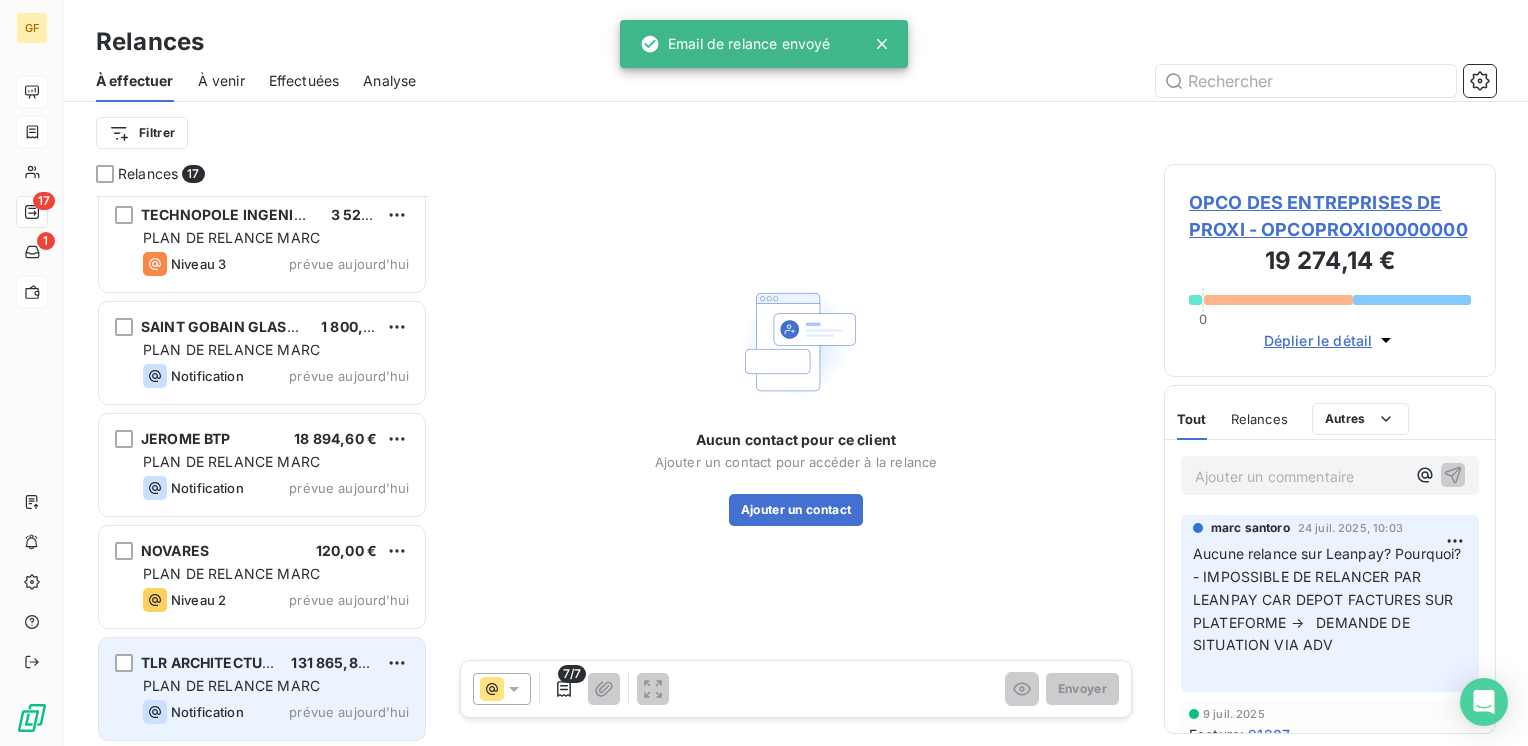 click on "[COMPANY_NAME] [AMOUNT] € [PLAN_NAME] [NOTIFICATION_TYPE]" at bounding box center [262, 689] 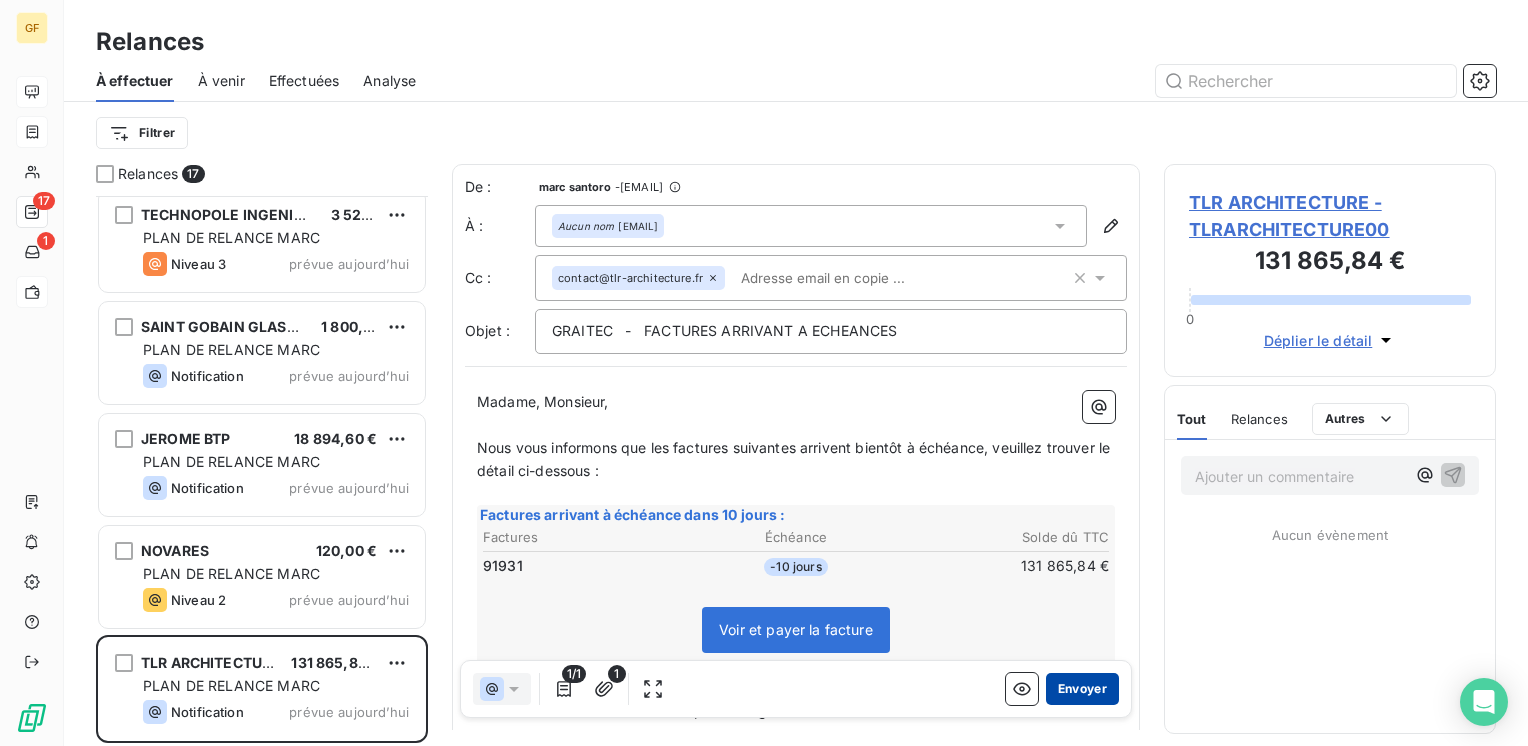 click on "Envoyer" at bounding box center (1082, 689) 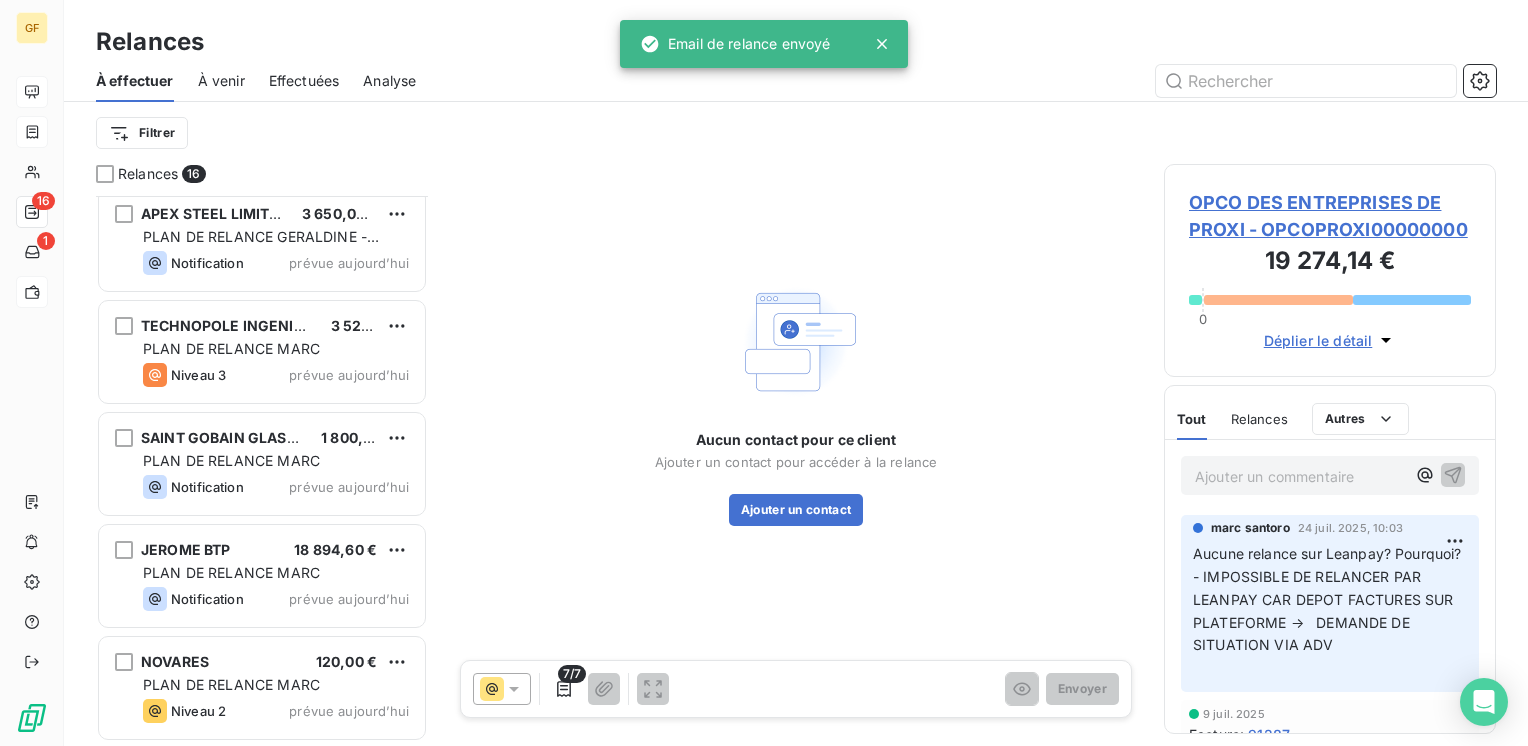 scroll, scrollTop: 1242, scrollLeft: 0, axis: vertical 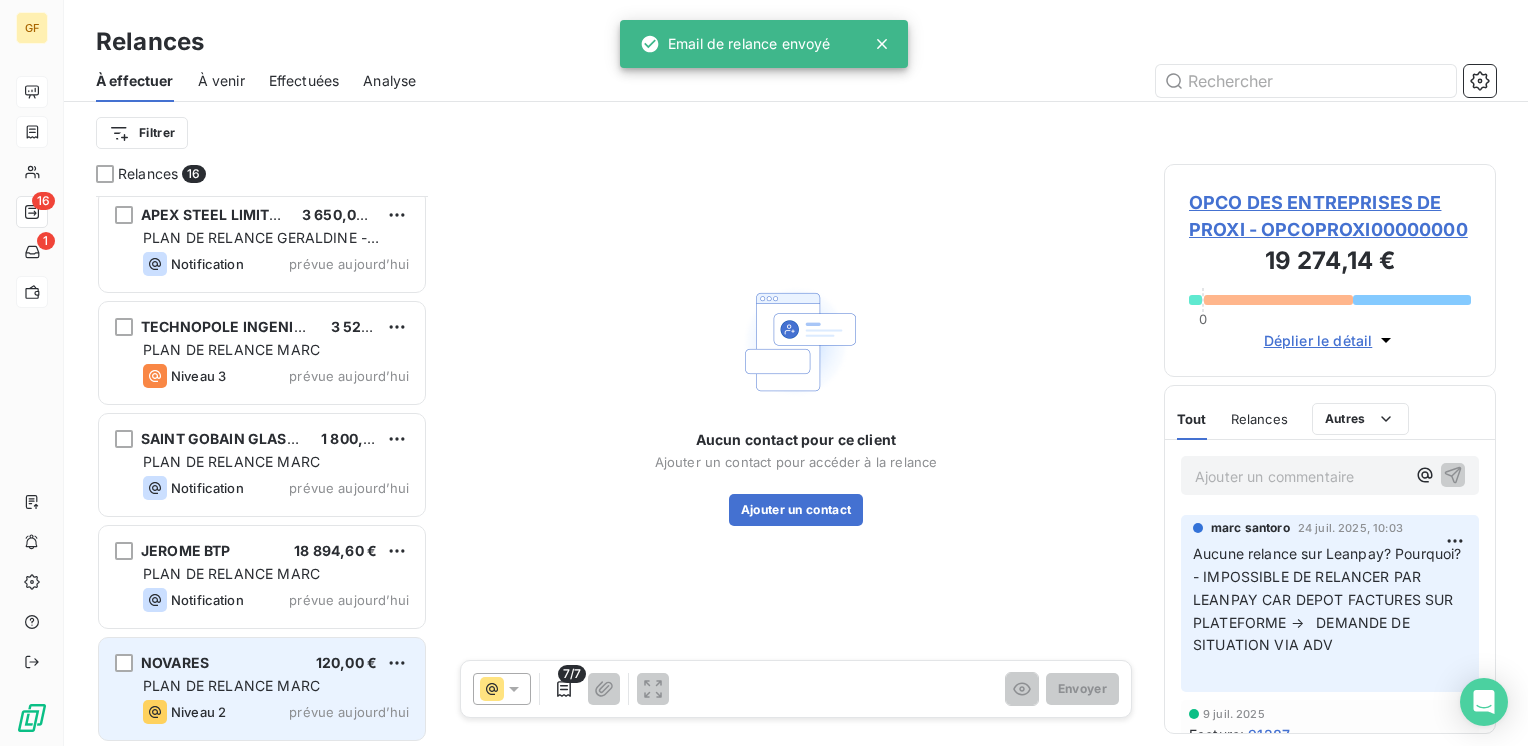 click on "NOVARES 120,00 € PLAN DE RELANCE MARC Niveau 2 prévue aujourd’hui" at bounding box center [262, 689] 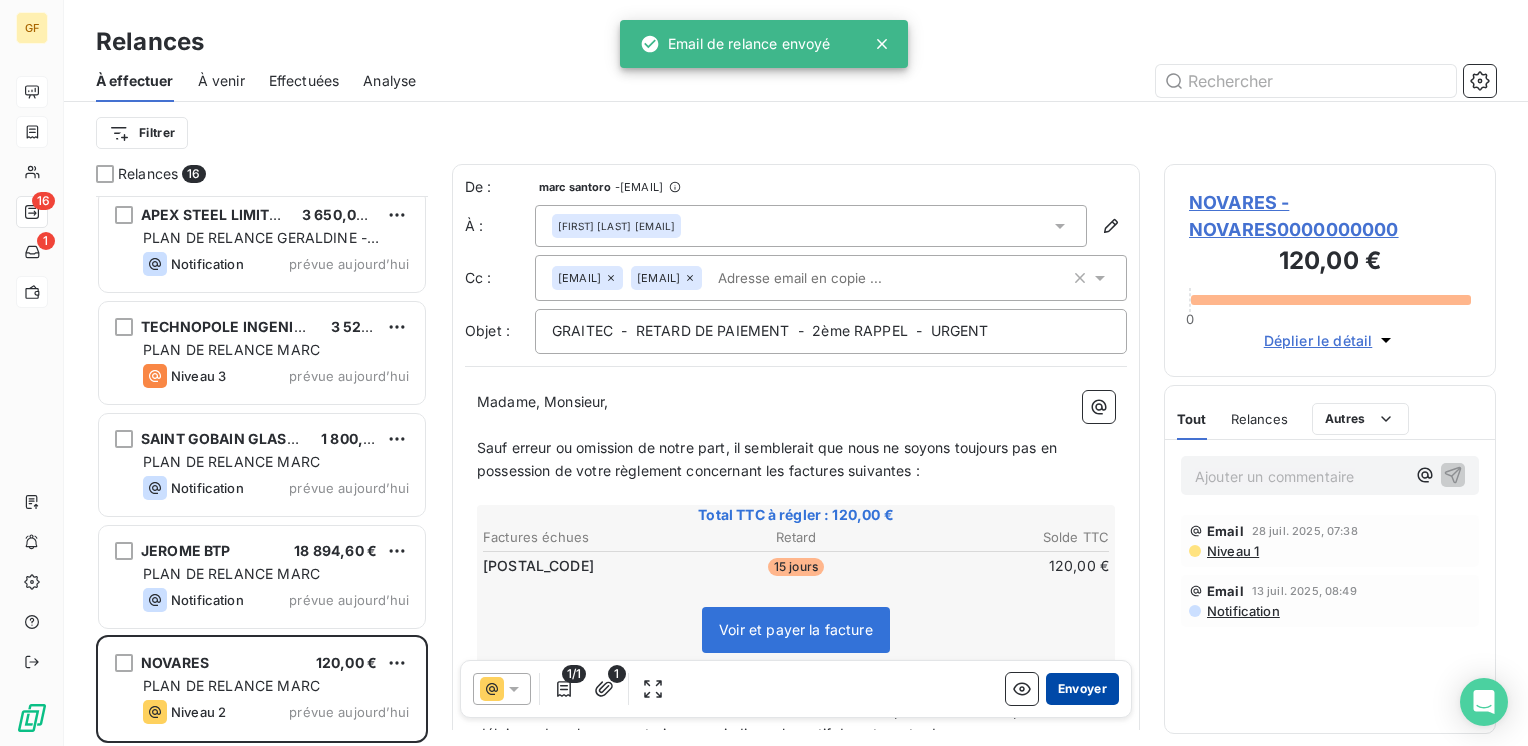 click on "Envoyer" at bounding box center (1082, 689) 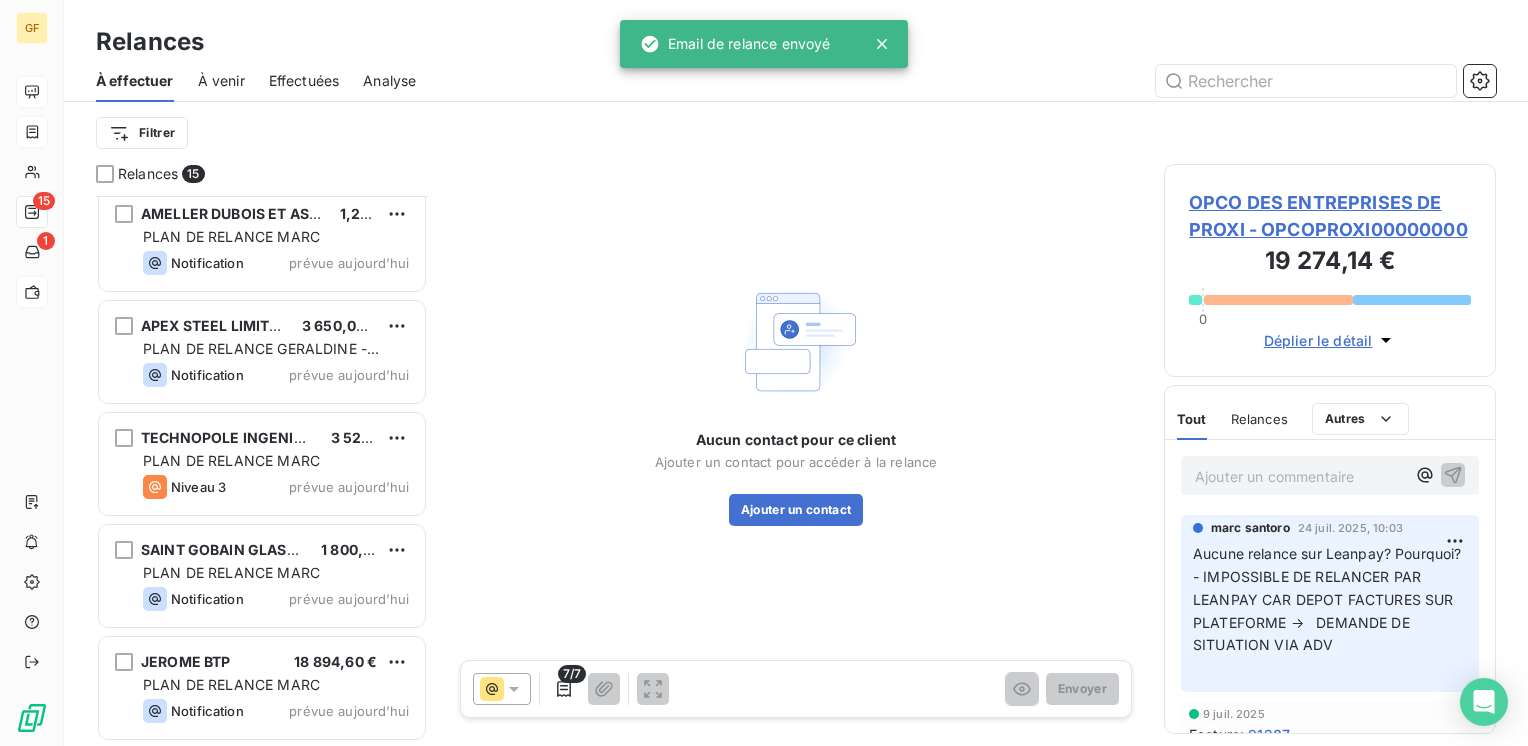 scroll, scrollTop: 1130, scrollLeft: 0, axis: vertical 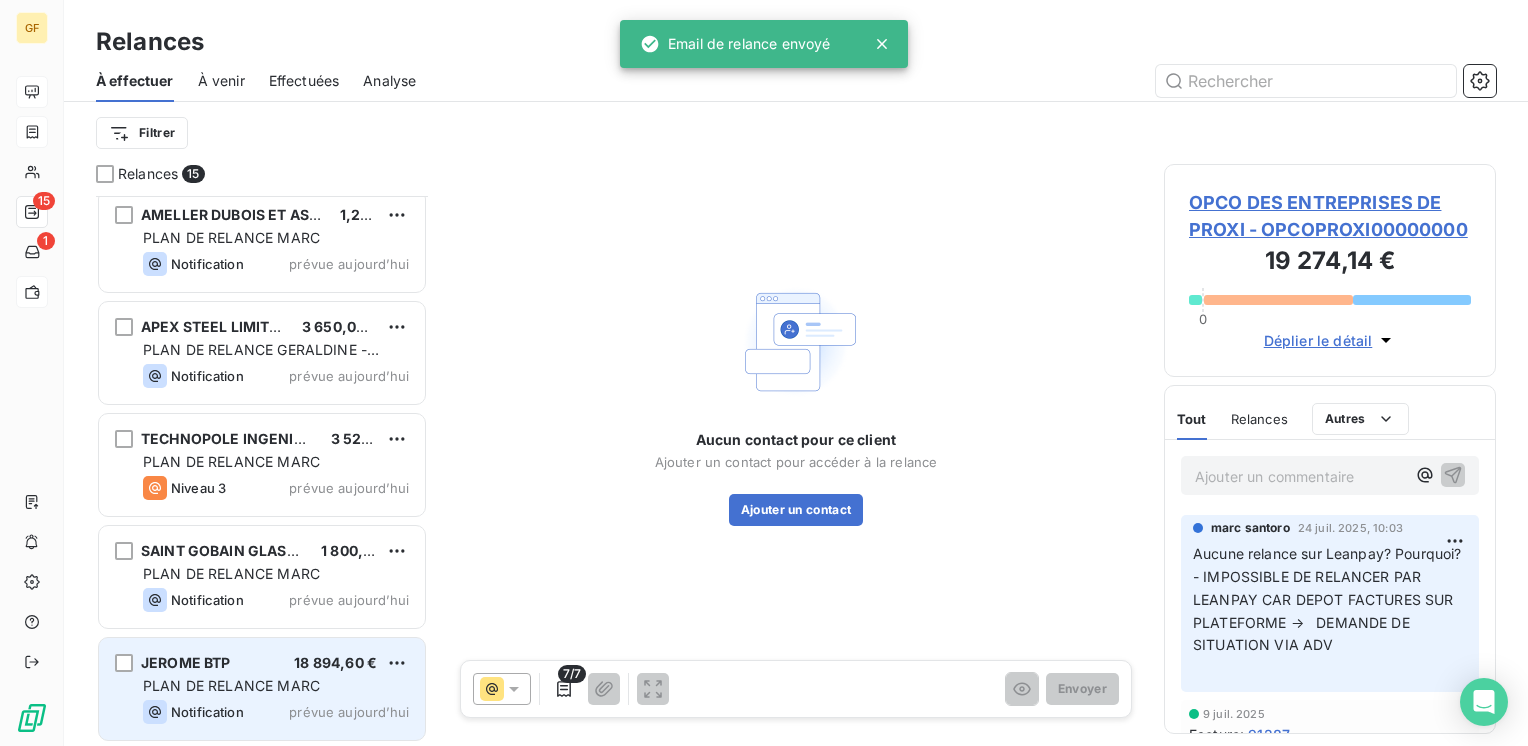 click on "18 894,60 €" at bounding box center [335, 662] 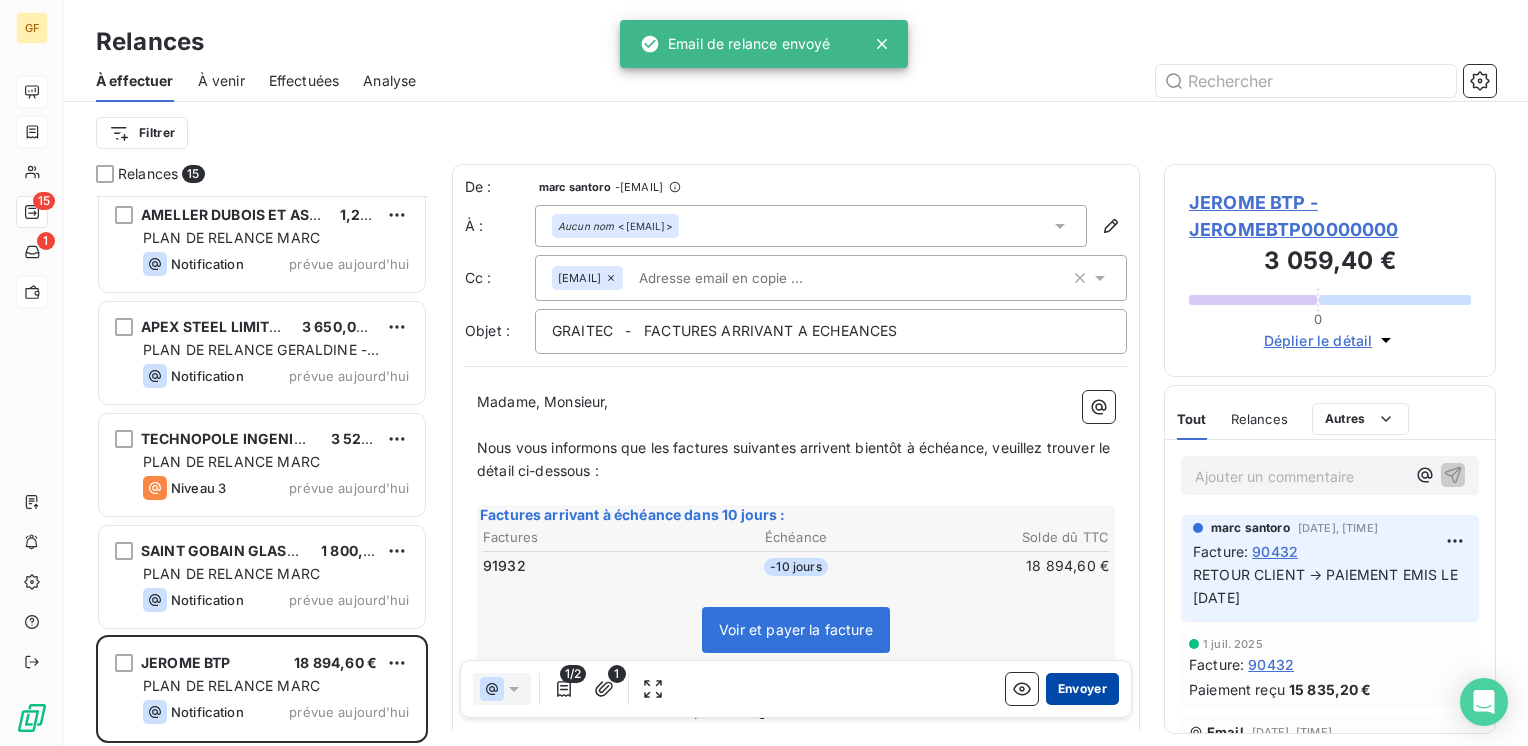 click on "Envoyer" at bounding box center [1082, 689] 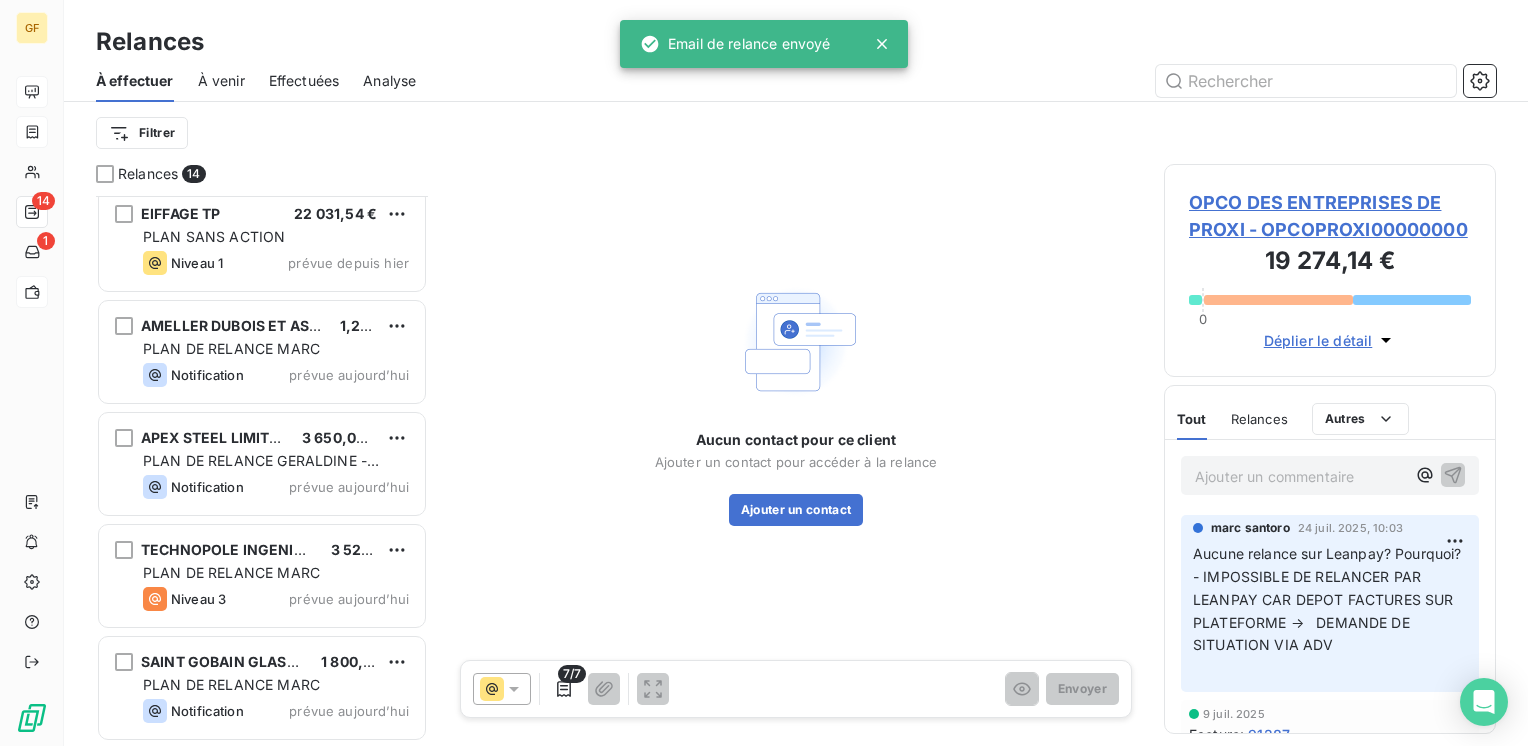 scroll, scrollTop: 1018, scrollLeft: 0, axis: vertical 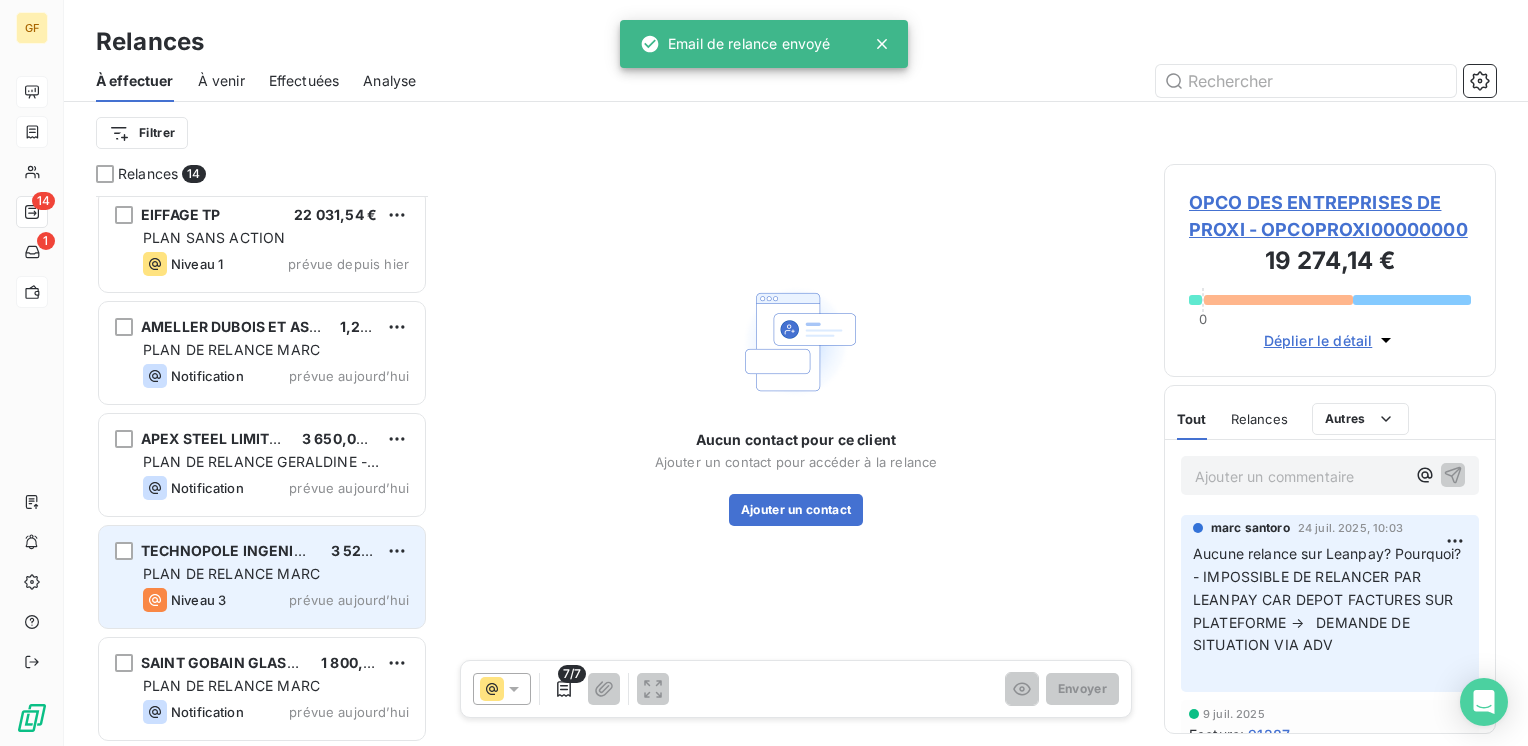 click on "PLAN DE RELANCE MARC" at bounding box center (231, 573) 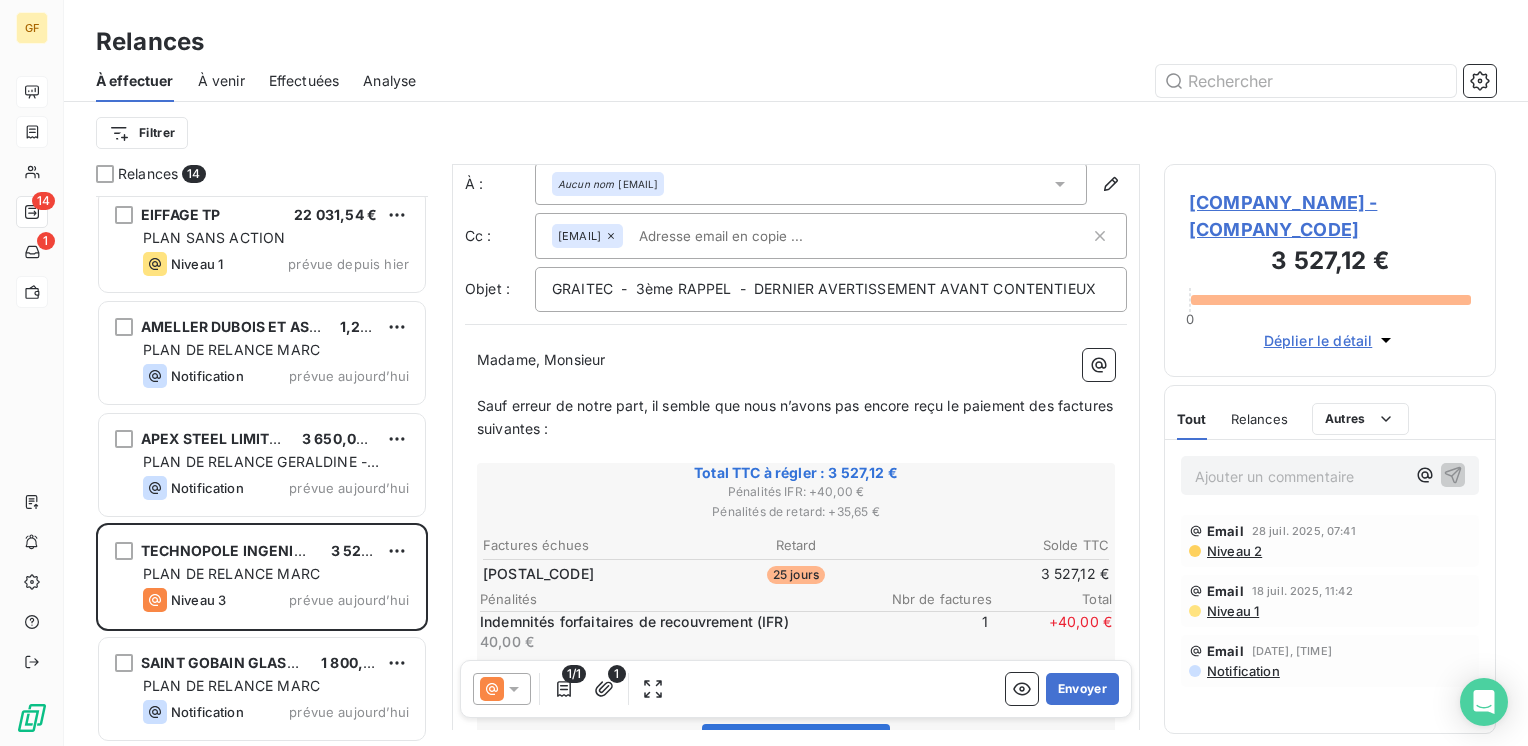 scroll, scrollTop: 100, scrollLeft: 0, axis: vertical 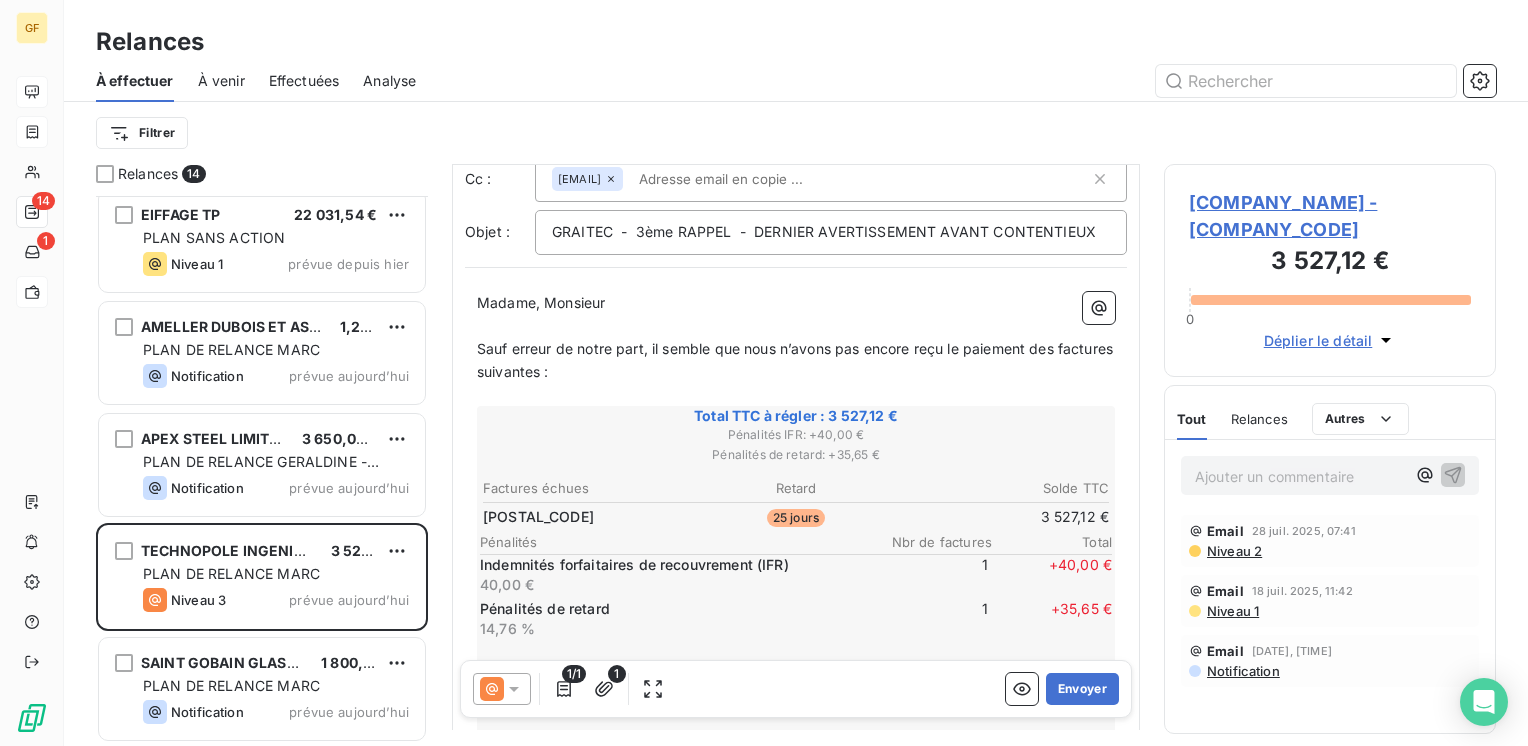 click on "[COMPANY_NAME] - [COMPANY_CODE]" at bounding box center [1330, 216] 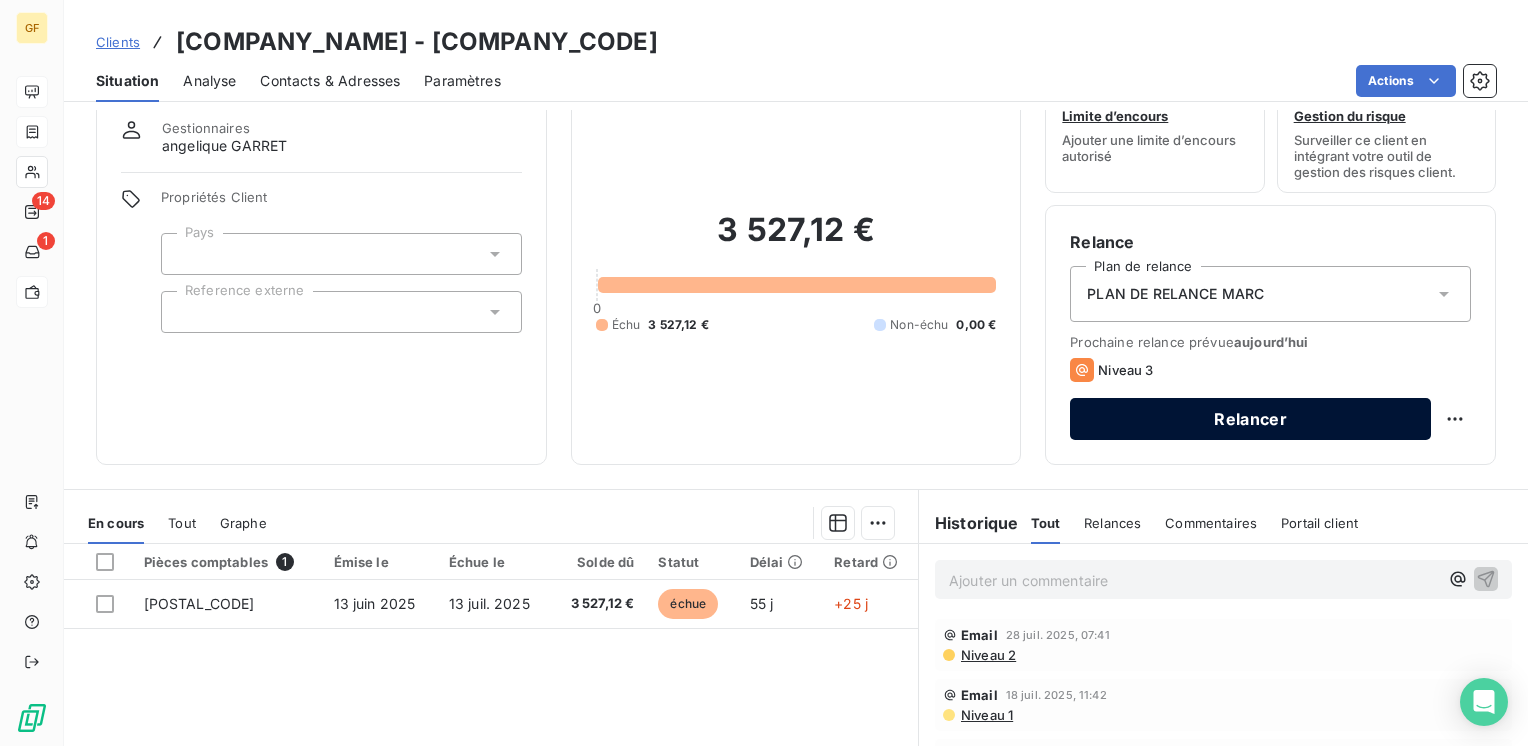 scroll, scrollTop: 100, scrollLeft: 0, axis: vertical 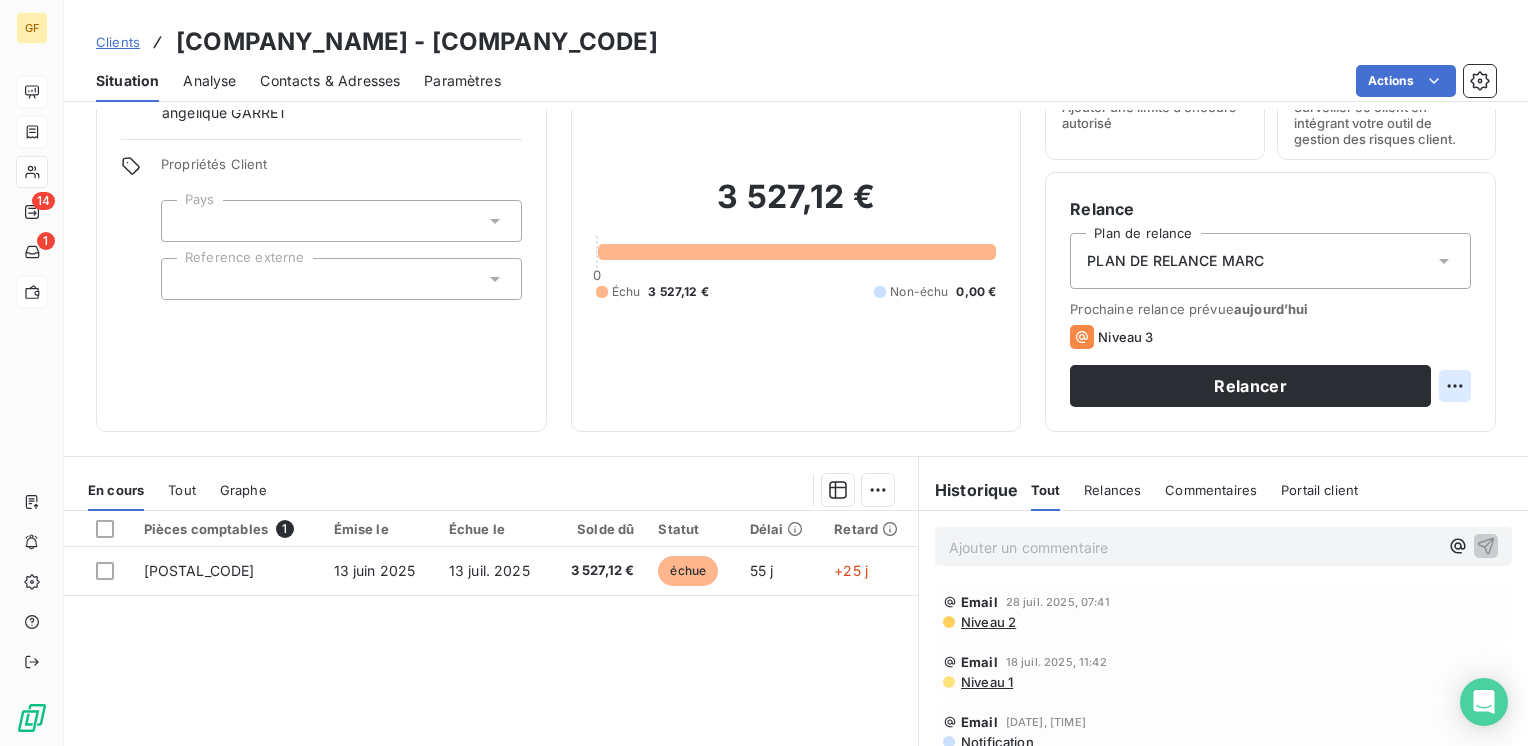 click on "GF 14 1 Clients [COMPANY_NAME] - [COMPANY_CODE] Situation Analyse Contacts & Adresses Paramètres Actions Informations client Gestionnaires [FIRST_NAME] [LAST_NAME] Propriétés Client Pays Reference externe Encours client   [AMOUNT] € 0 Échu [AMOUNT] € Non-échu 0,00 €     Limite d’encours Ajouter une limite d’encours autorisé Gestion du risque Surveiller ce client en intégrant votre outil de gestion des risques client. Relance Plan de relance [PLAN_NAME] Prochaine relance prévue  aujourd’hui Niveau 3 Relancer En cours Tout Graphe Pièces comptables 1 Émise le Échue le Solde dû Statut Délai   Retard   [INVOICE_NUMBER] [DATE] [DATE] [AMOUNT] € échue [DAYS] j +[DAYS] j Lignes par page 25 Précédent 1 Suivant Historique Tout Relances Commentaires Portail client Tout Relances Commentaires Portail client Ajouter un commentaire ﻿ Email [DATE], [TIME] Niveau 2 Email [DATE], [TIME] Niveau 1 Email [DATE], [TIME] Notification" at bounding box center (764, 373) 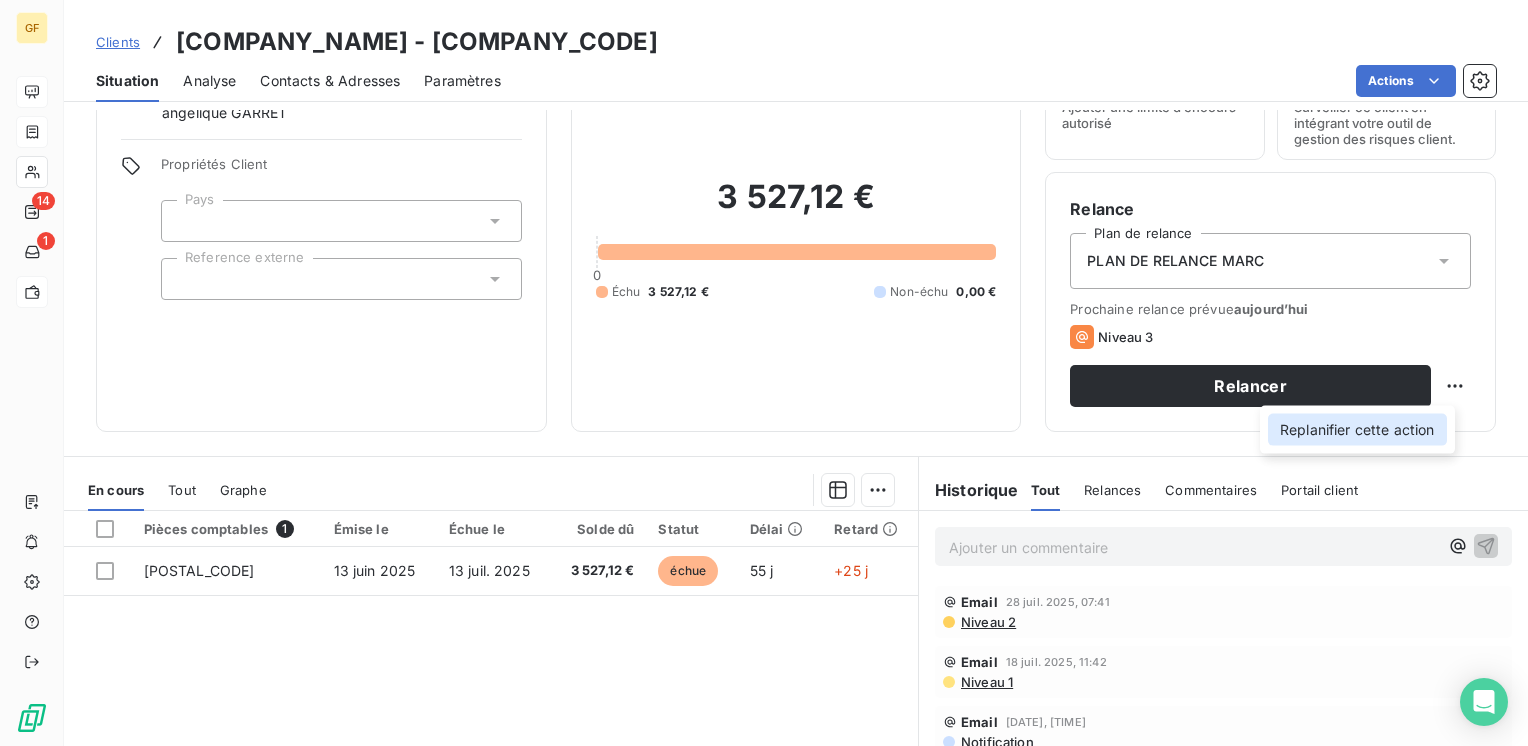 click on "Replanifier cette action" at bounding box center (1357, 430) 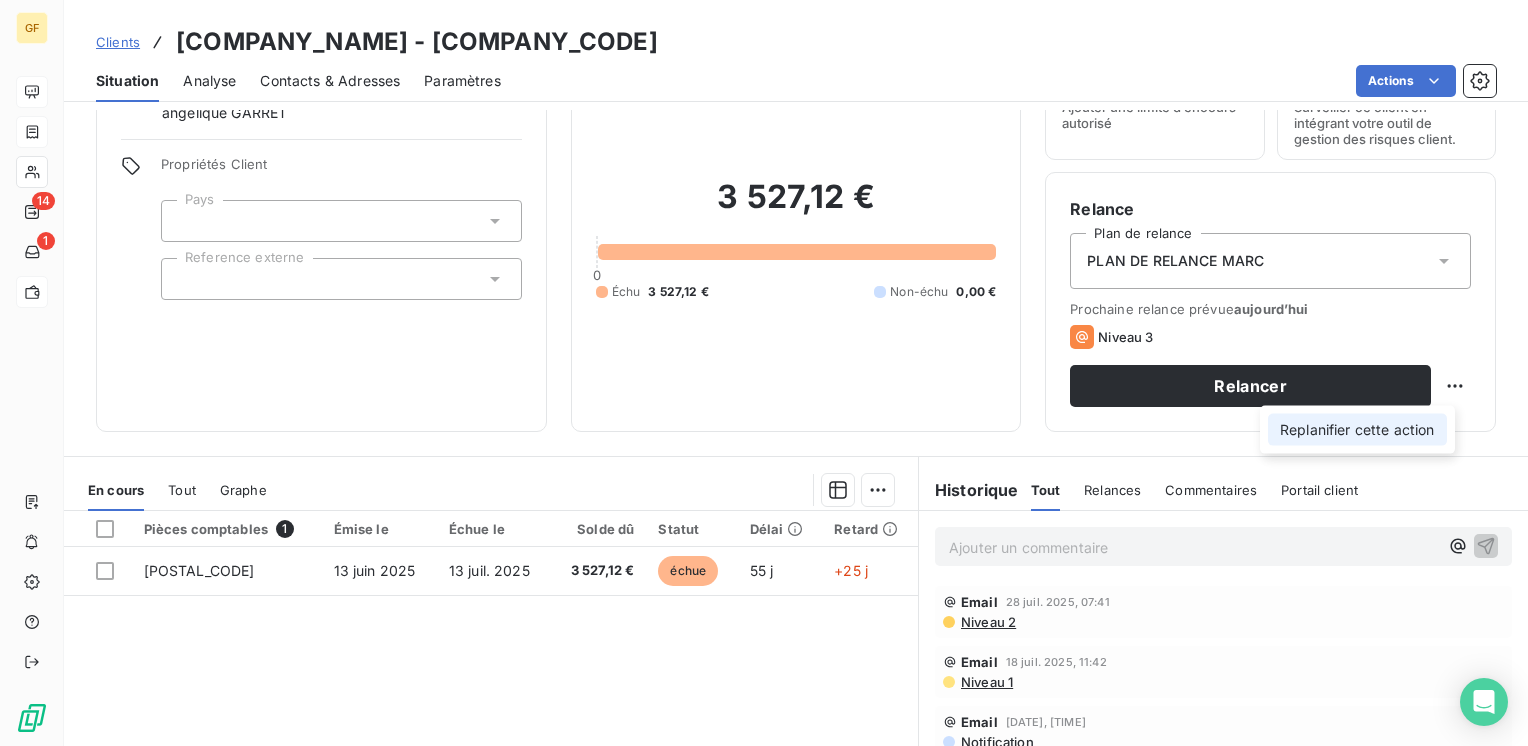 select on "7" 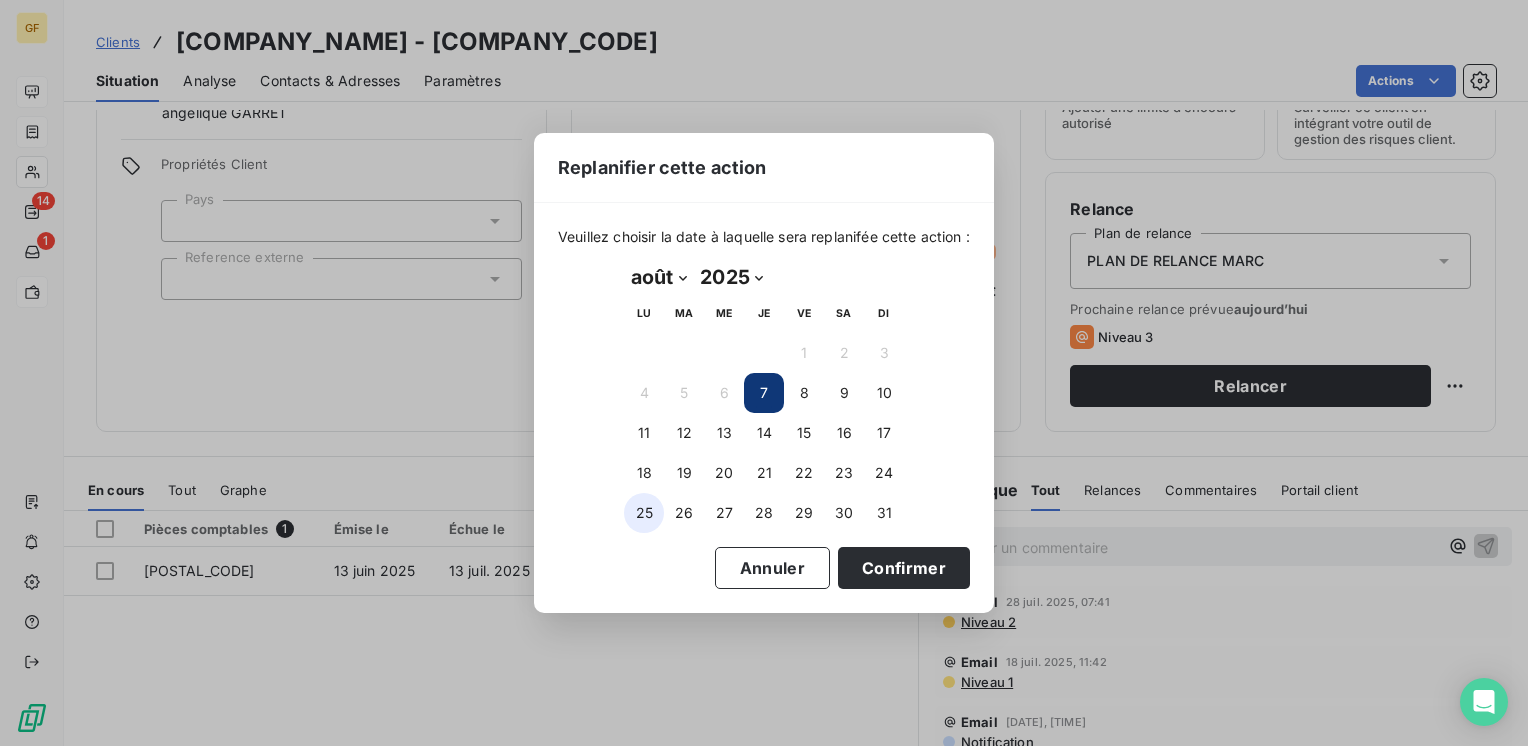 click on "25" at bounding box center [644, 513] 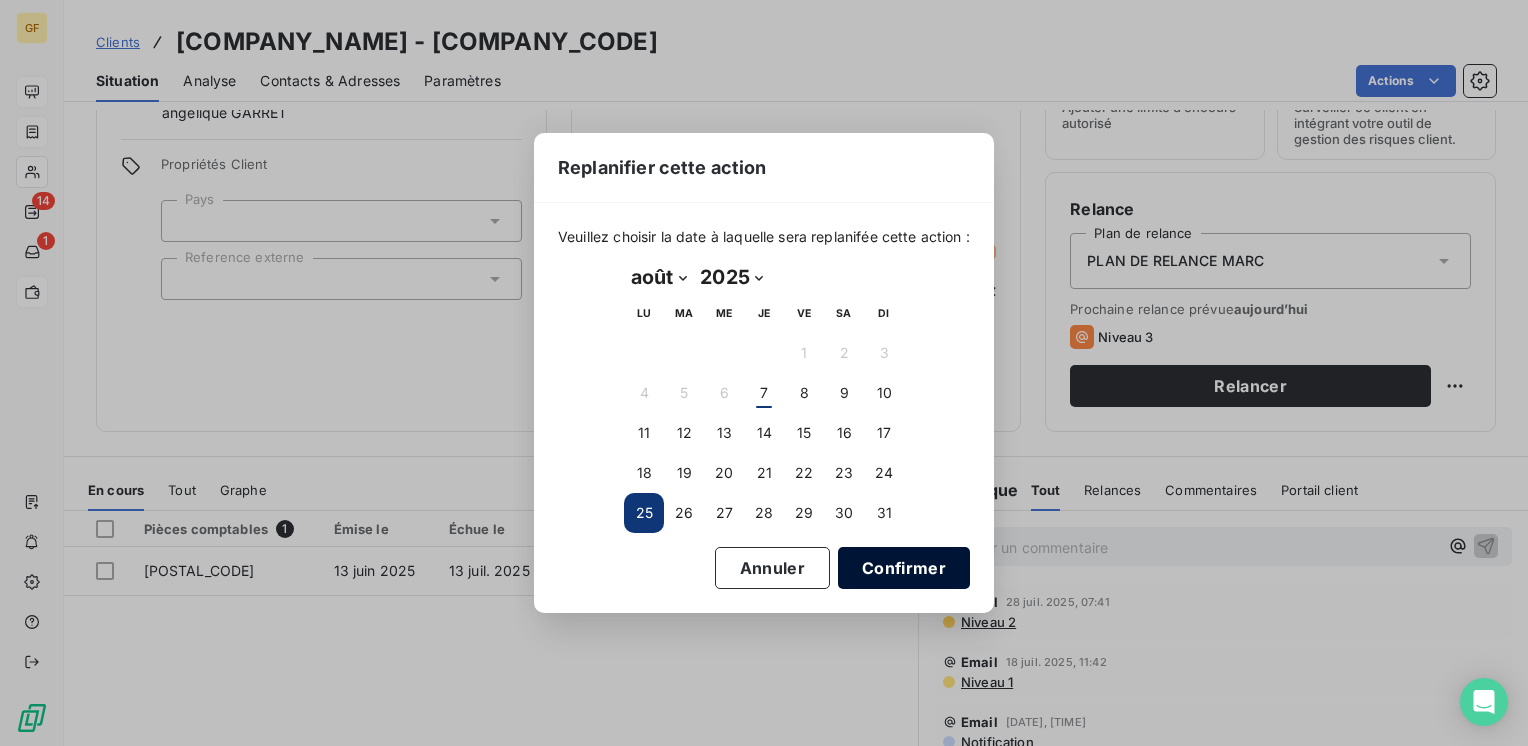 click on "Confirmer" at bounding box center [904, 568] 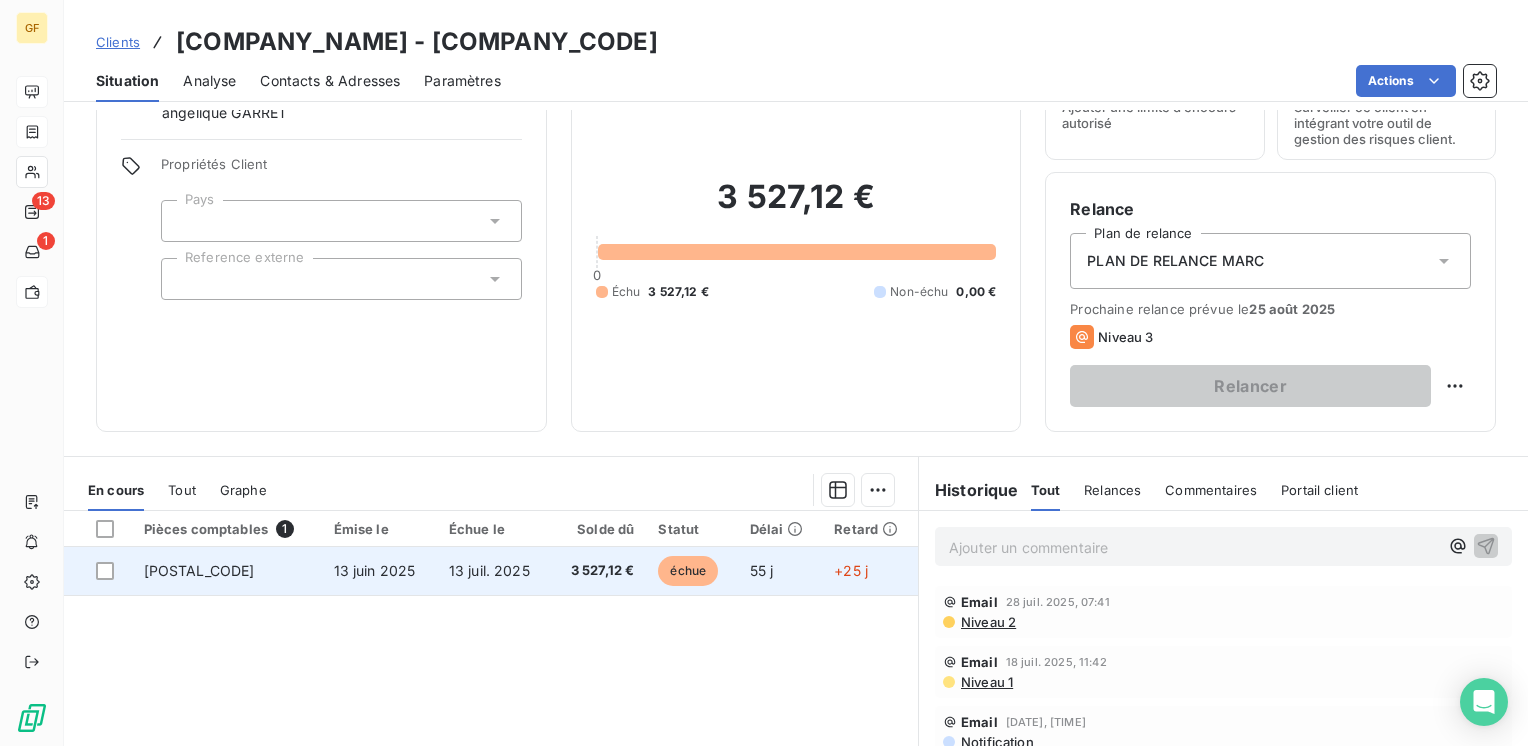 click on "13 juil. 2025" at bounding box center [489, 570] 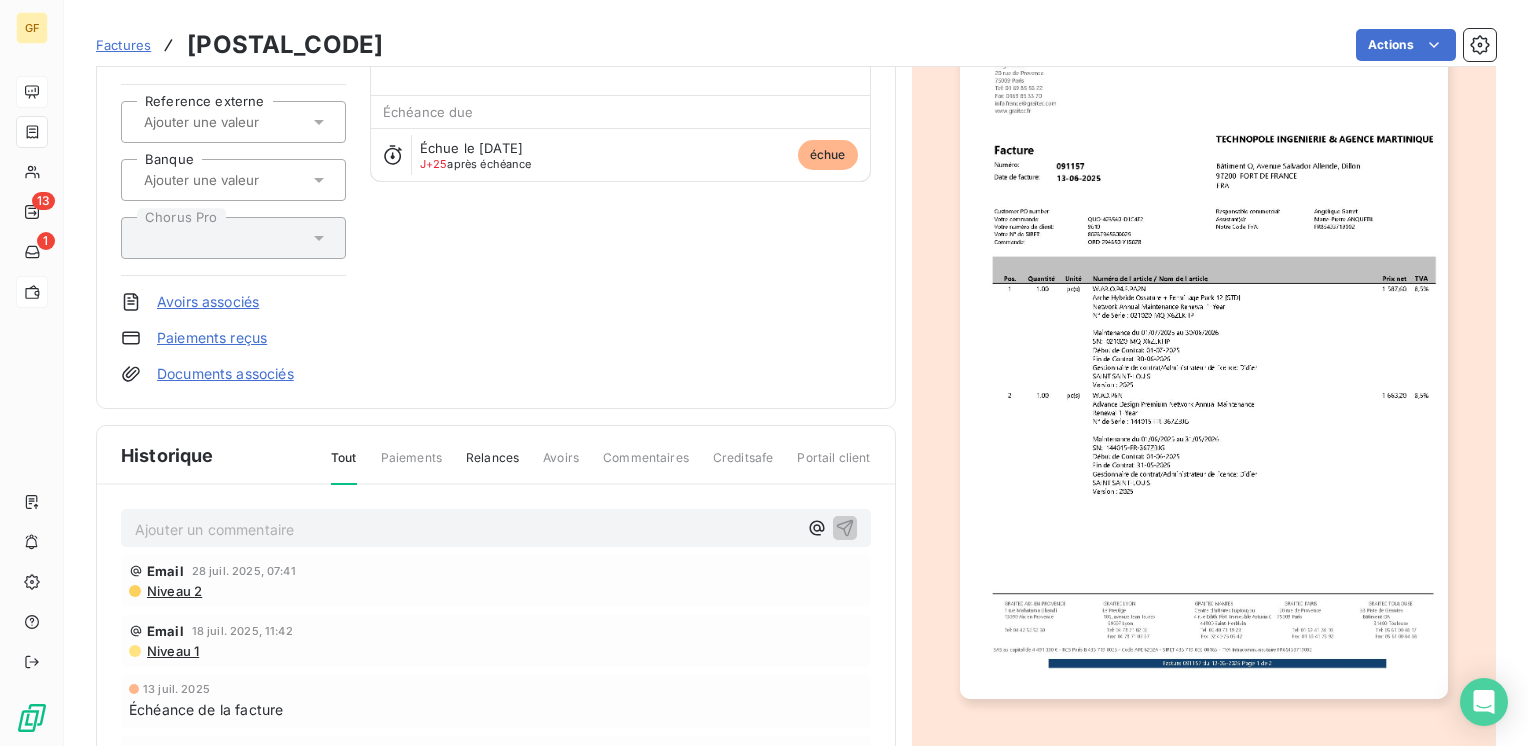 scroll, scrollTop: 359, scrollLeft: 0, axis: vertical 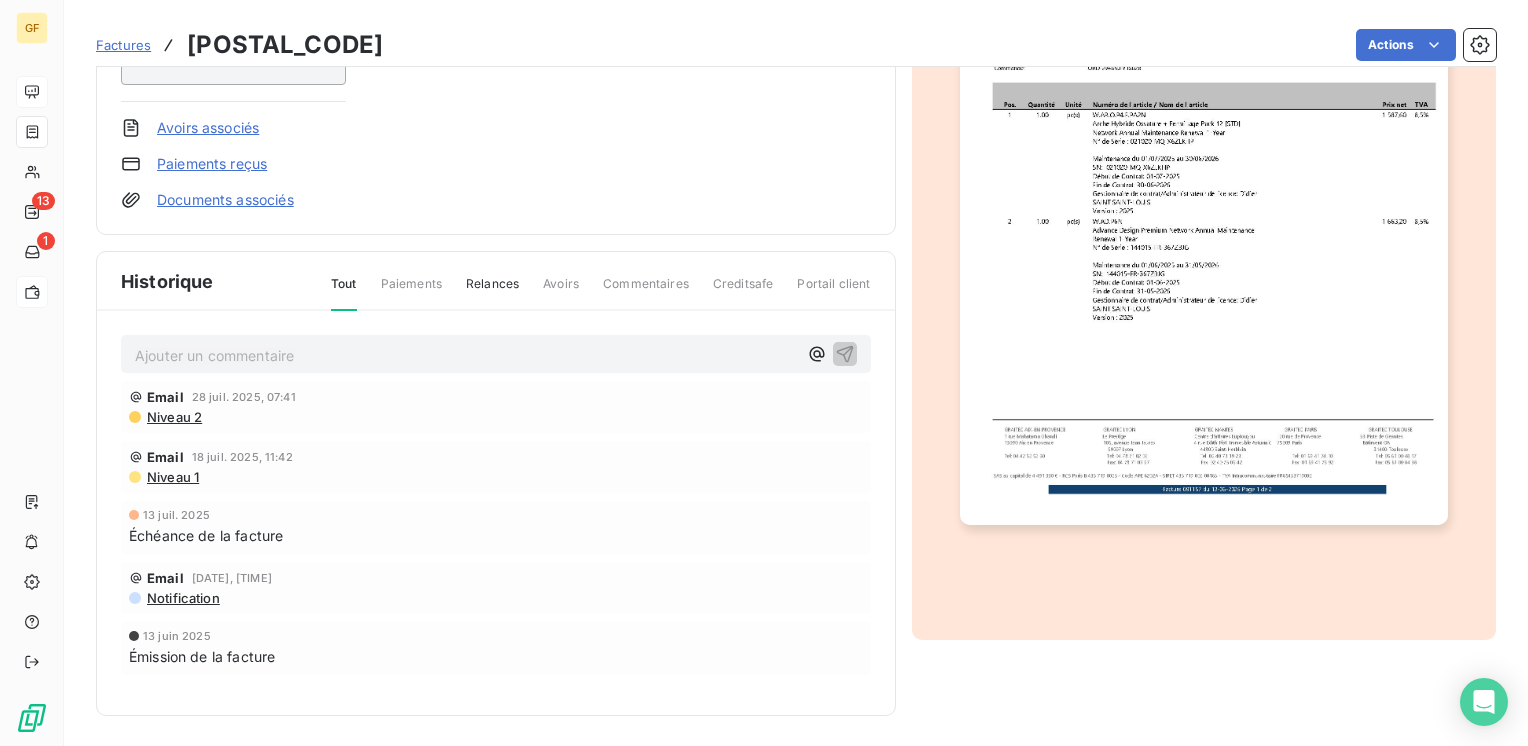 click on "Ajouter un commentaire ﻿" at bounding box center (466, 355) 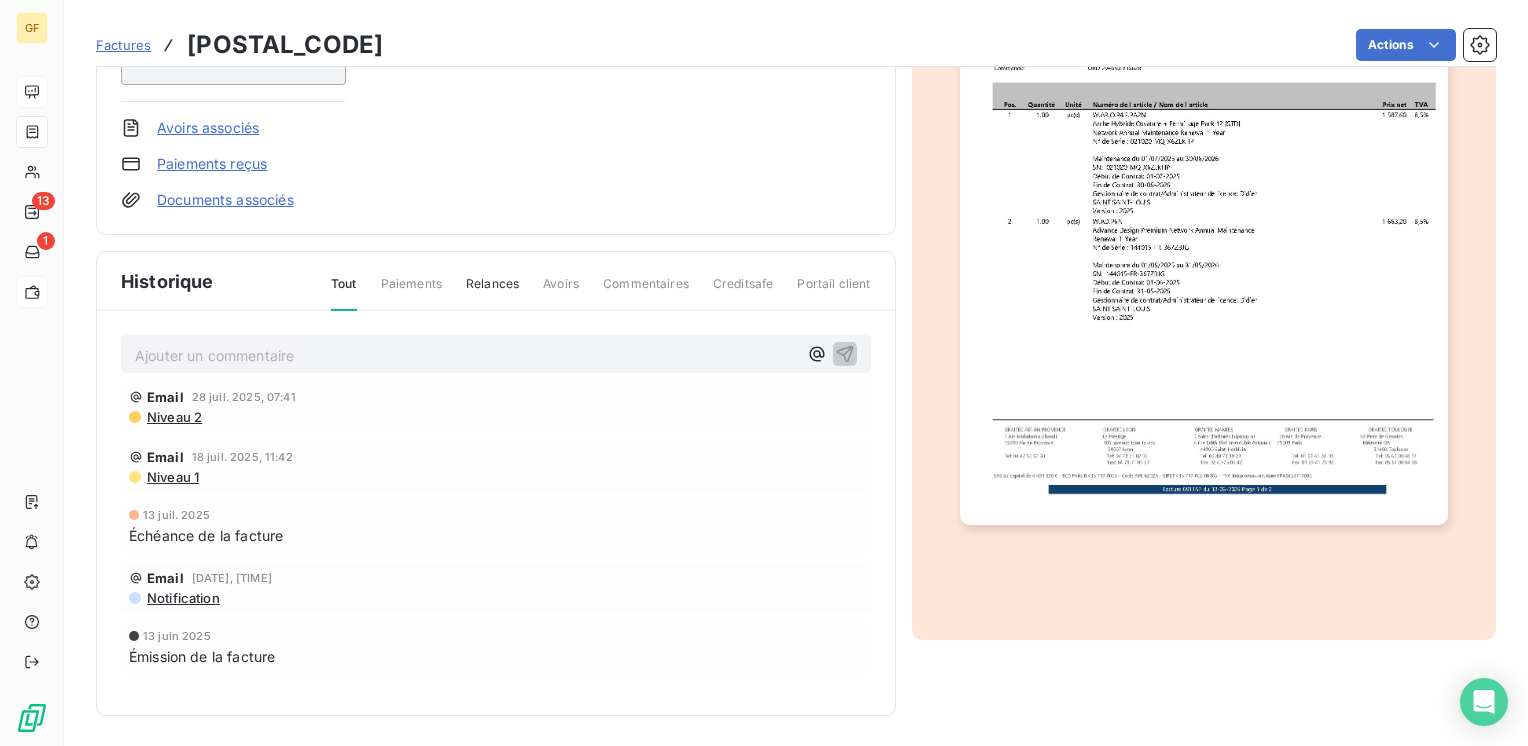 click on "Ajouter un commentaire ﻿" at bounding box center [466, 355] 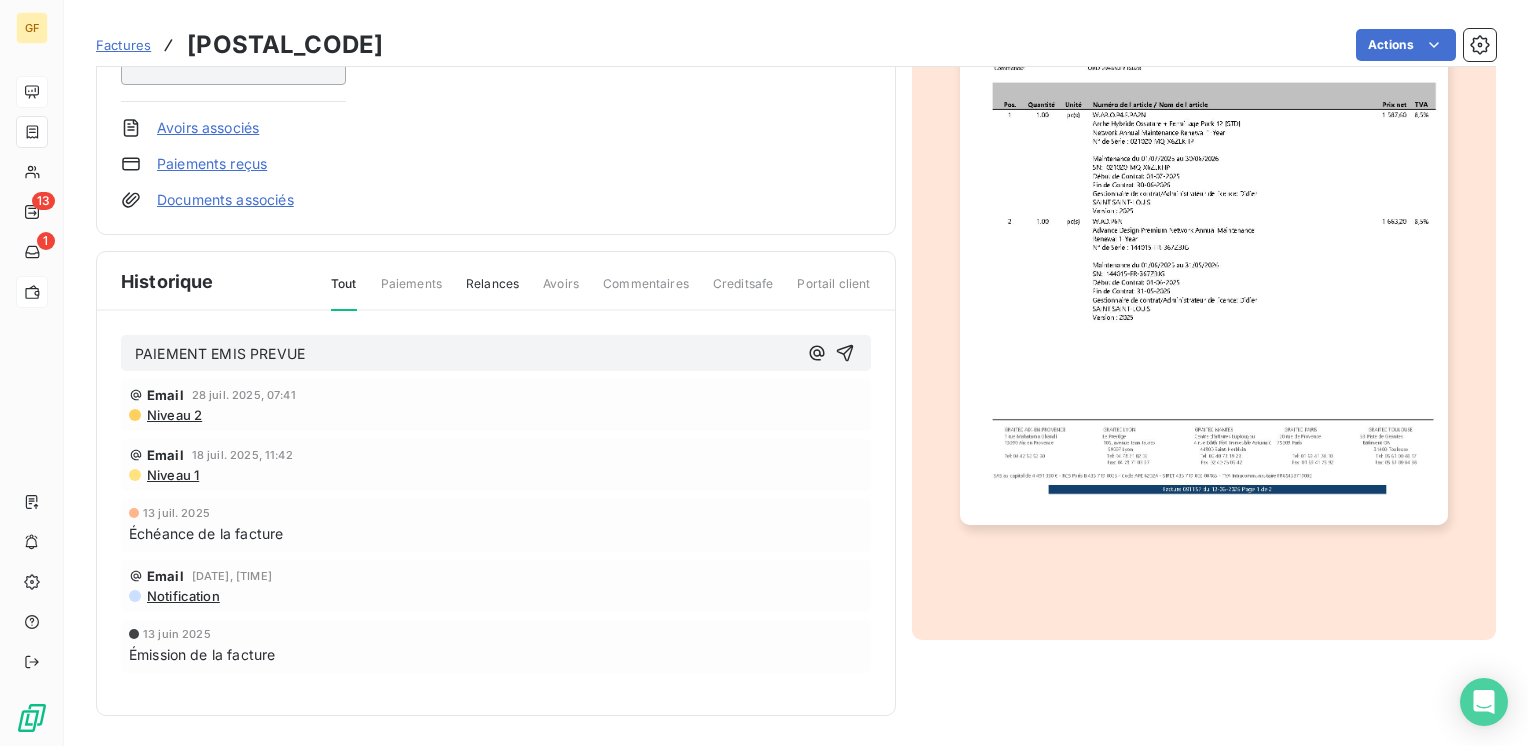 drag, startPoint x: 318, startPoint y: 350, endPoint x: 92, endPoint y: 366, distance: 226.56566 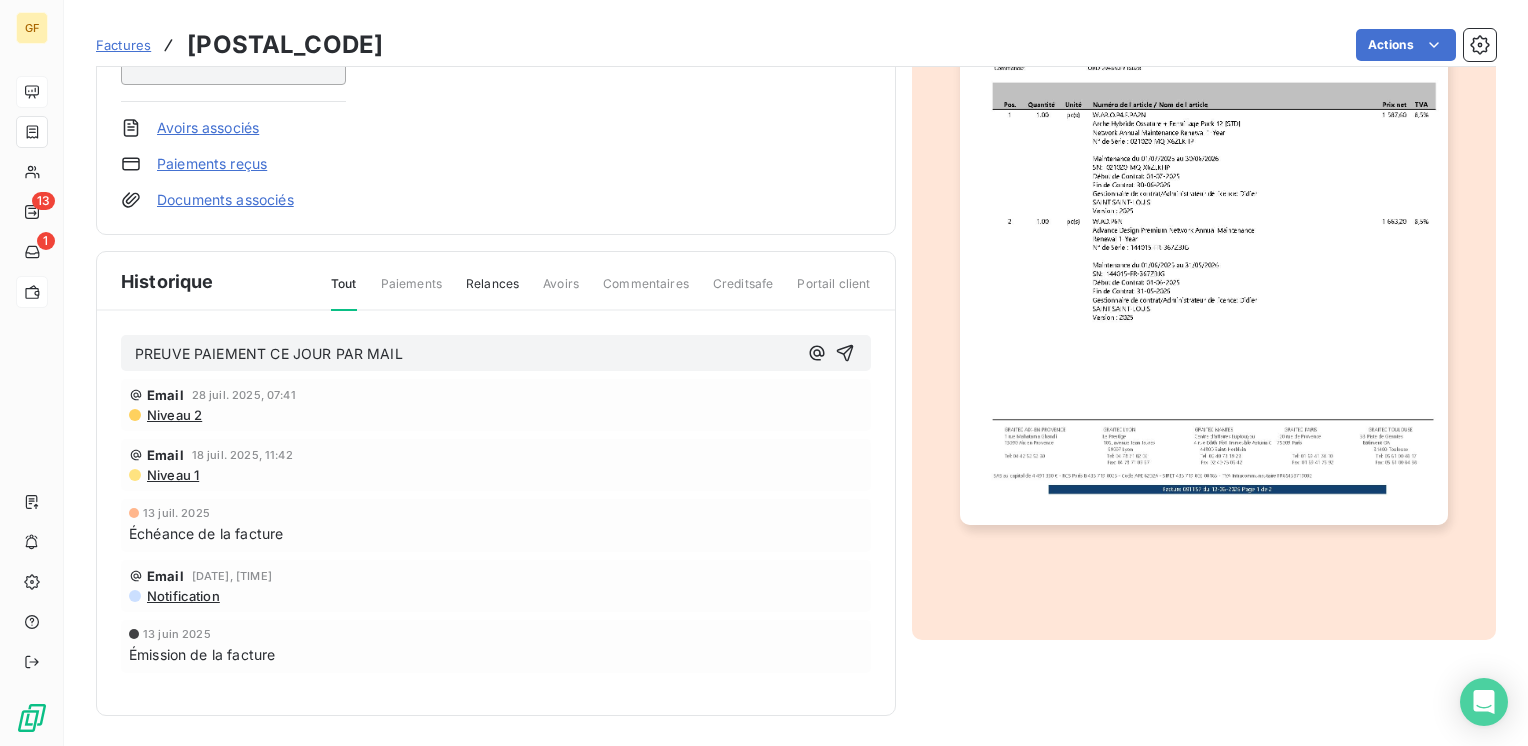 click on "PREUVE PAIEMENT CE JOUR PAR MAIL" at bounding box center (269, 353) 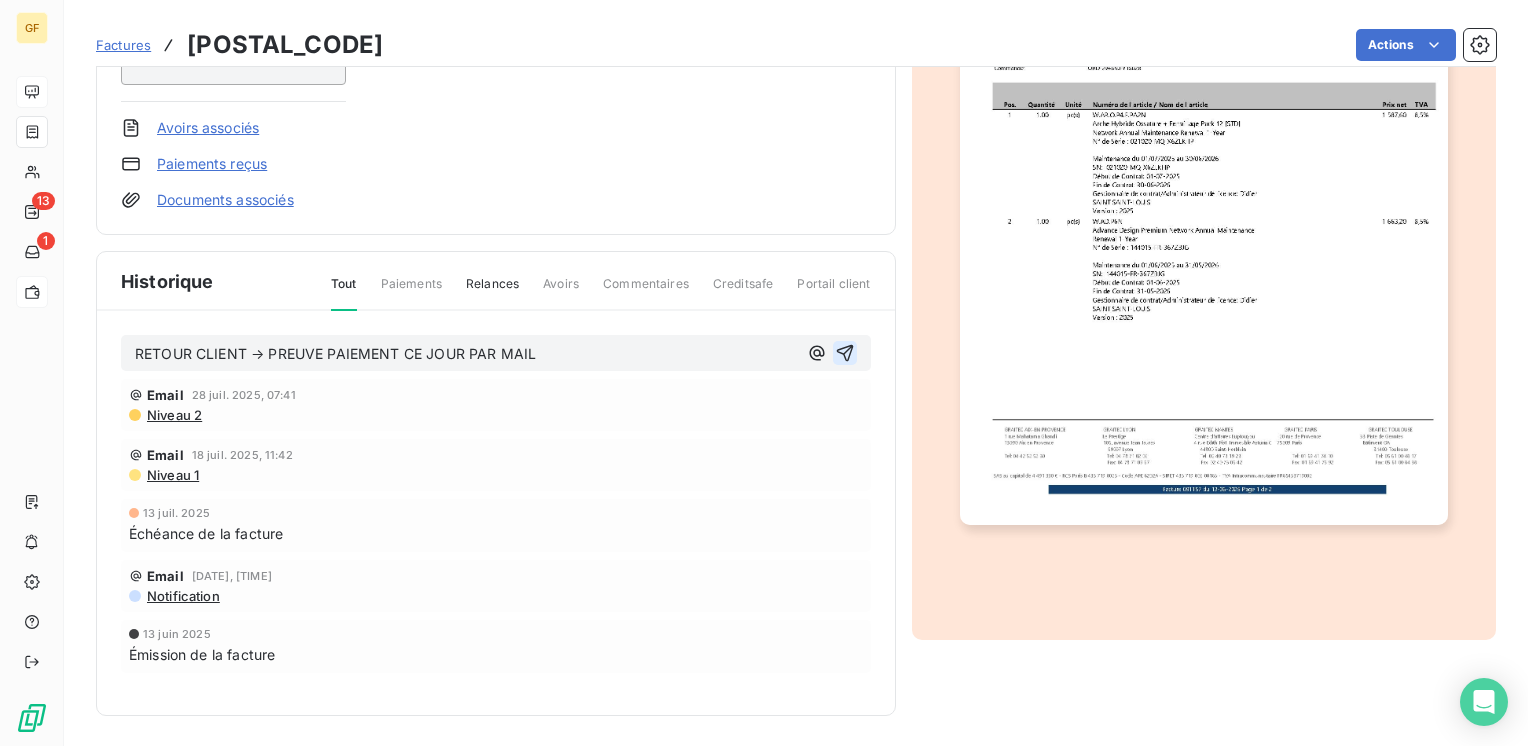 click 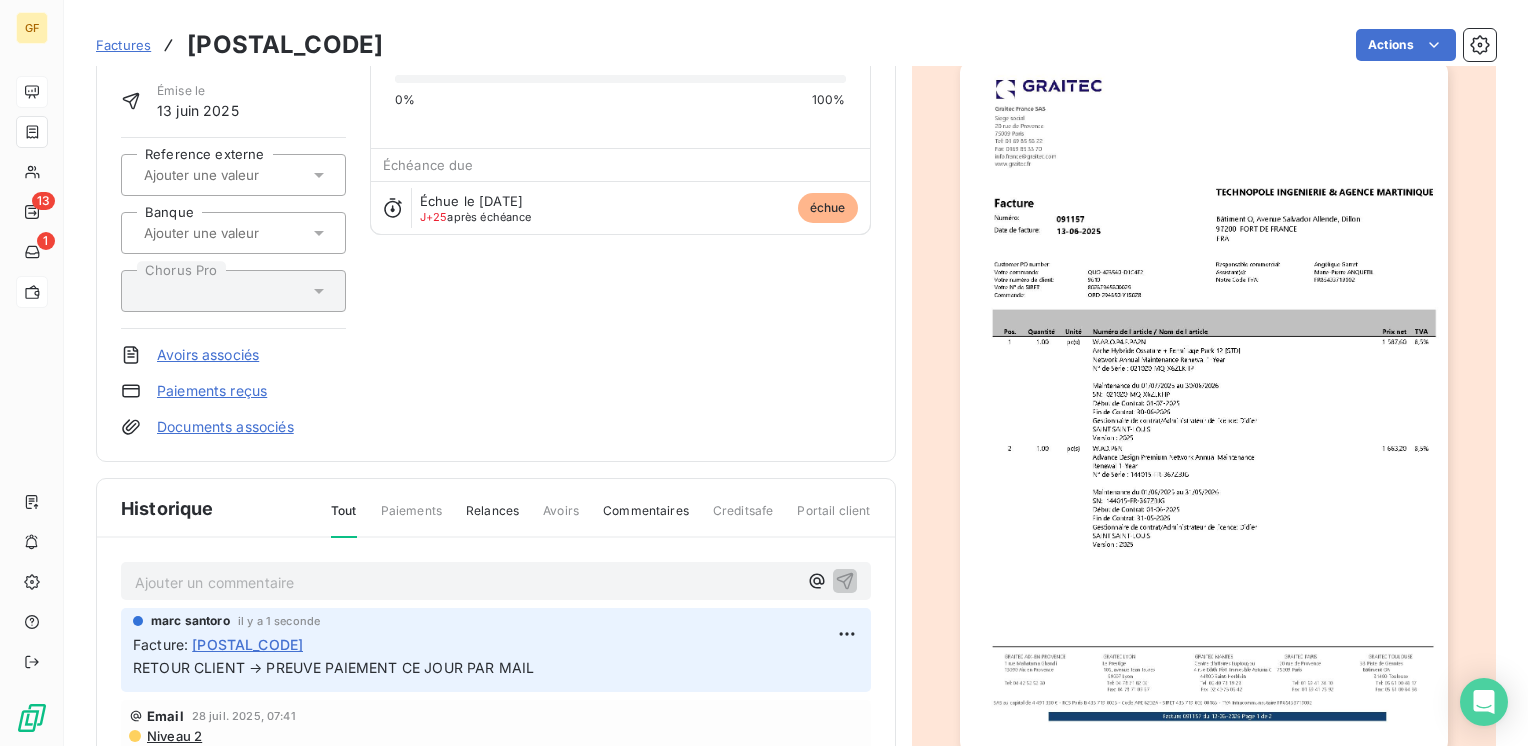 scroll, scrollTop: 0, scrollLeft: 0, axis: both 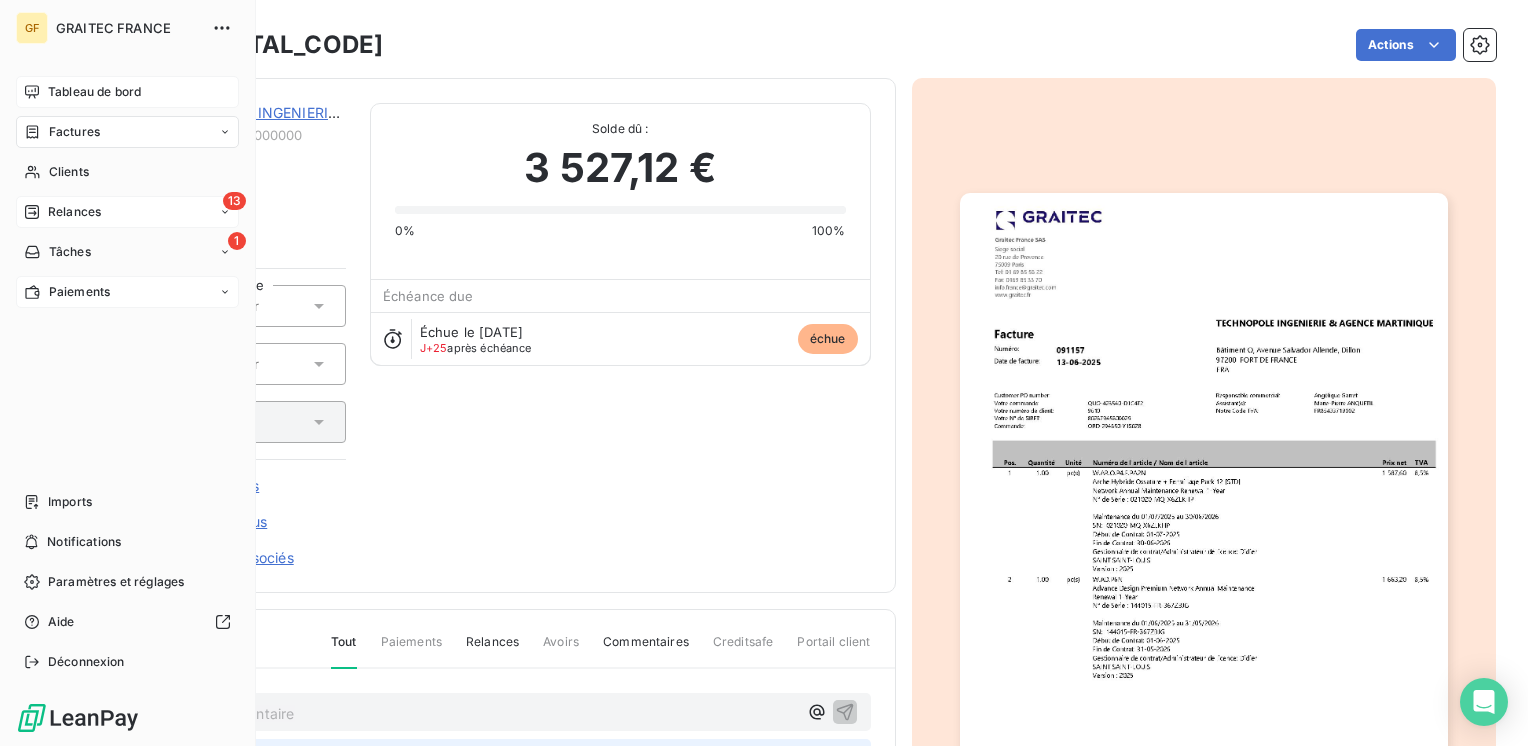 click on "13 Relances" at bounding box center (127, 212) 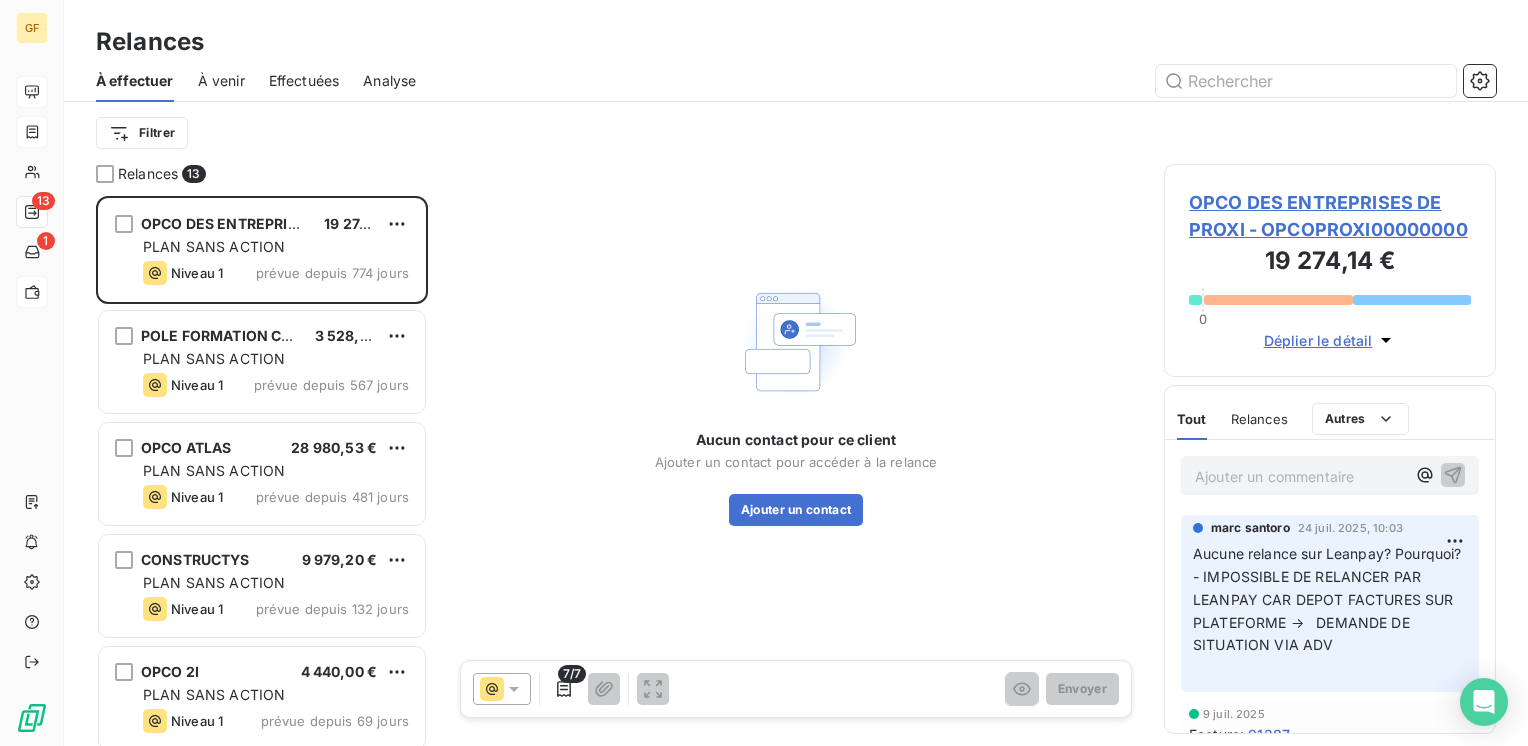 scroll, scrollTop: 16, scrollLeft: 16, axis: both 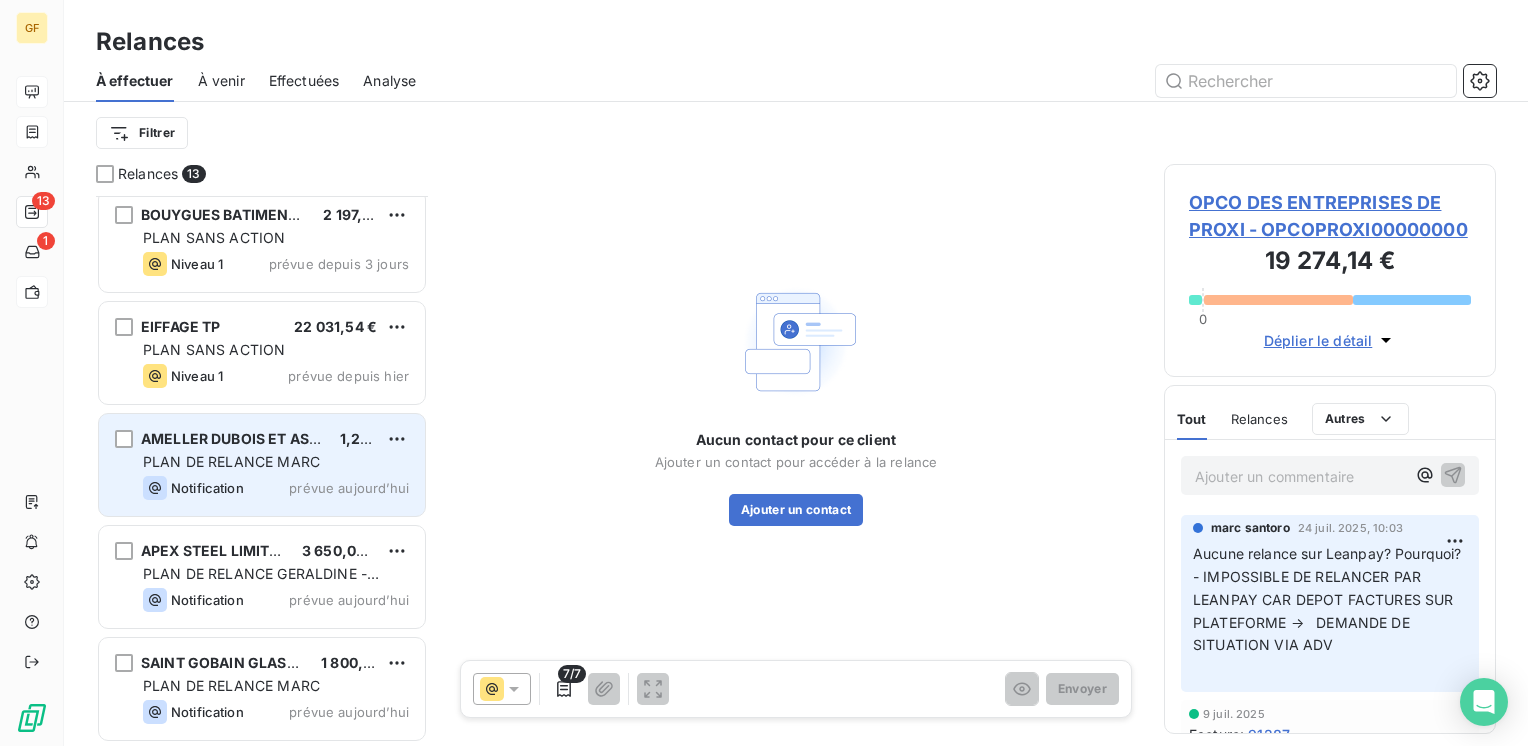 click on "PLAN DE RELANCE MARC" at bounding box center (231, 461) 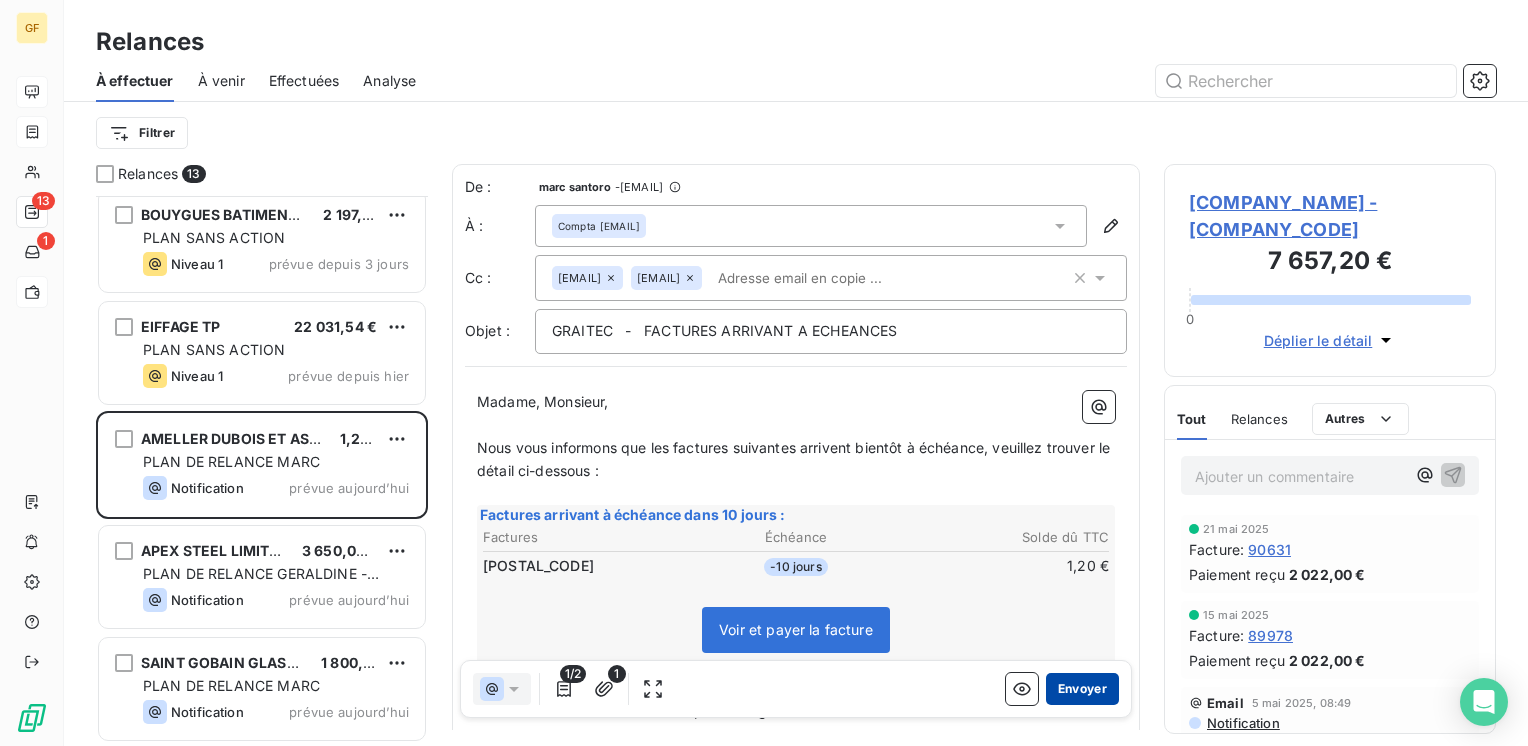 click on "Envoyer" at bounding box center (1082, 689) 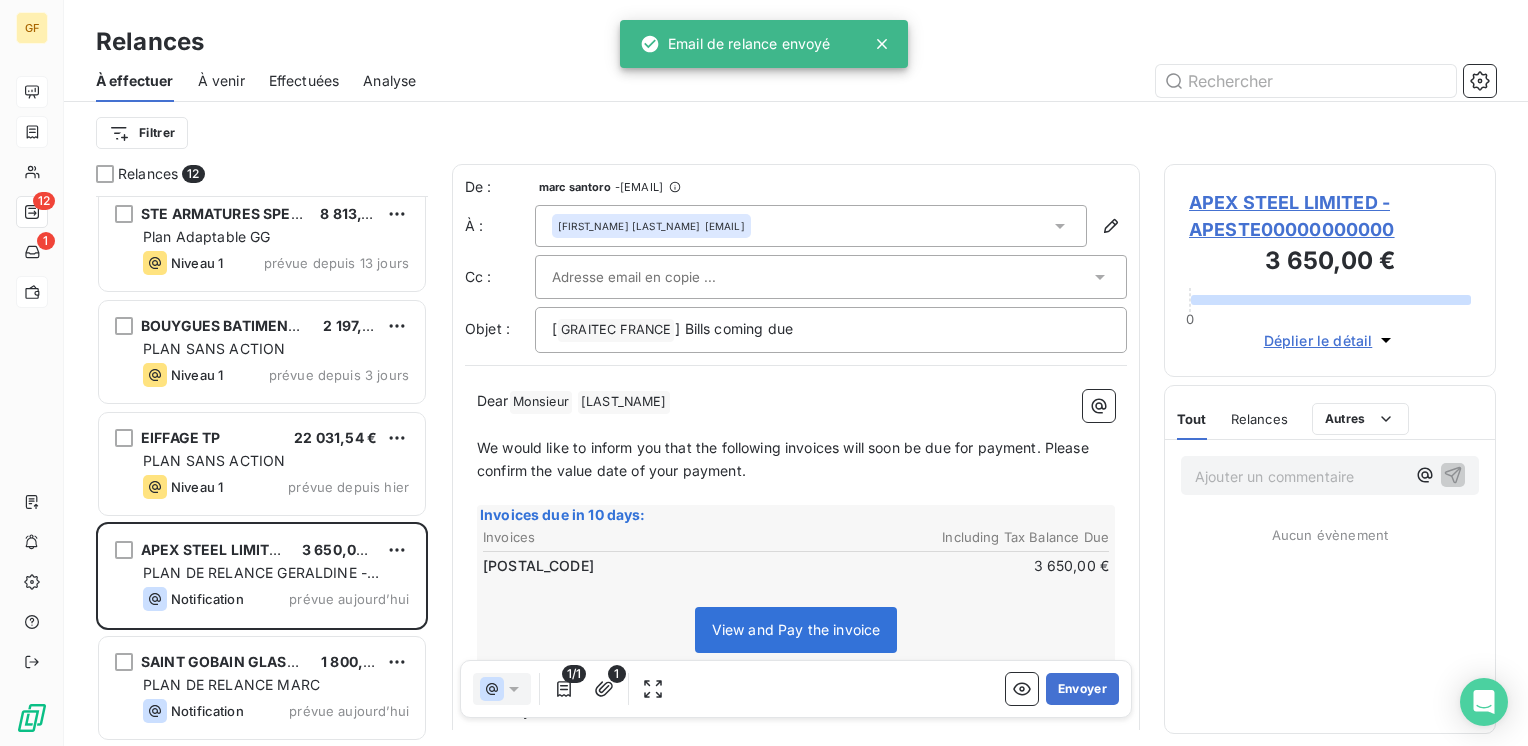 scroll, scrollTop: 794, scrollLeft: 0, axis: vertical 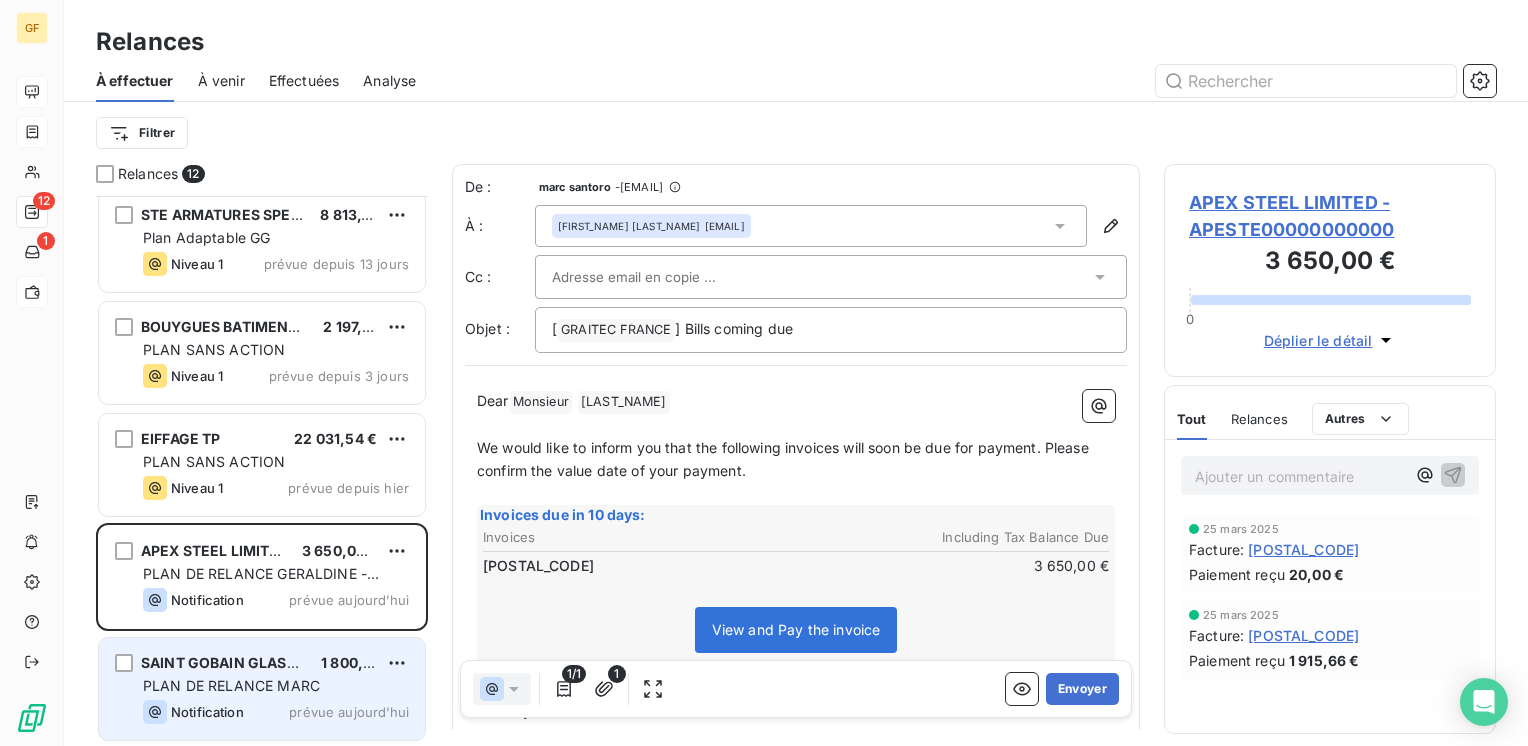 click on "[COMPANY_NAME] [AMOUNT] € [PLAN_NAME] [NOTIFICATION_TYPE]" at bounding box center [262, 689] 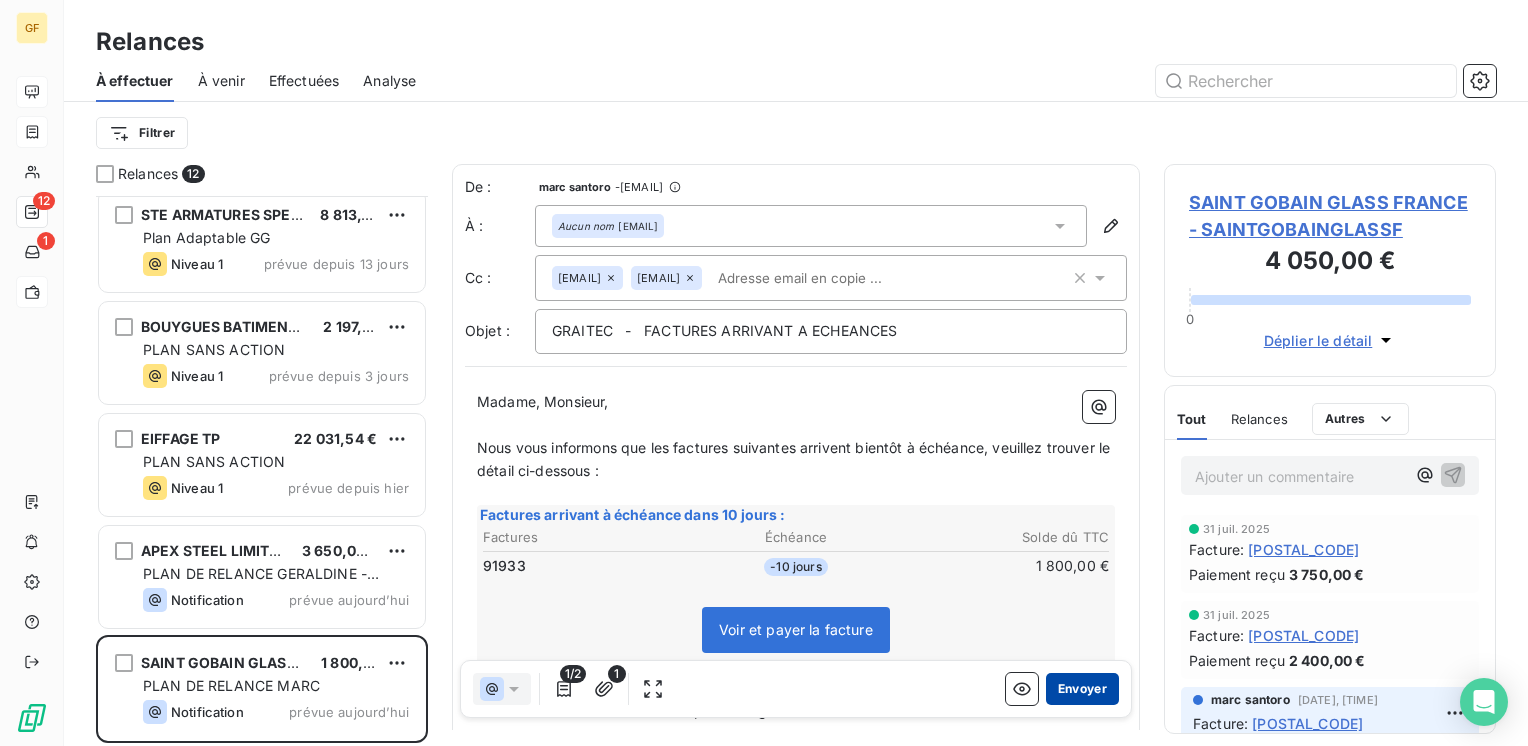 click on "Envoyer" at bounding box center (1082, 689) 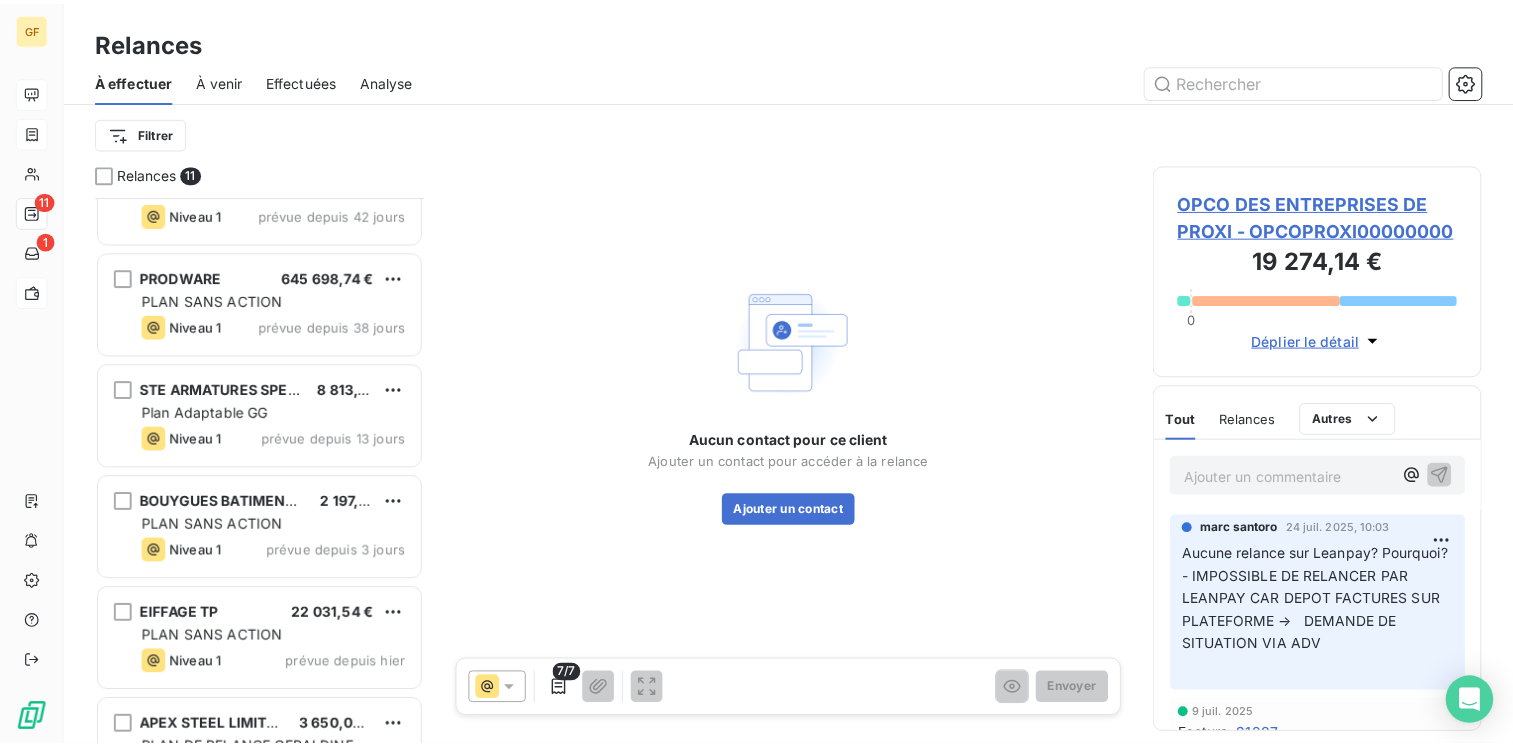 scroll, scrollTop: 682, scrollLeft: 0, axis: vertical 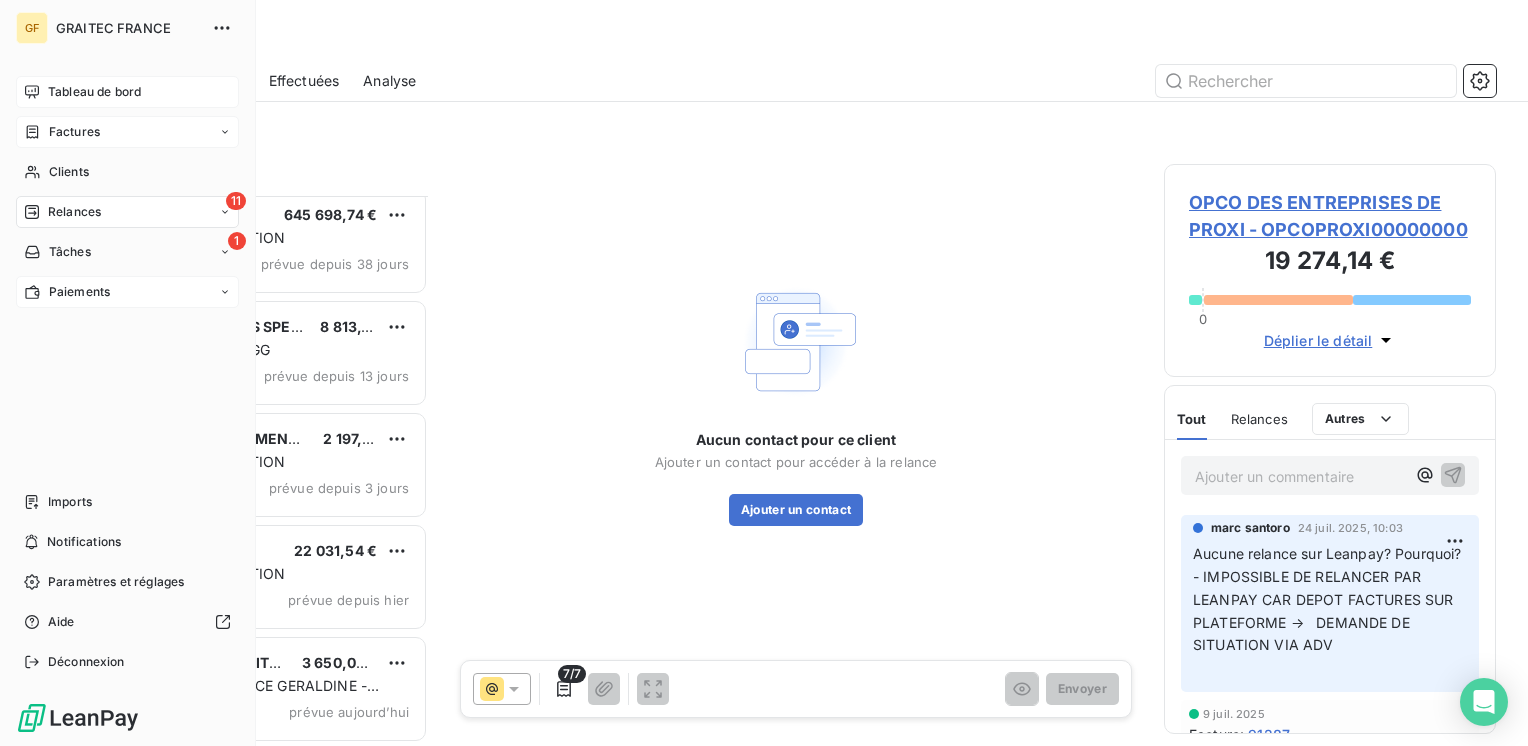 click on "Tableau de bord" at bounding box center (94, 92) 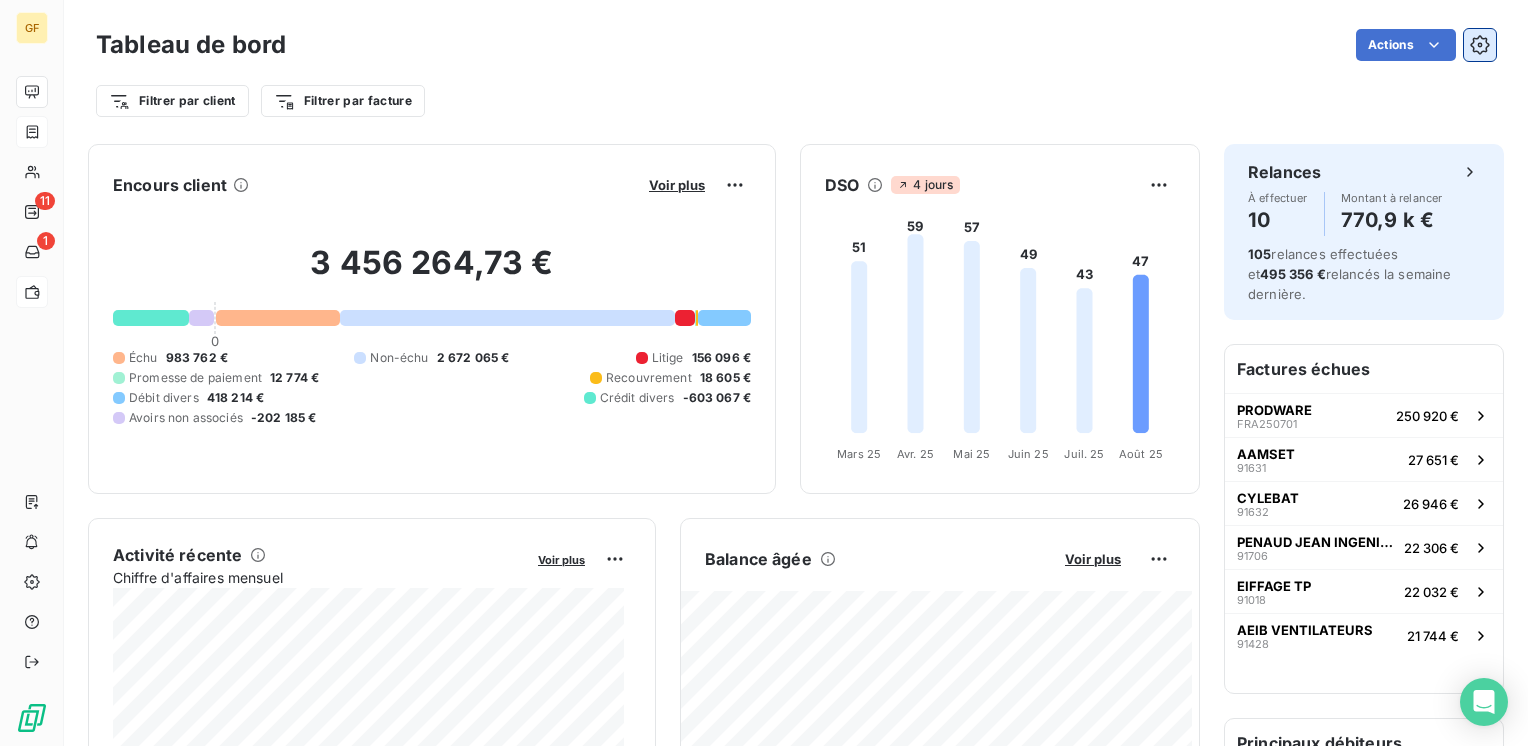 click 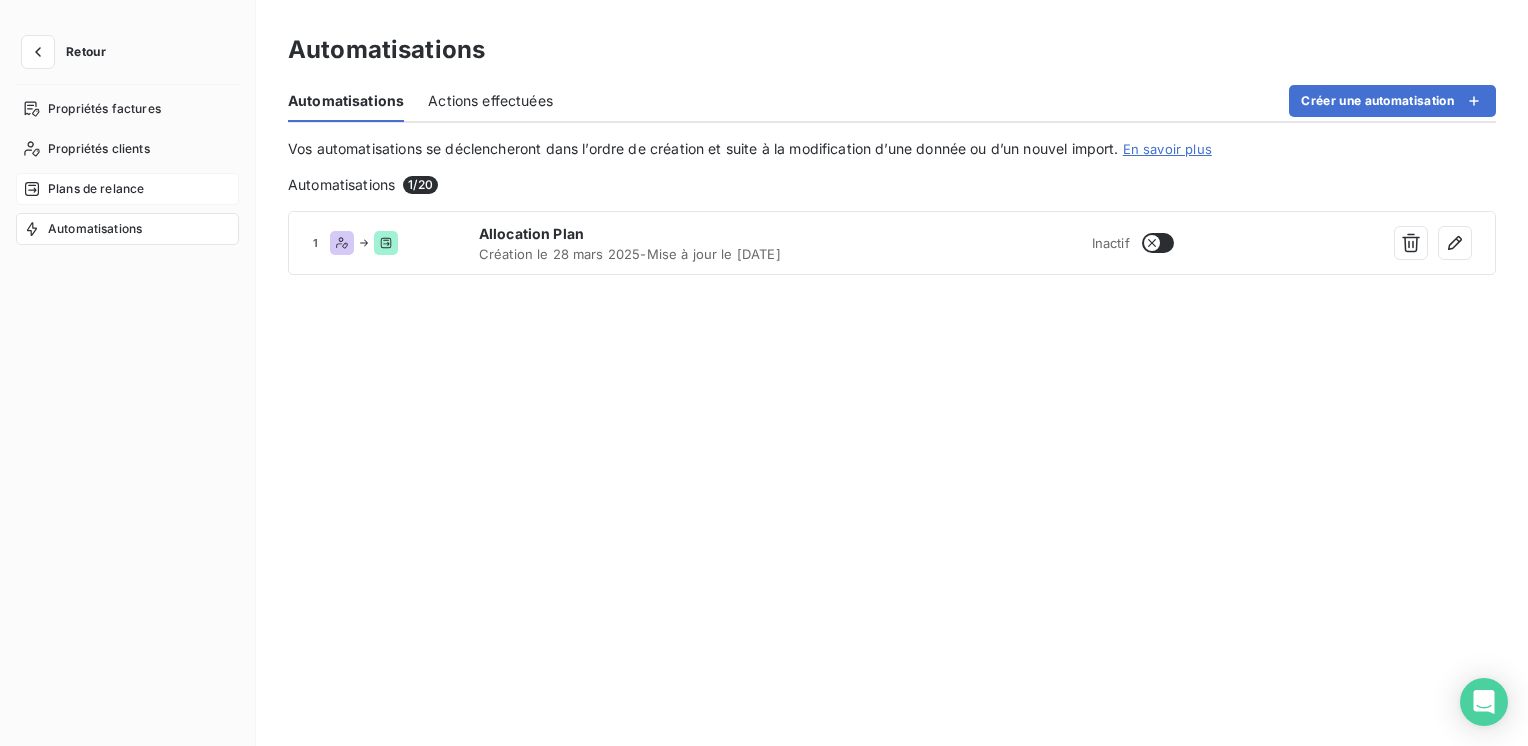 click on "Plans de relance" at bounding box center (96, 189) 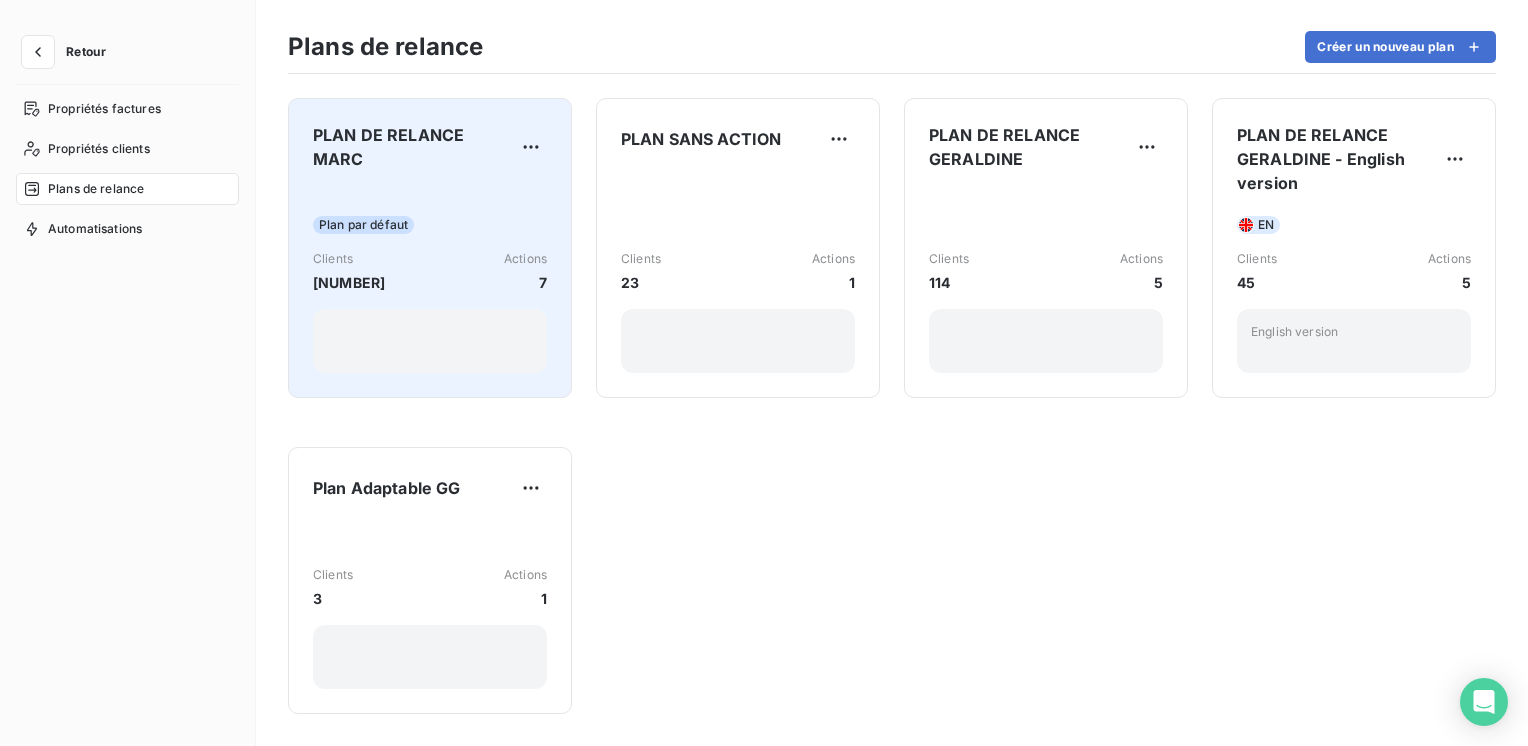 click on "Plan par défaut" at bounding box center [430, 225] 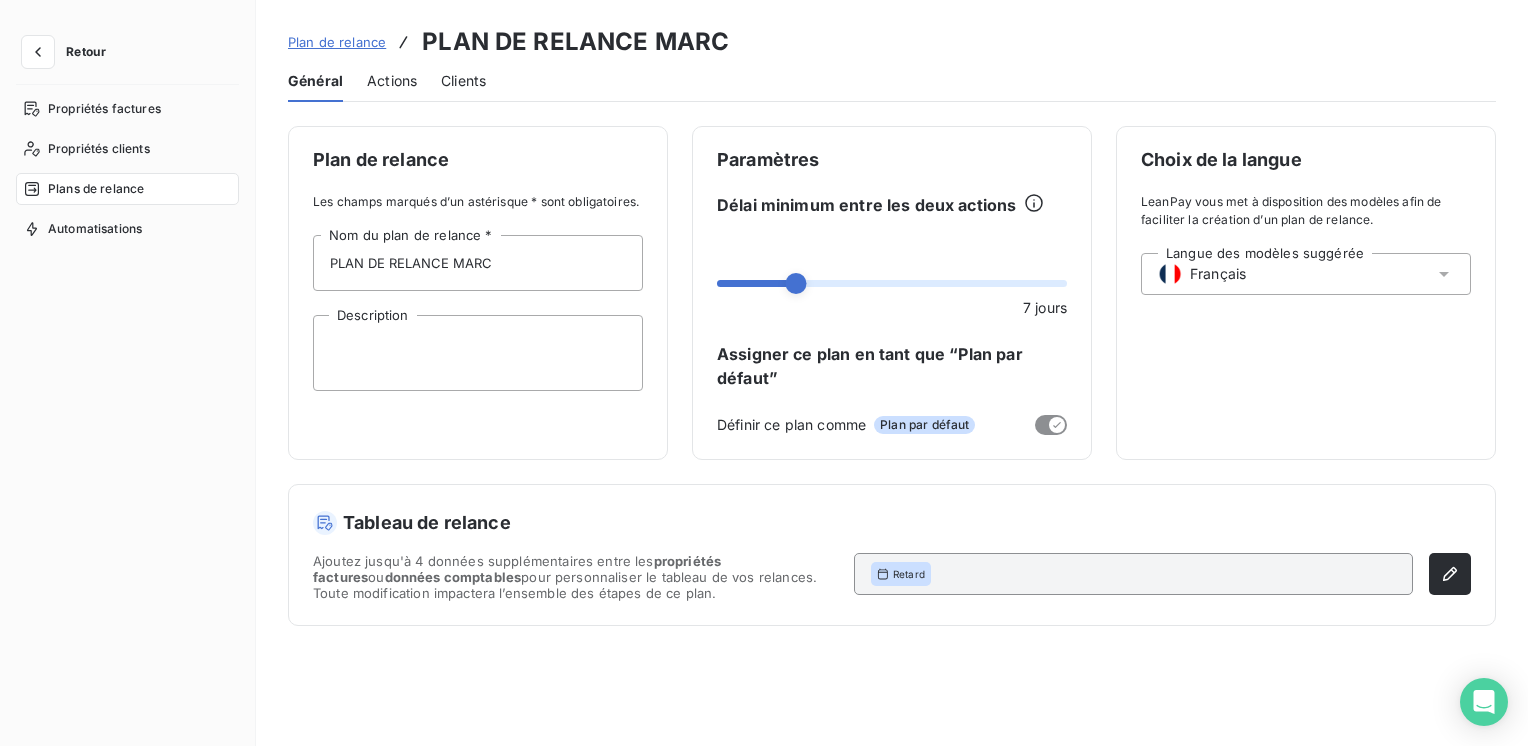 click on "Actions" at bounding box center [392, 81] 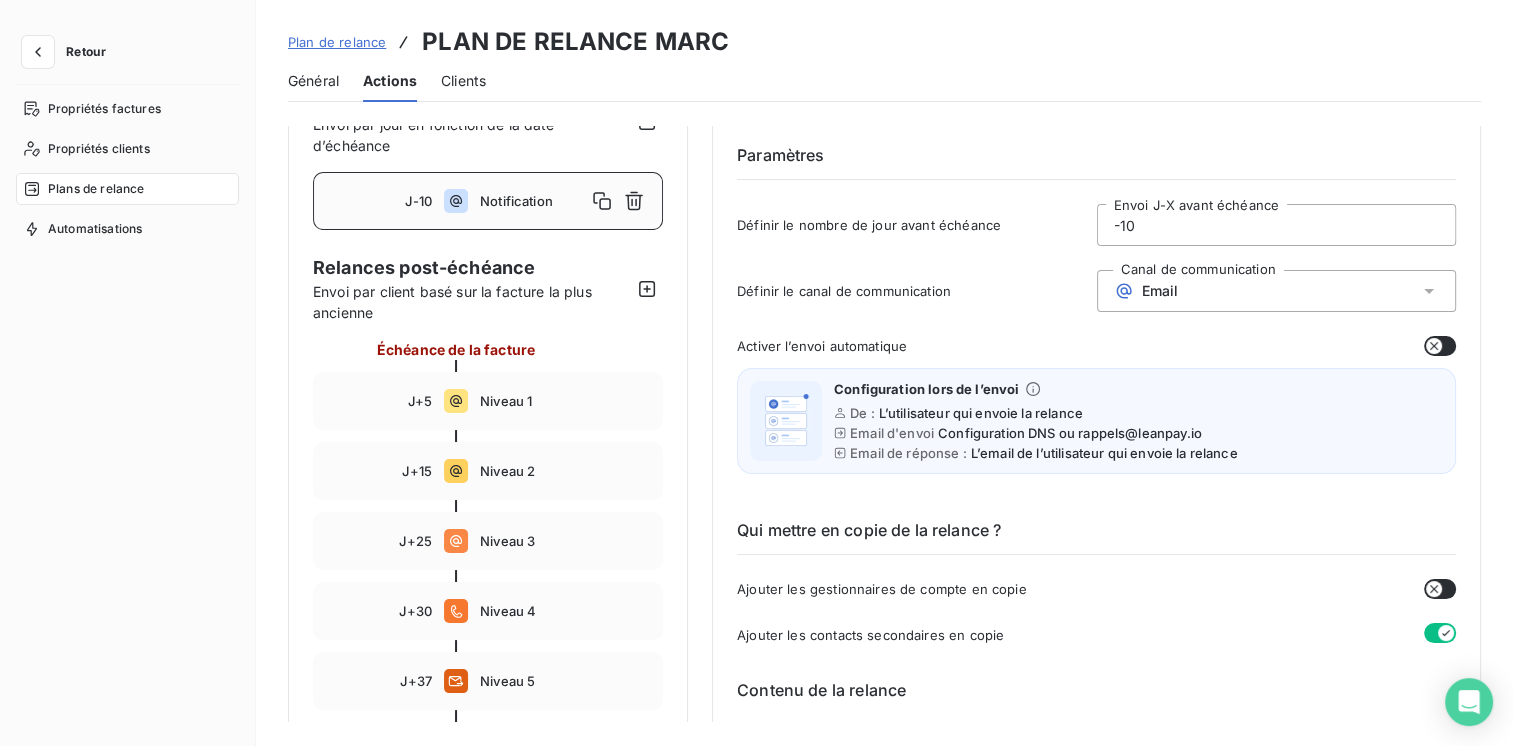 scroll, scrollTop: 100, scrollLeft: 0, axis: vertical 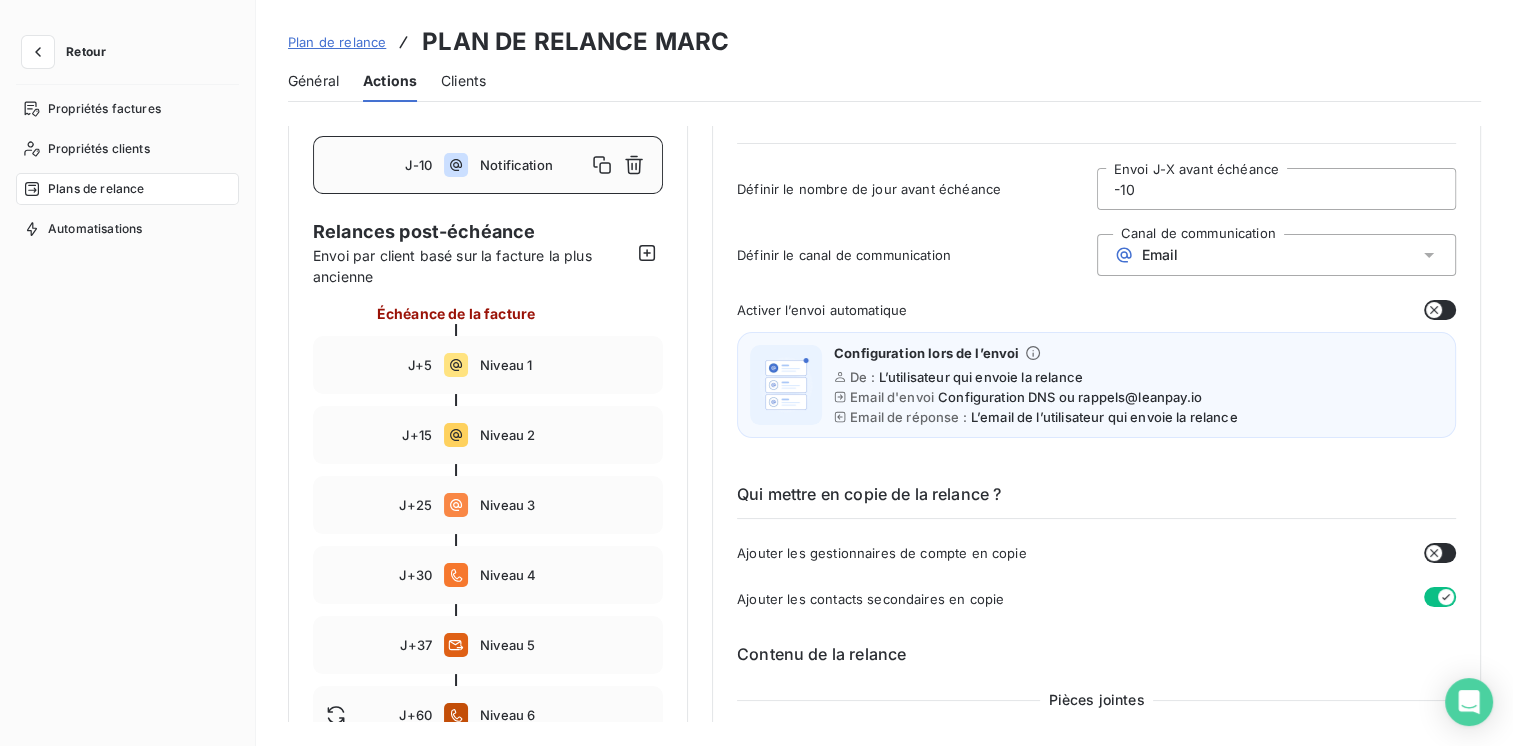 click at bounding box center [1440, 310] 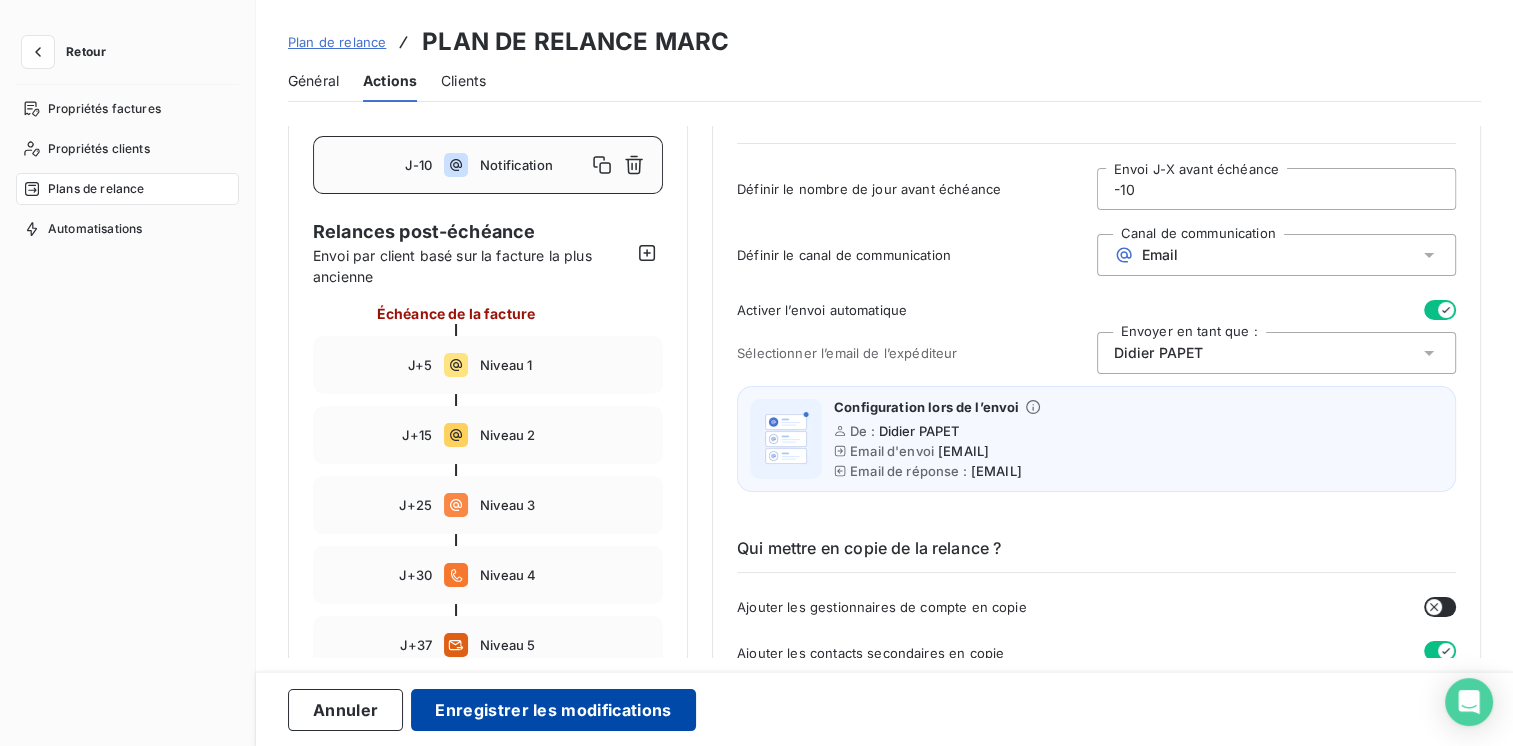 click on "Enregistrer les modifications" at bounding box center (553, 710) 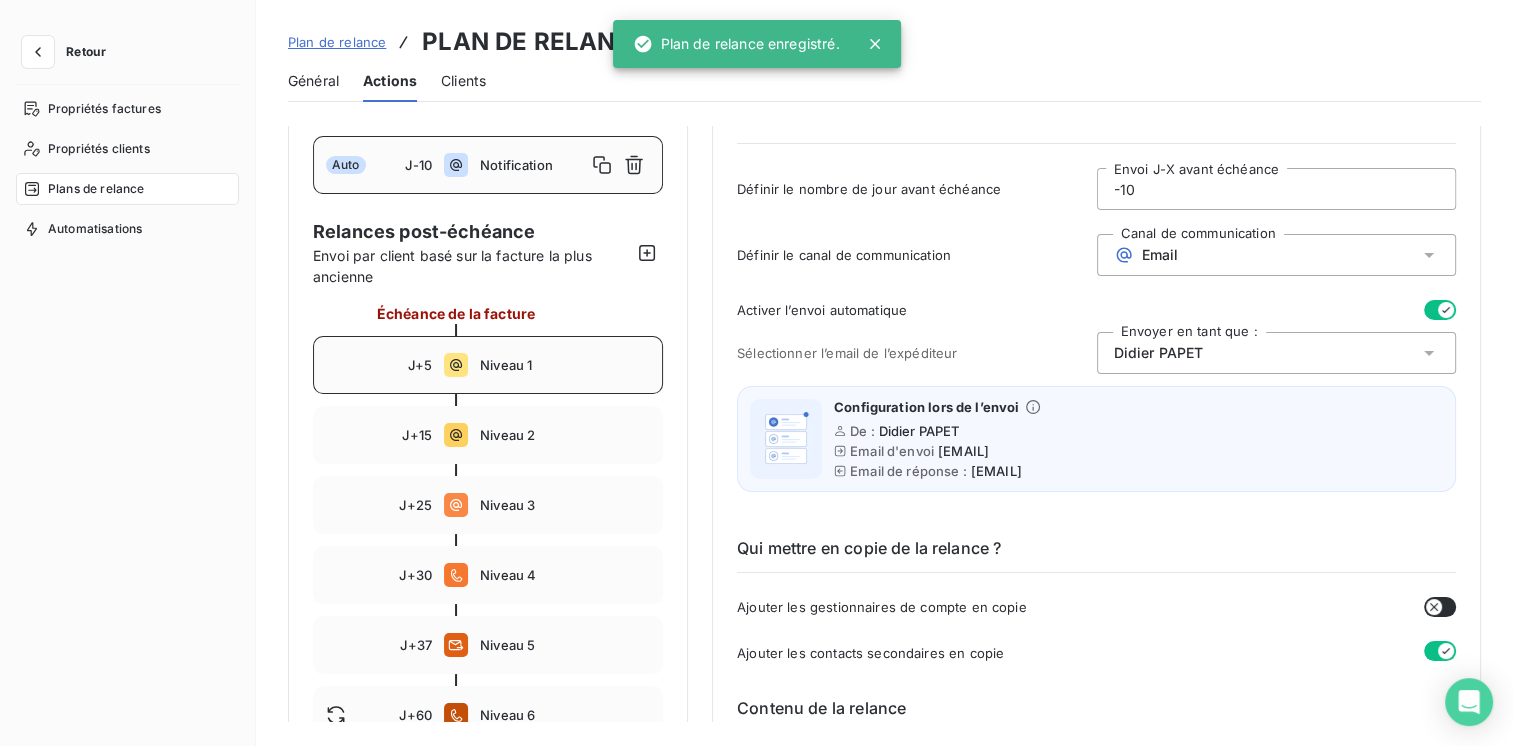 click on "J+5 Niveau 1" at bounding box center [488, 365] 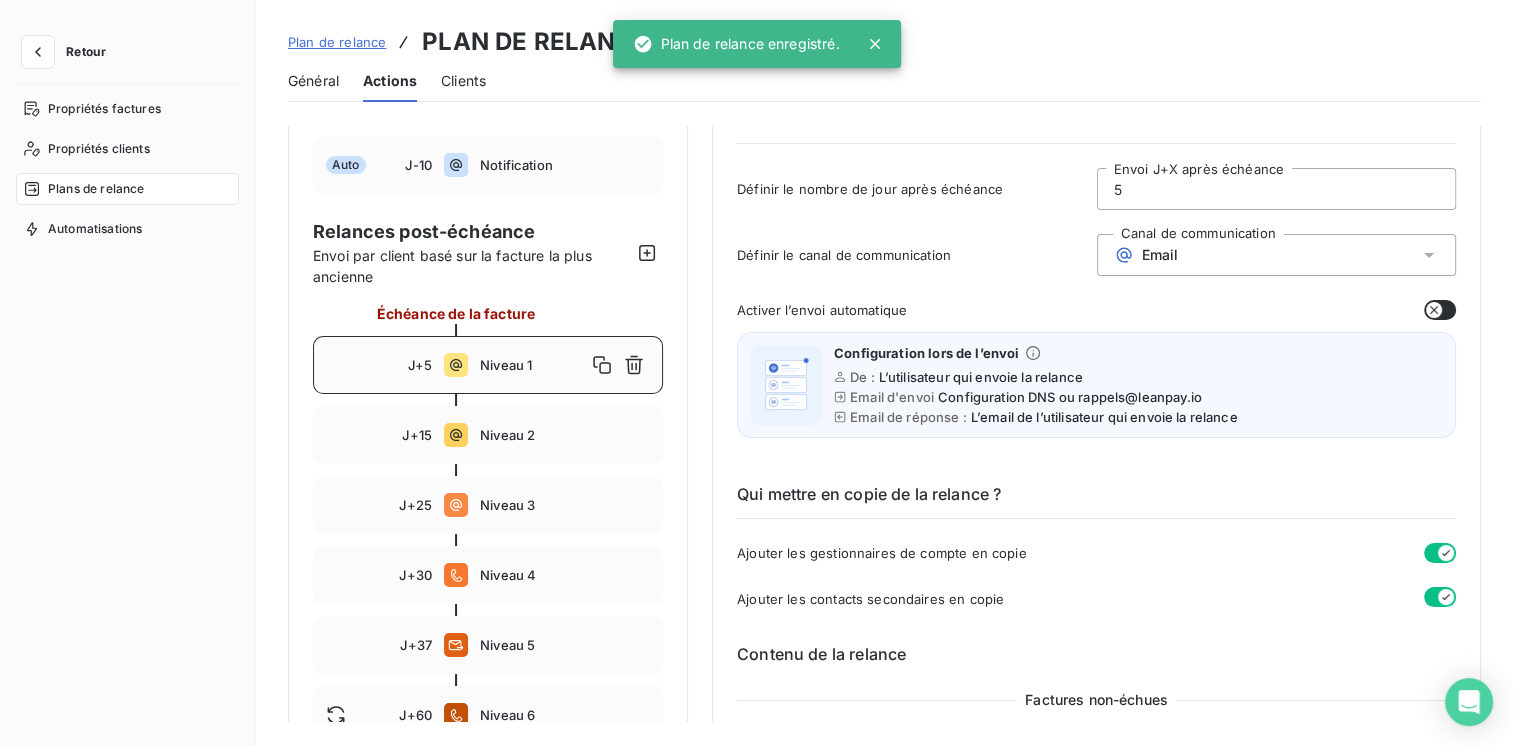 type on "5" 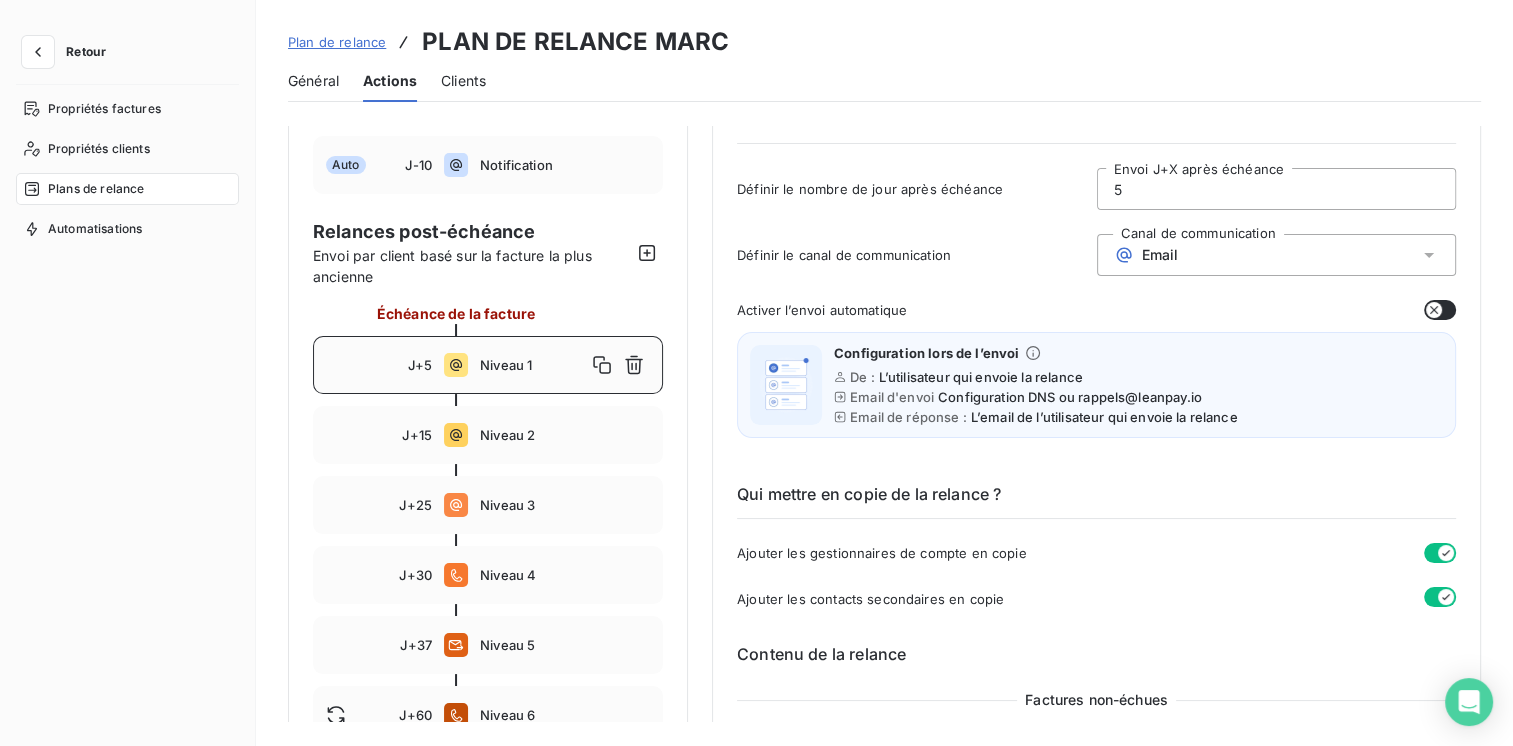 click at bounding box center [1440, 310] 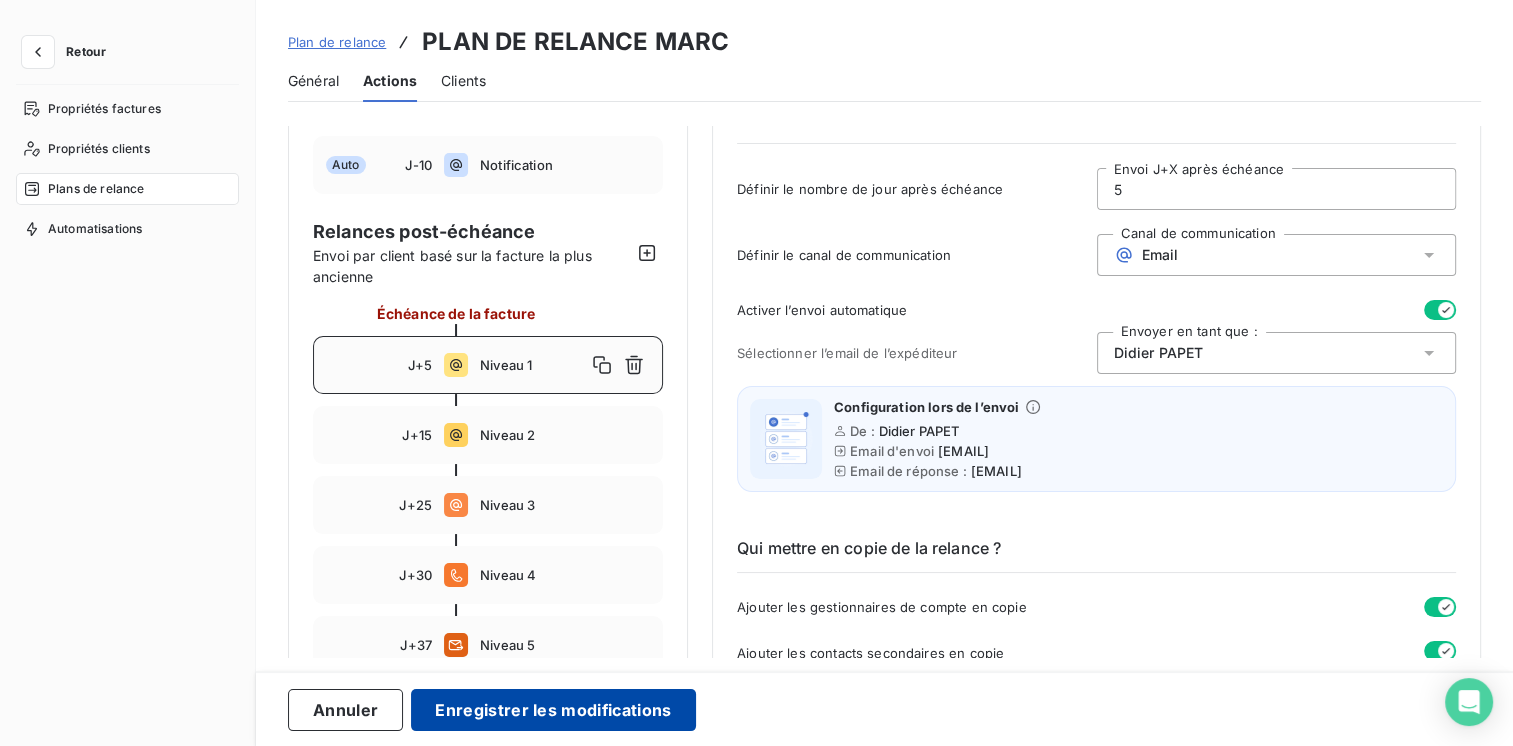 click on "Enregistrer les modifications" at bounding box center (553, 710) 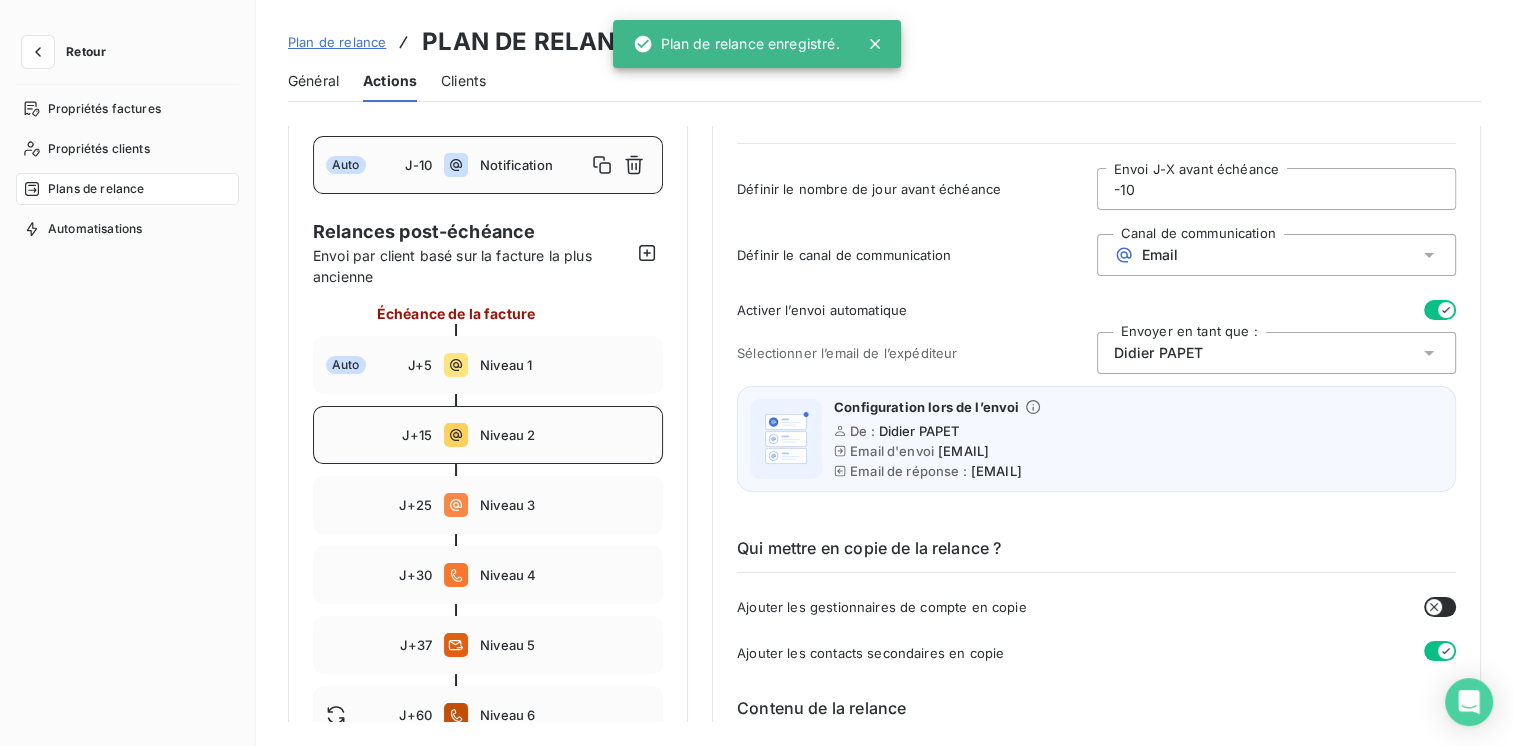 click on "J+15 Niveau 2" at bounding box center (488, 435) 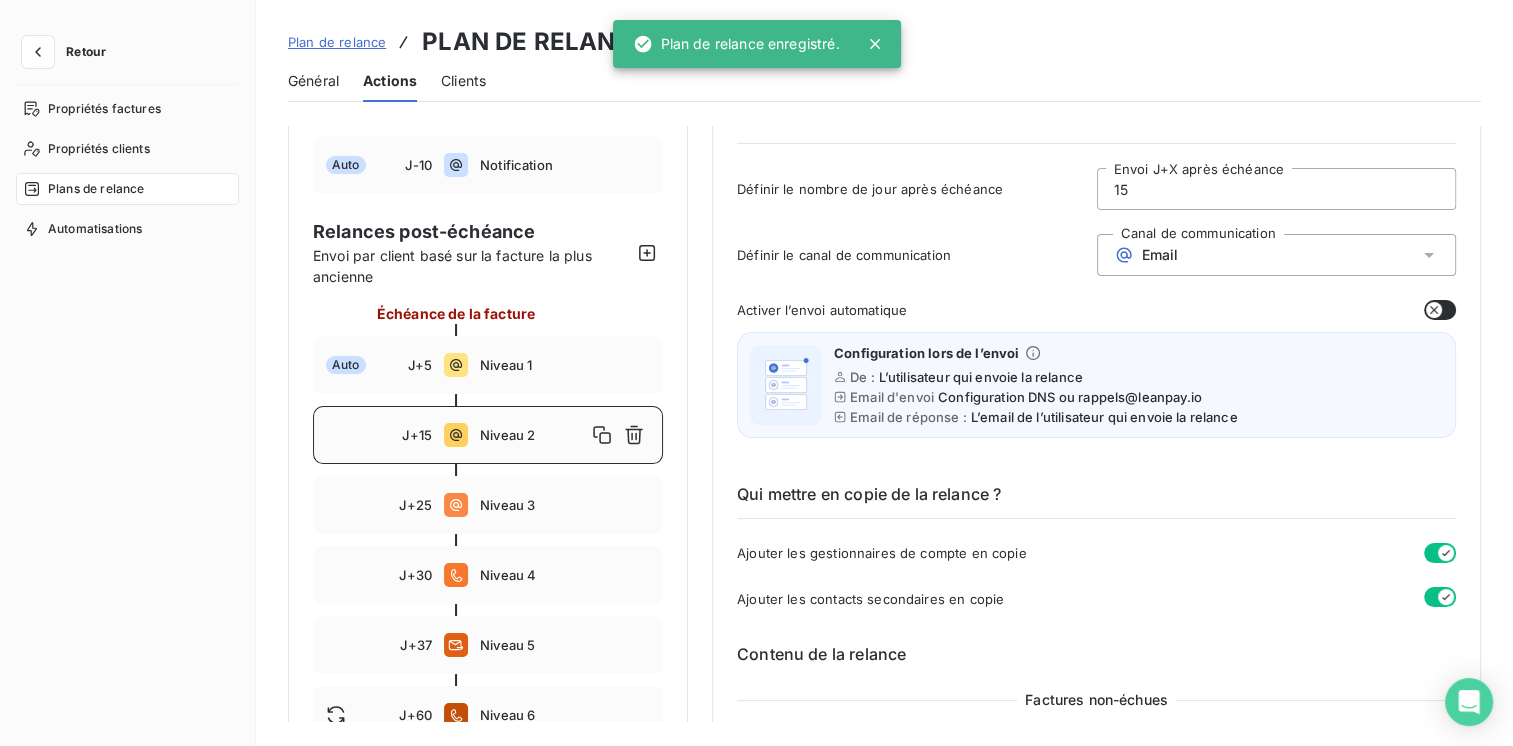 click at bounding box center [1440, 310] 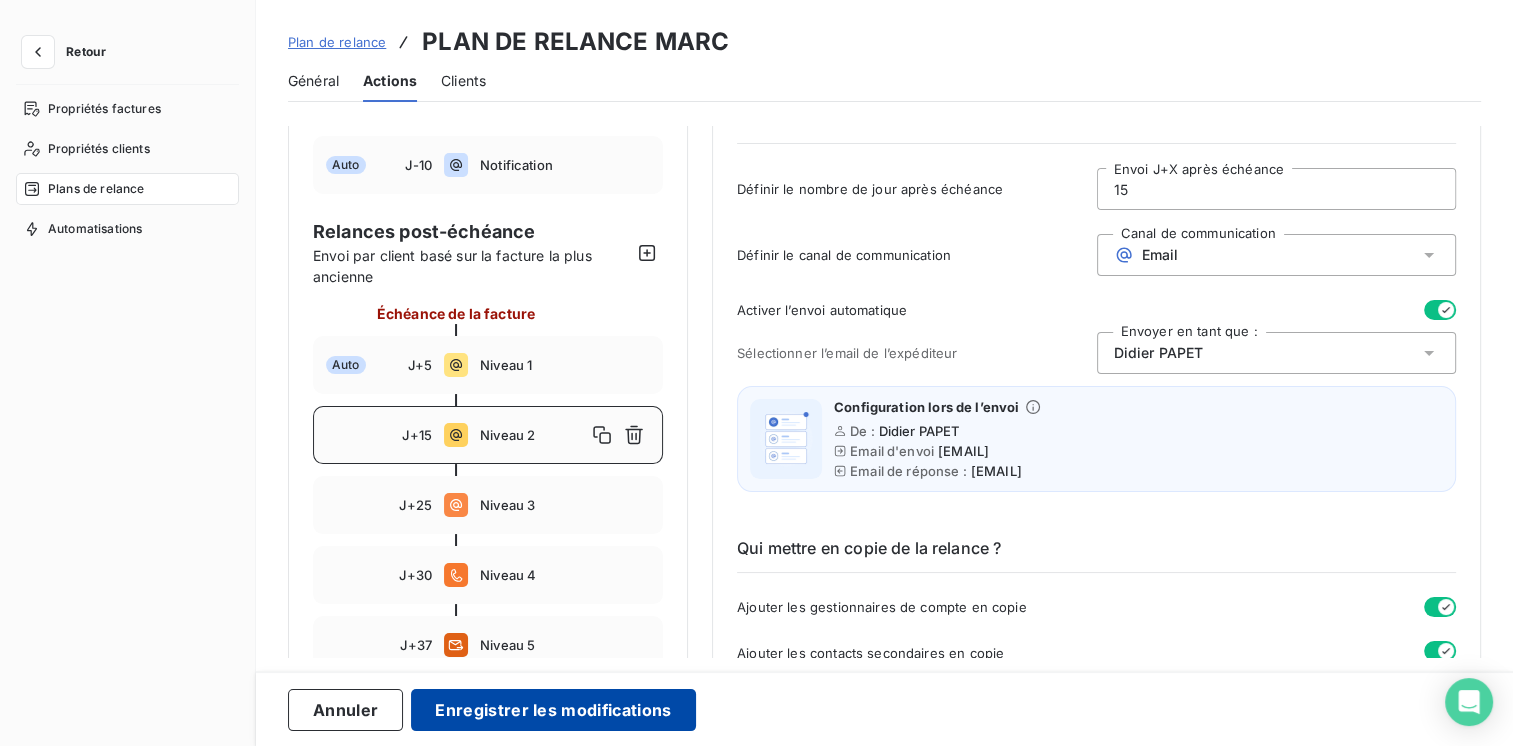 click on "Enregistrer les modifications" at bounding box center [553, 710] 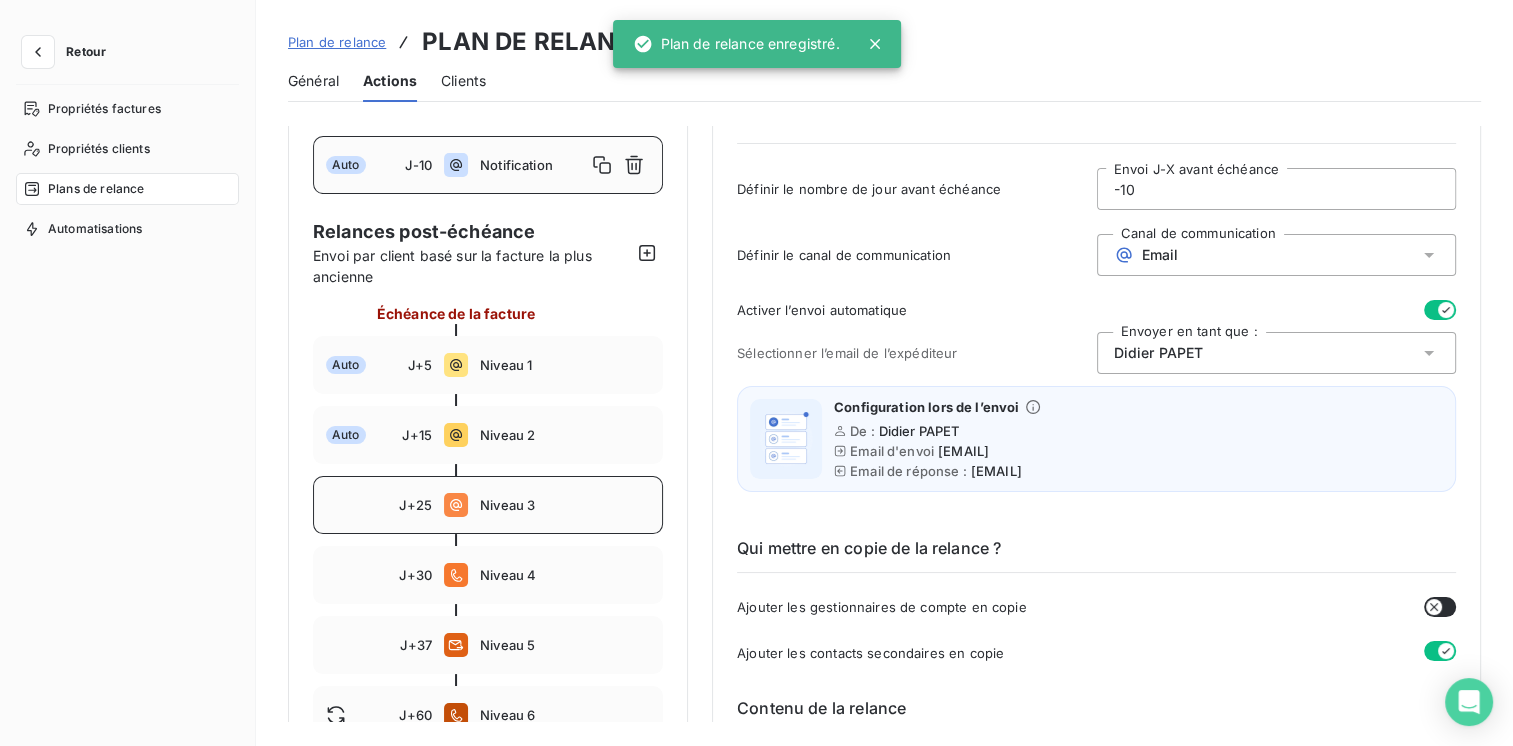 click on "Niveau 3" at bounding box center [565, 505] 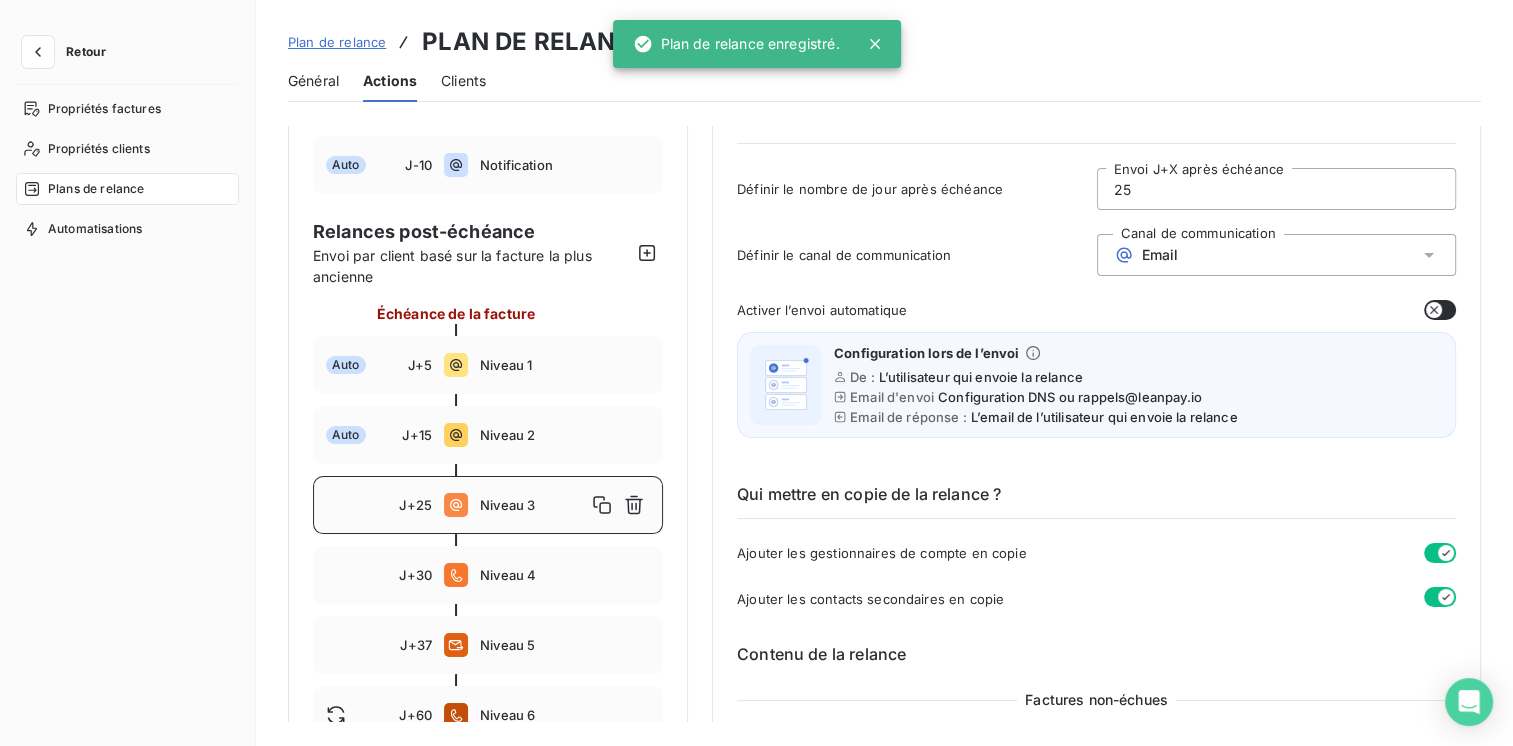 type on "25" 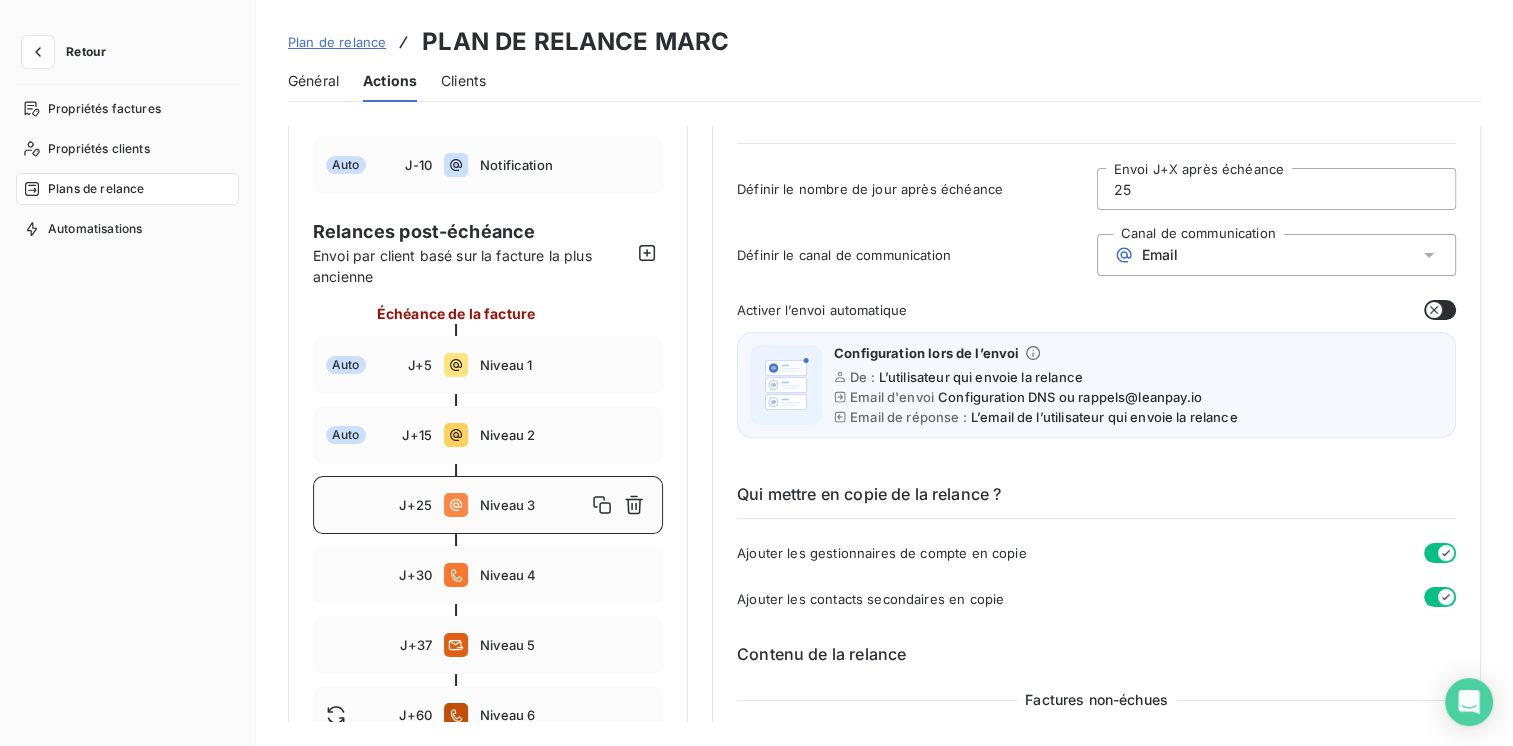 click at bounding box center [1440, 310] 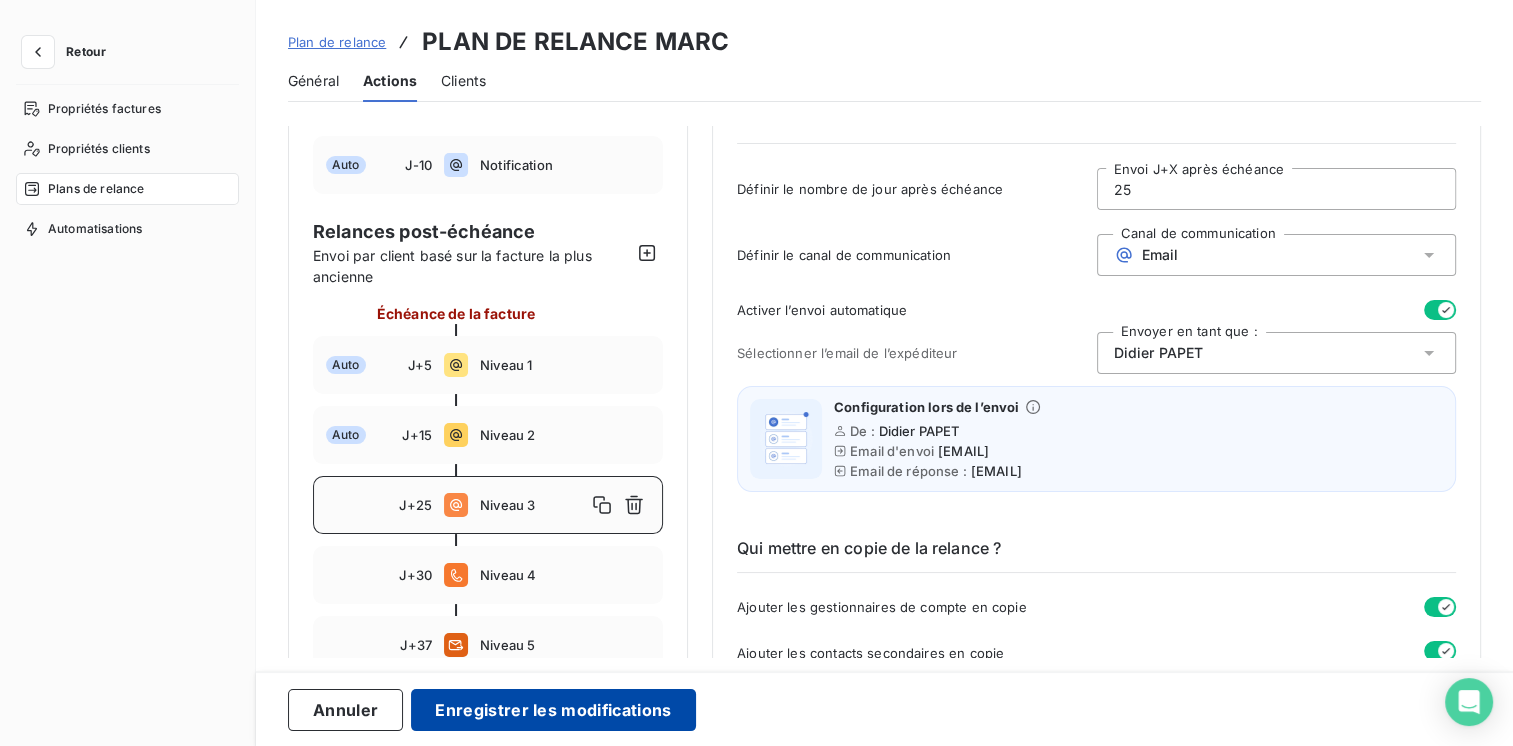 click on "Enregistrer les modifications" at bounding box center (553, 710) 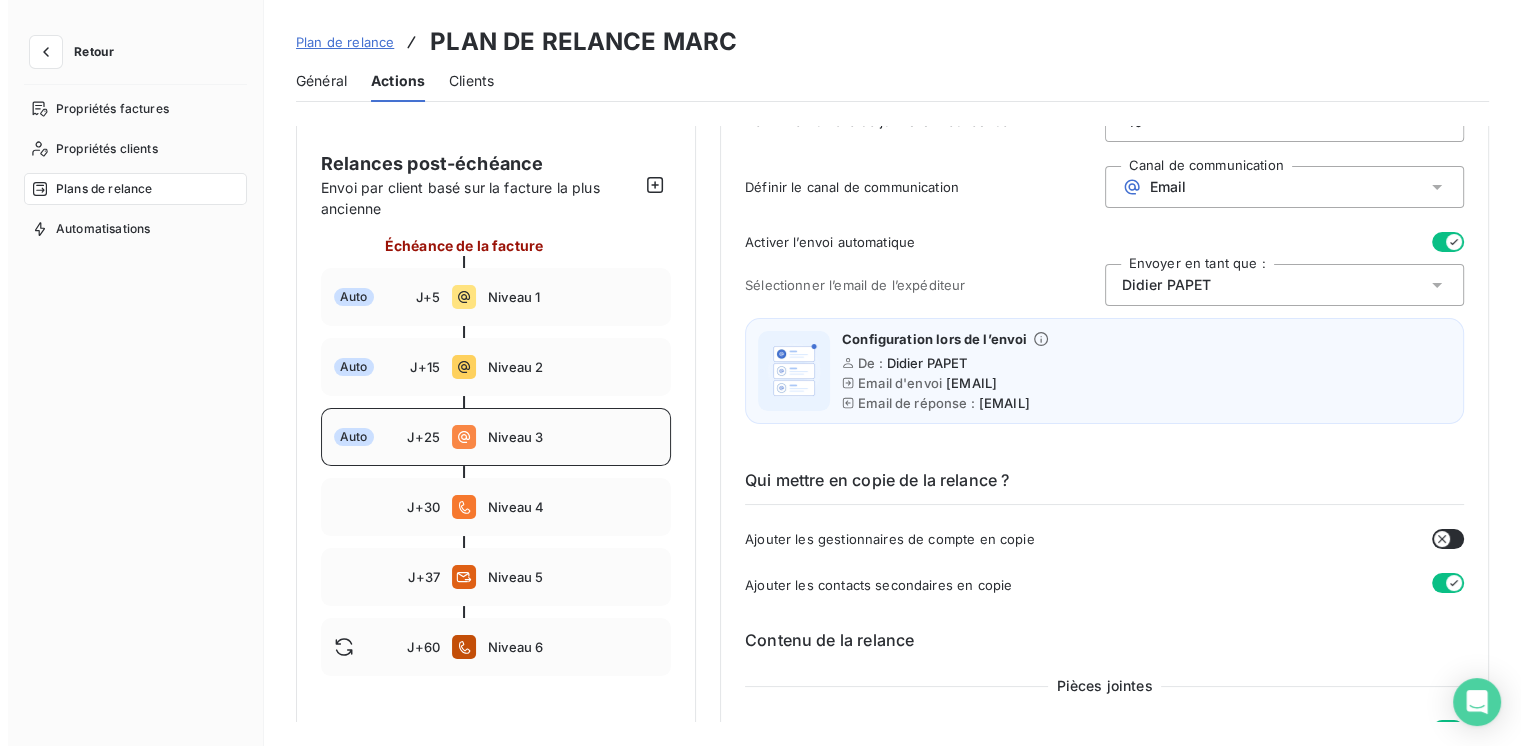 scroll, scrollTop: 200, scrollLeft: 0, axis: vertical 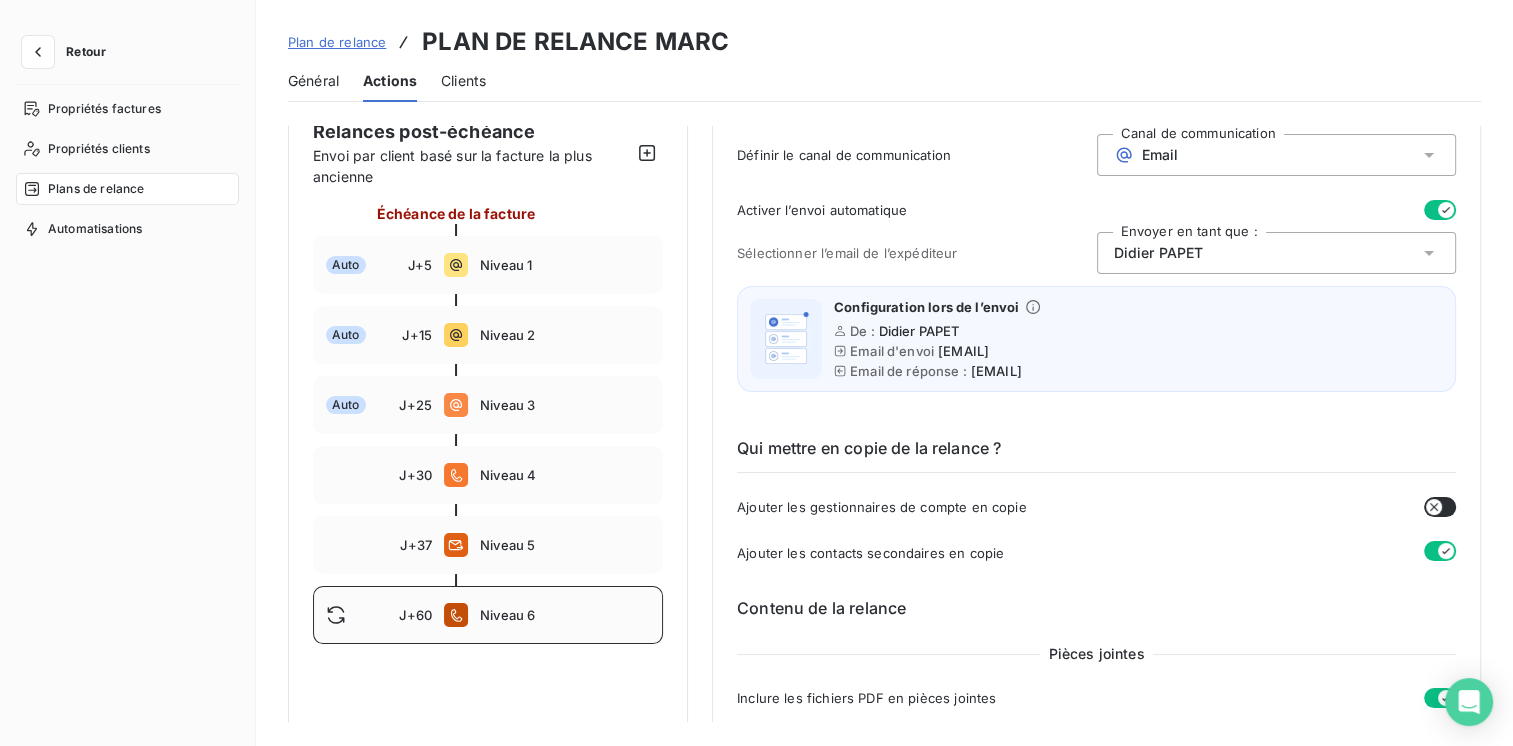 click on "Niveau 6" at bounding box center [565, 615] 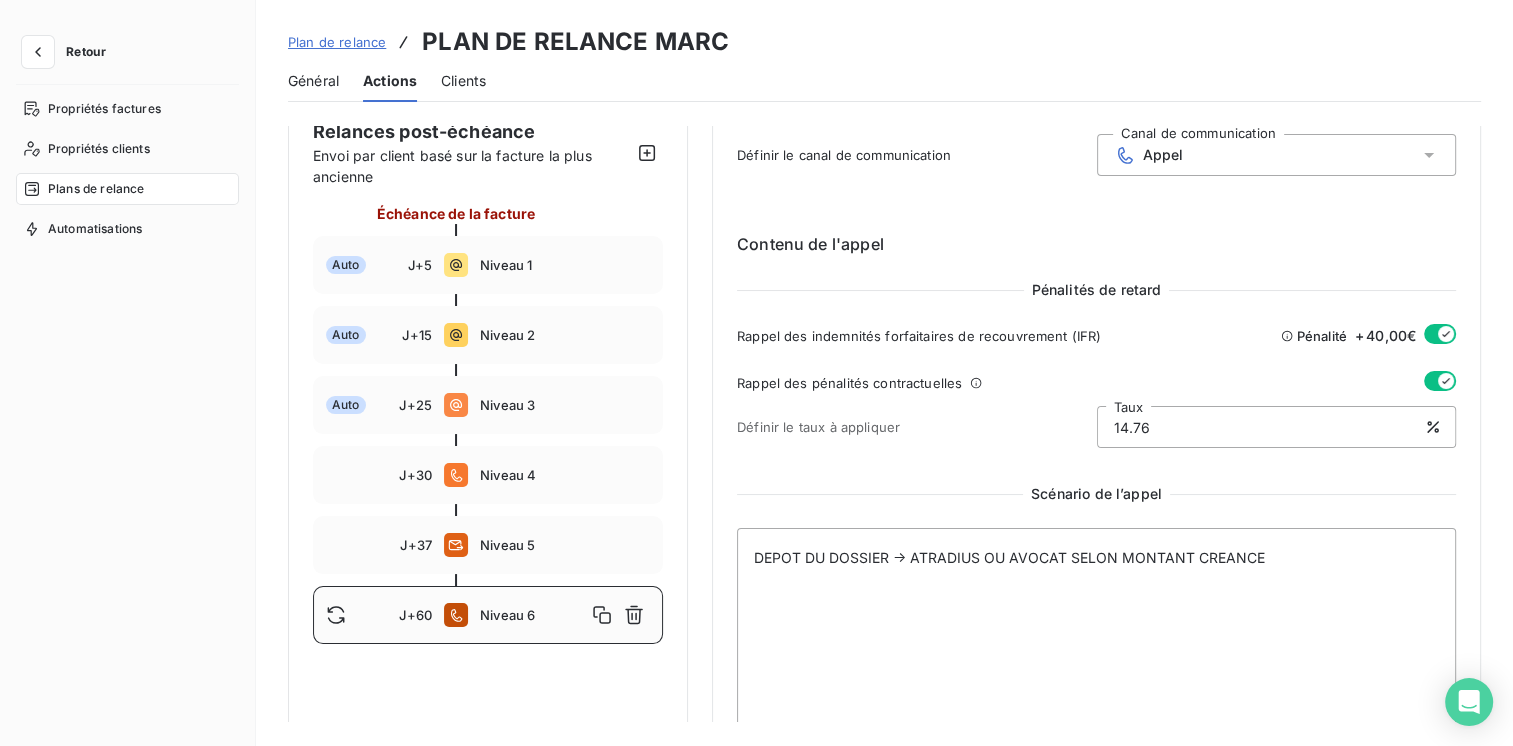 type on "60" 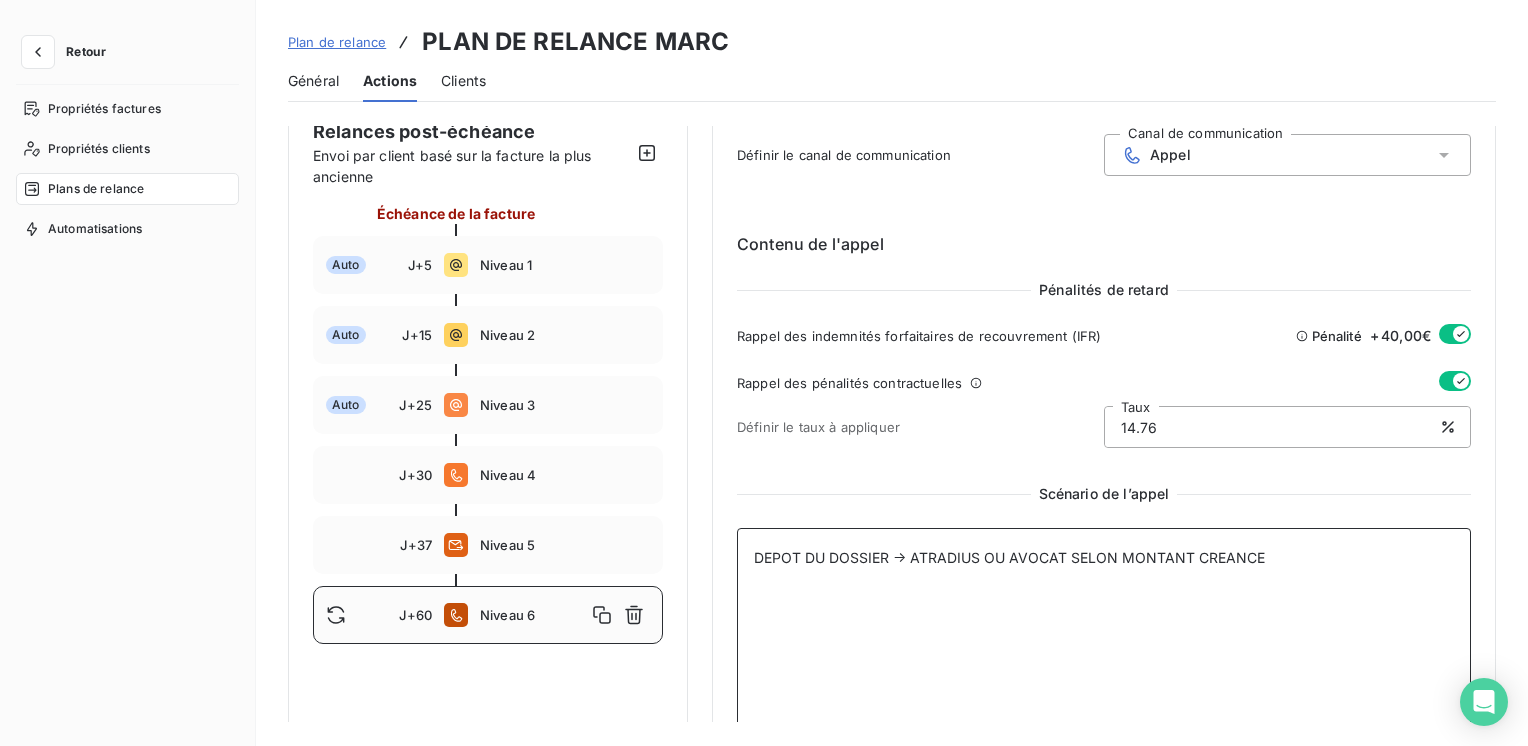 click on "DEPOT DU DOSSIER → ATRADIUS OU AVOCAT SELON MONTANT CREANCE" at bounding box center [1104, 676] 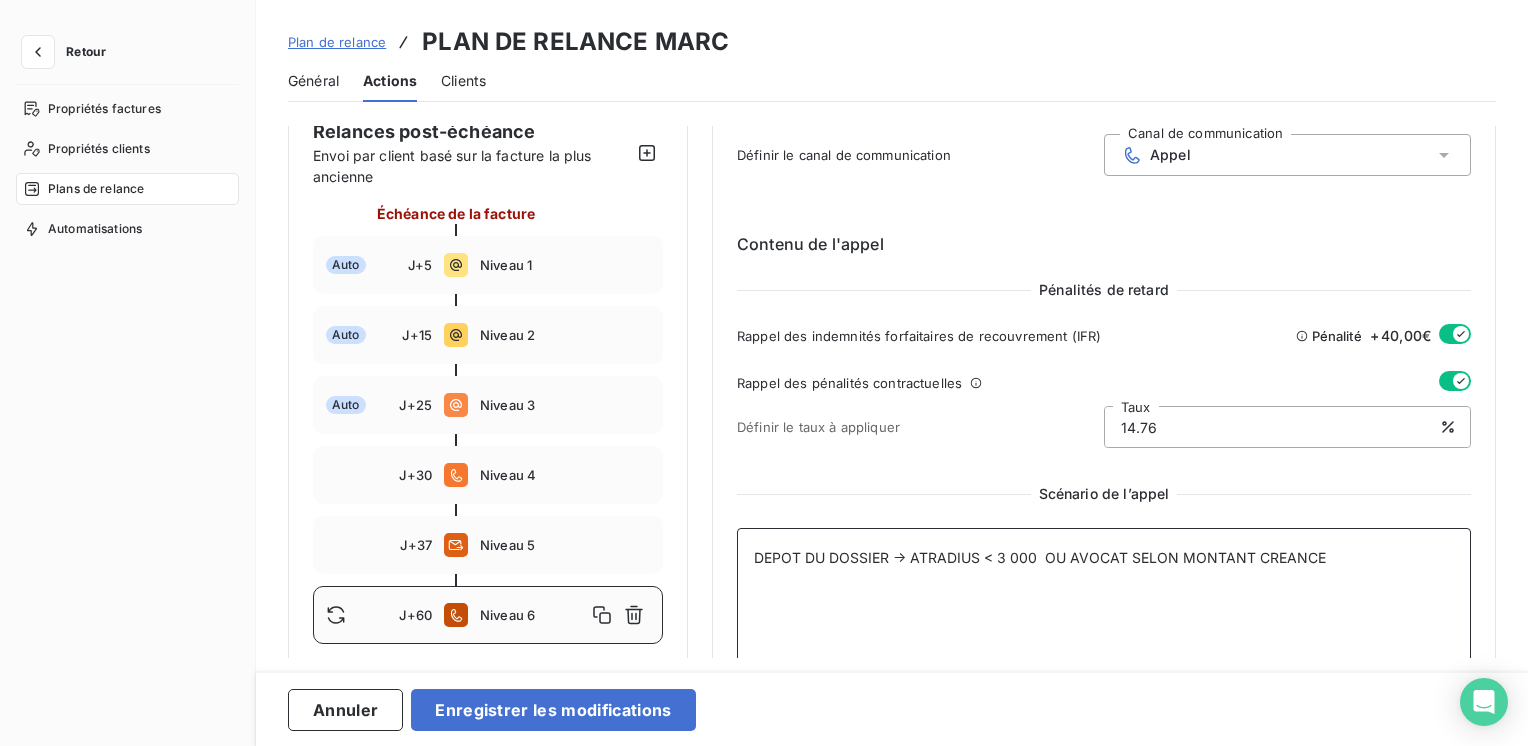 click on "DEPOT DU DOSSIER → ATRADIUS < 3 000  OU AVOCAT SELON MONTANT CREANCE" at bounding box center (1104, 676) 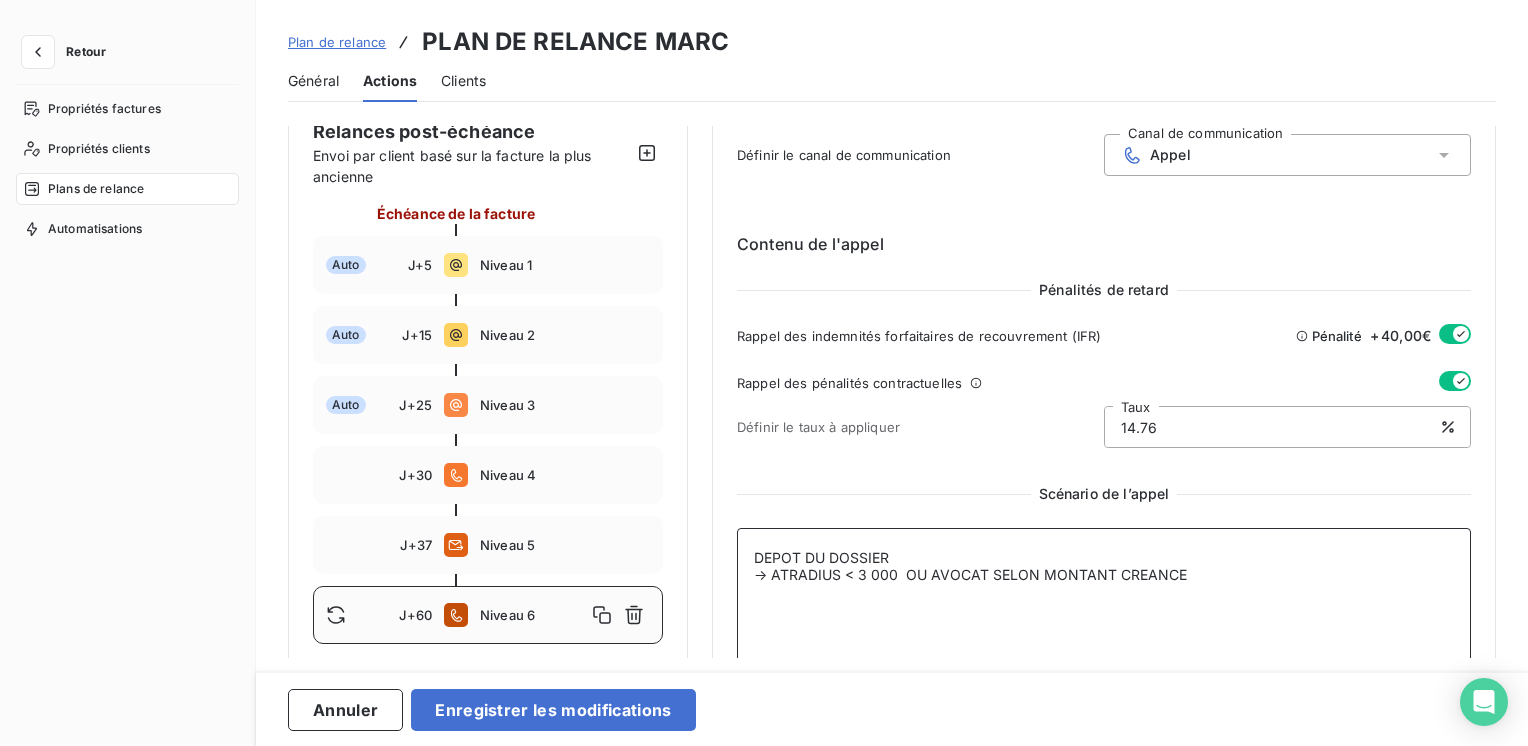 click on "DEPOT DU DOSSIER
→ ATRADIUS < 3 000  OU AVOCAT SELON MONTANT CREANCE" at bounding box center [1104, 676] 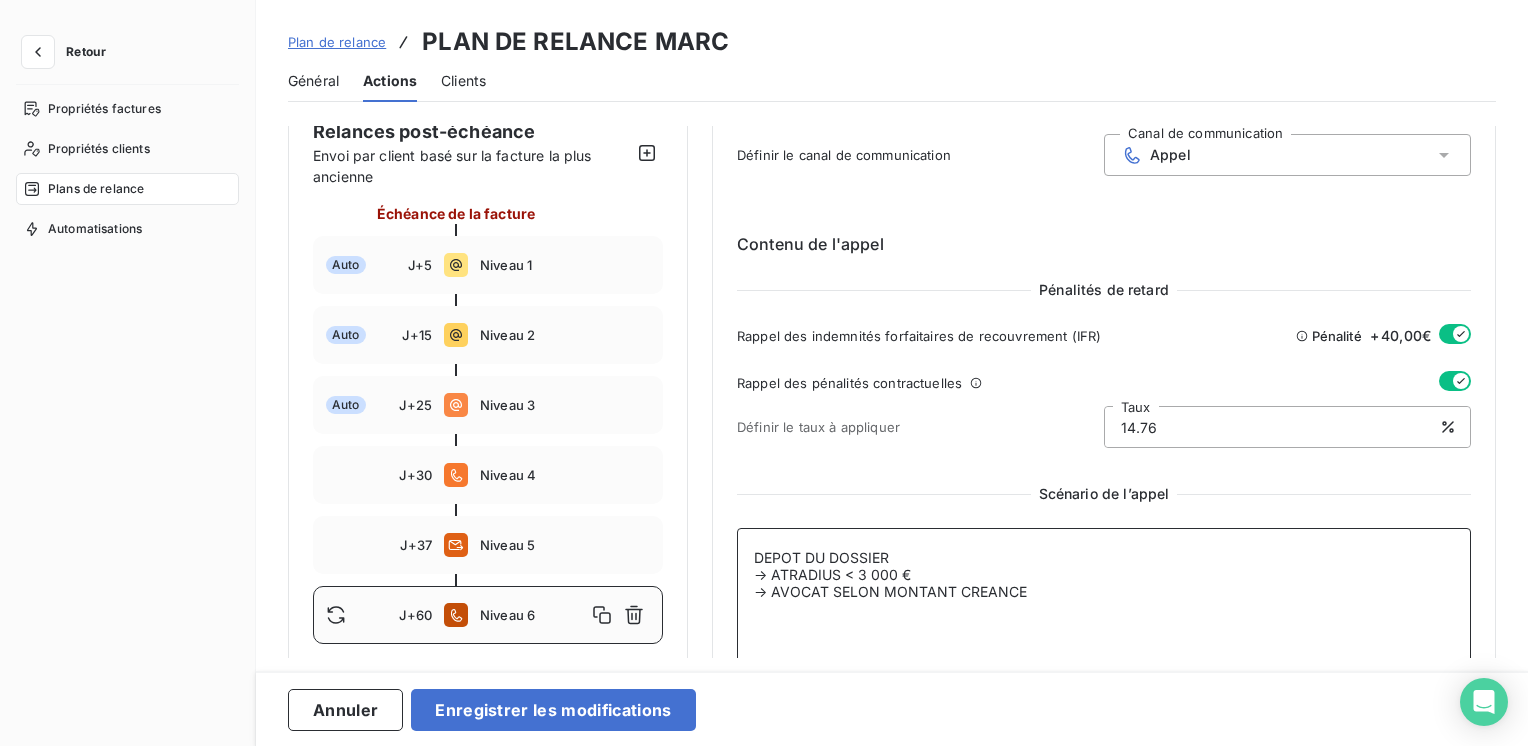 click on "DEPOT DU DOSSIER
→ ATRADIUS < 3 000 €
→ AVOCAT SELON MONTANT CREANCE" at bounding box center (1104, 676) 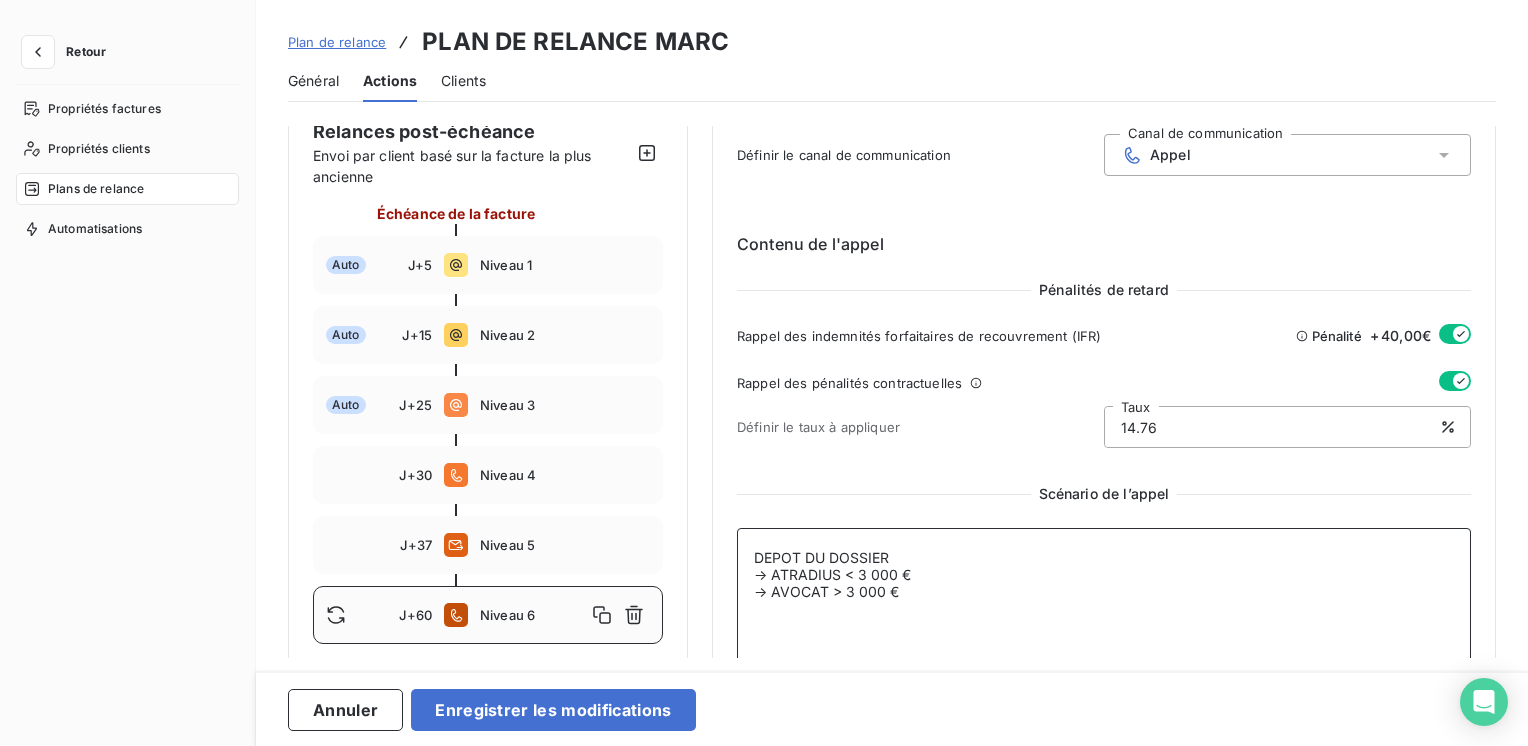 click on "DEPOT DU DOSSIER
→ ATRADIUS < 3 000 €
→ AVOCAT > 3 000 €" at bounding box center [1104, 676] 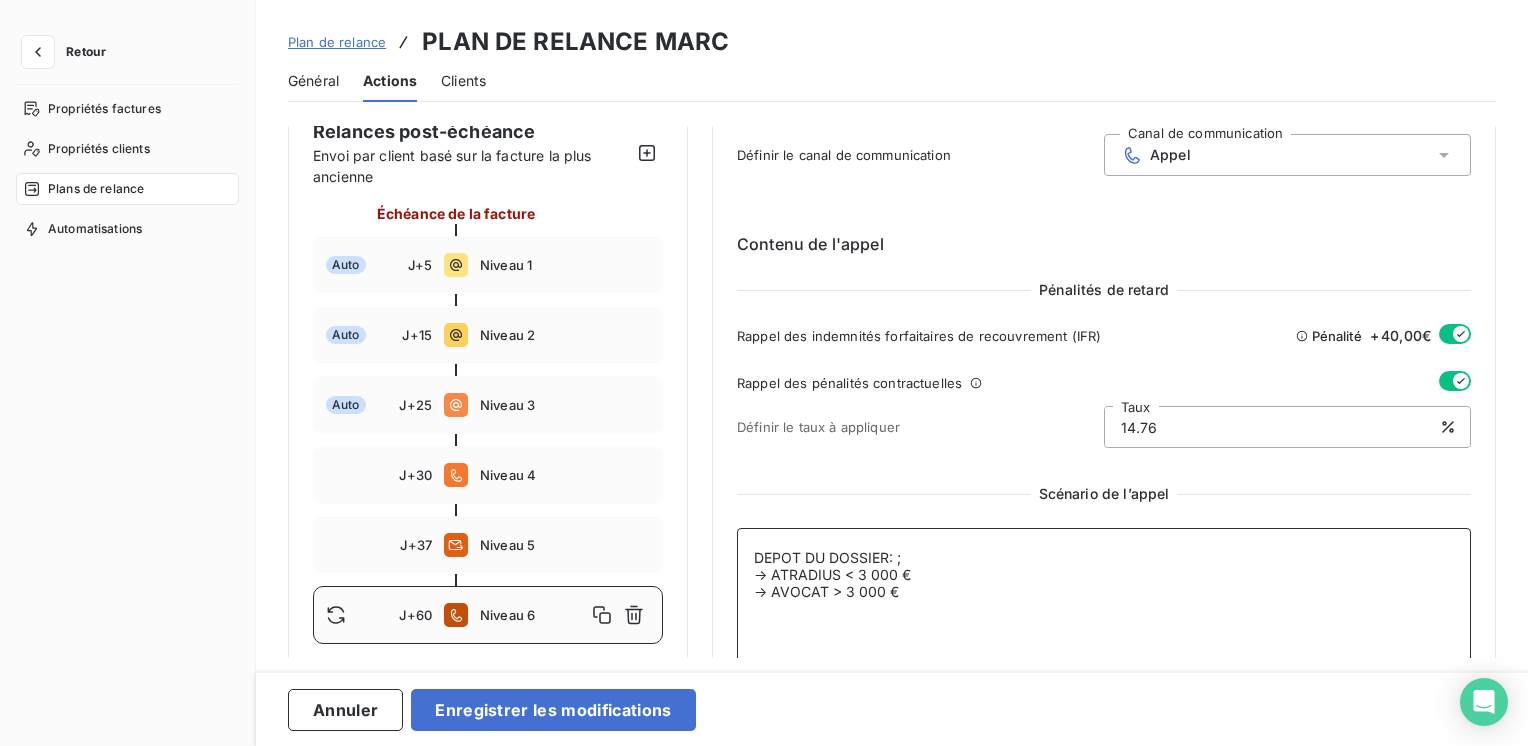 click on "DEPOT DU DOSSIER: ;
→ ATRADIUS < 3 000 €
→ AVOCAT > 3 000 €" at bounding box center (1104, 676) 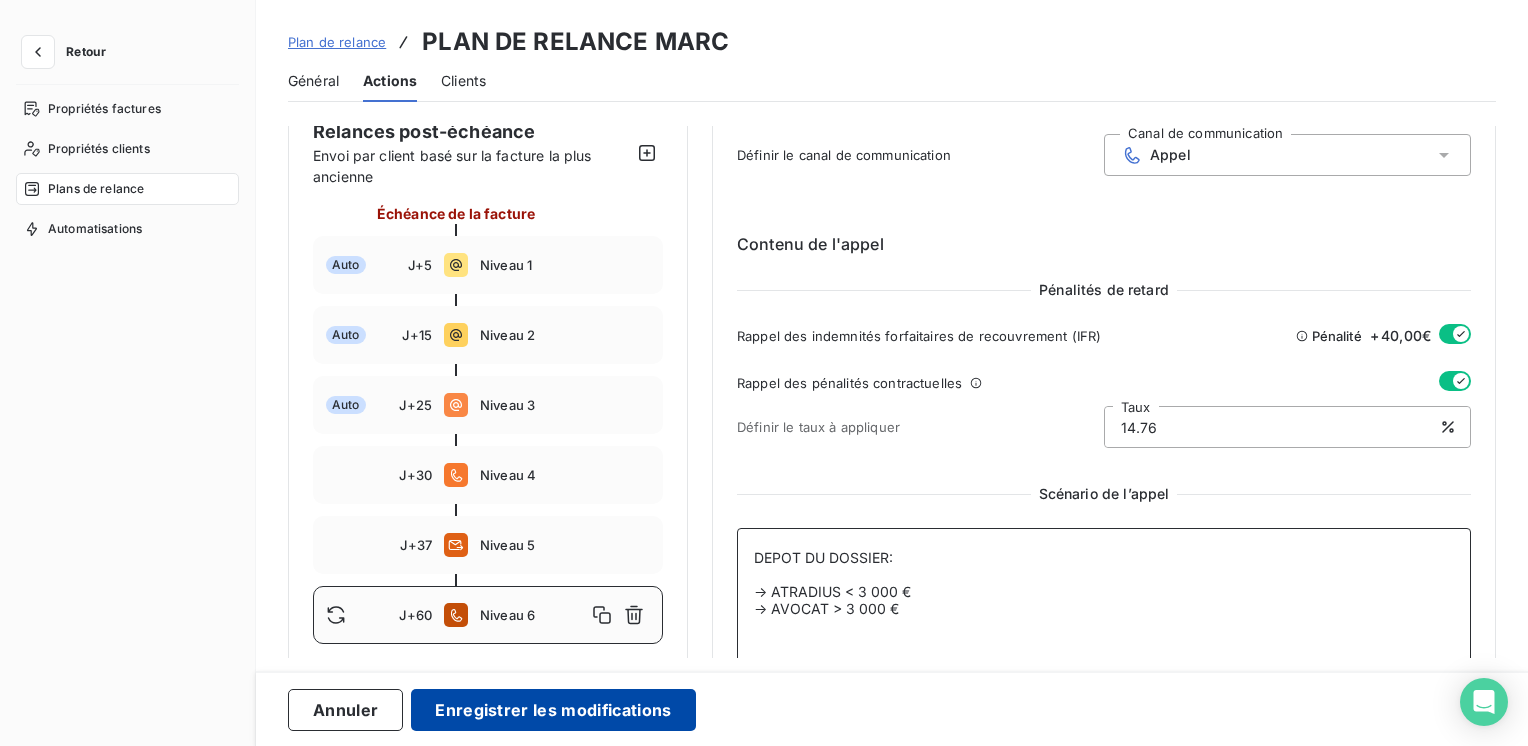 type on "DEPOT DU DOSSIER:
→ ATRADIUS < 3 000 €
→ AVOCAT > 3 000 €" 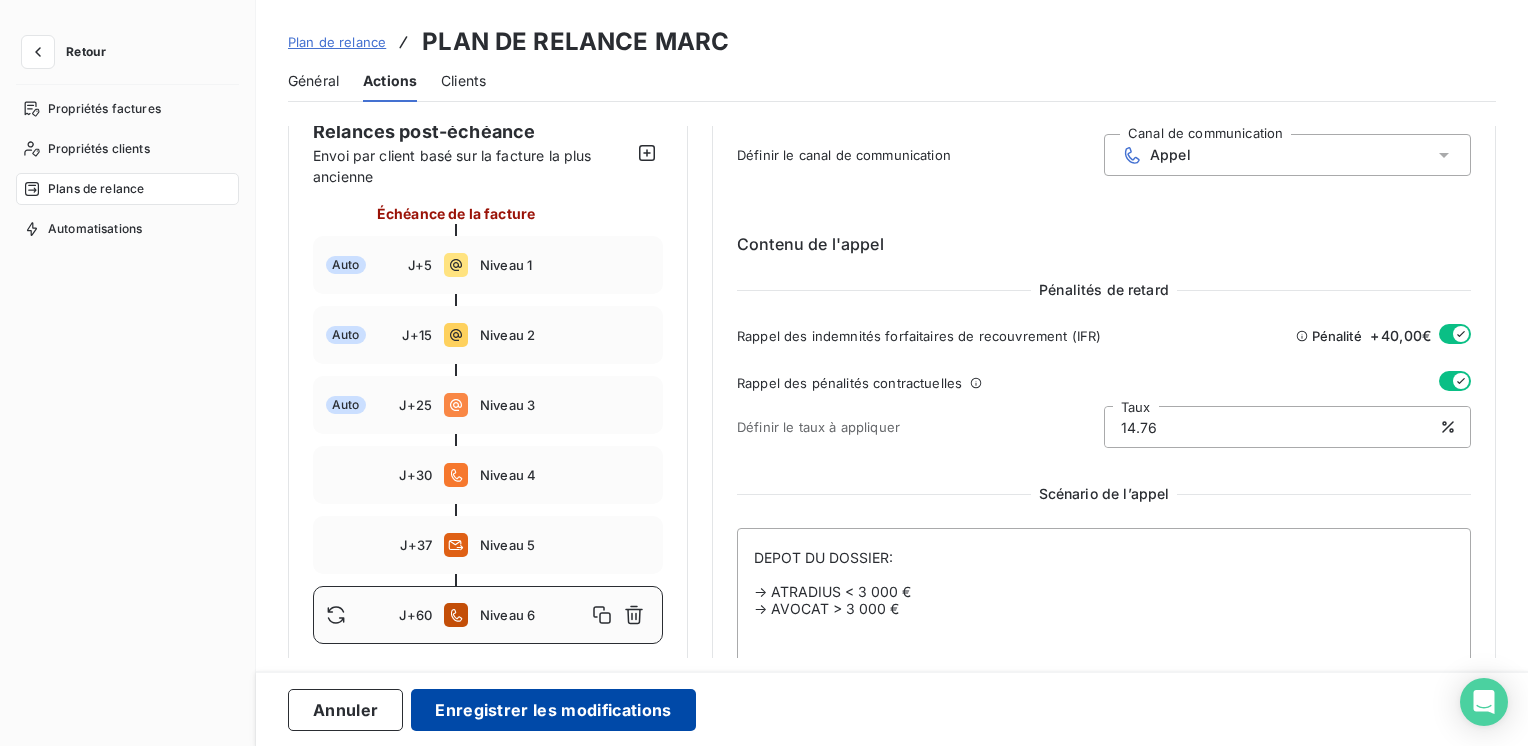 click on "Enregistrer les modifications" at bounding box center (553, 710) 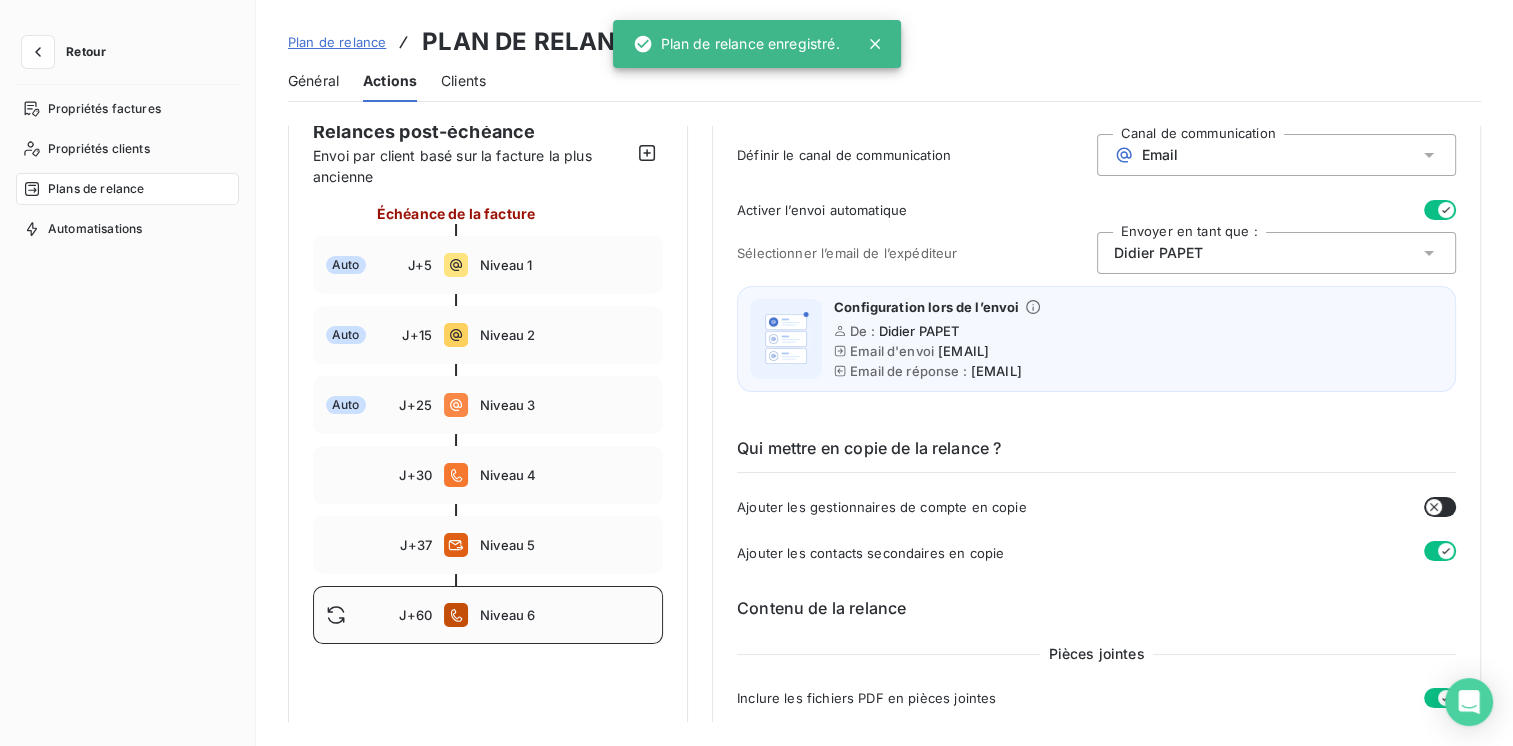 click on "J+[DAYS] Niveau [LEVEL]" at bounding box center [488, 615] 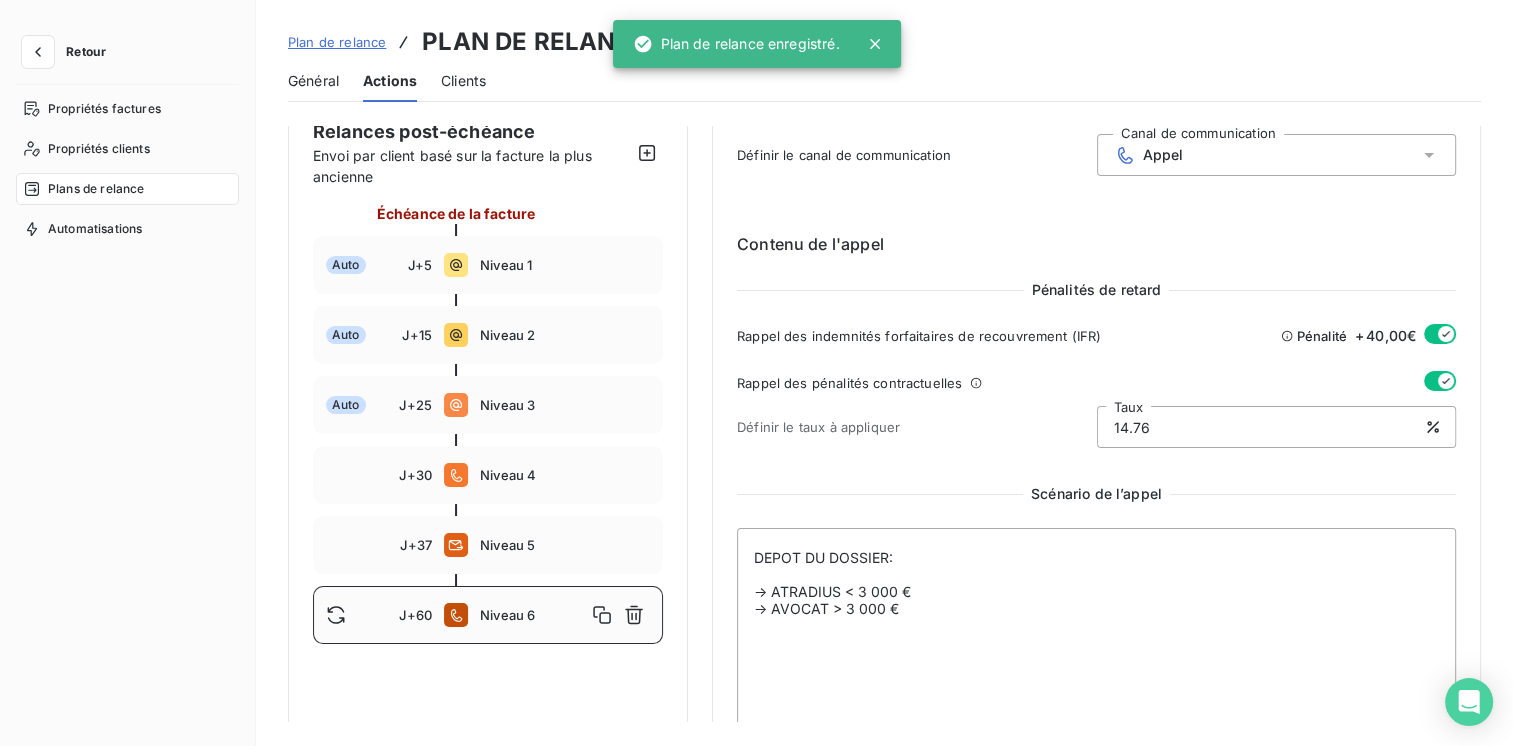 type on "60" 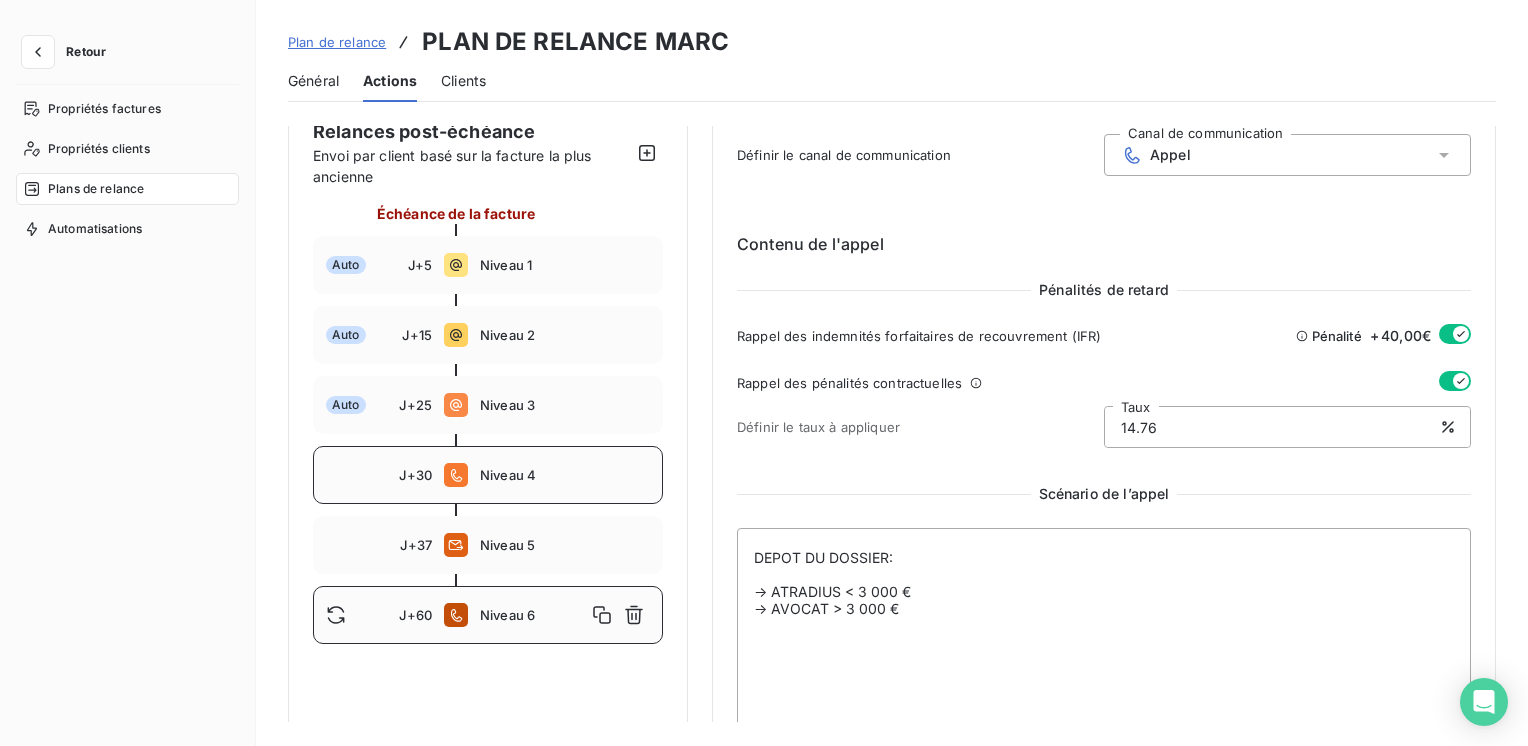 scroll, scrollTop: 0, scrollLeft: 0, axis: both 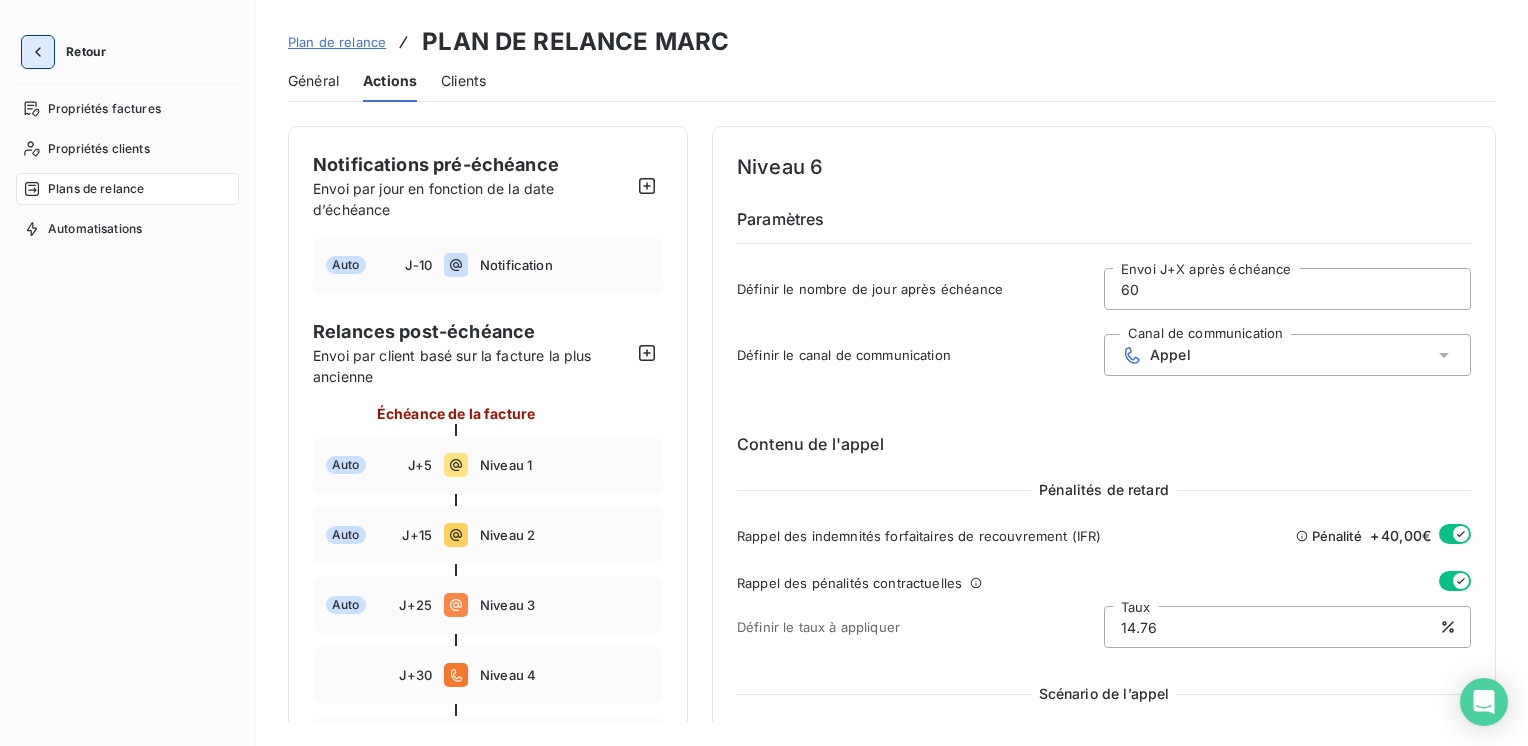 click 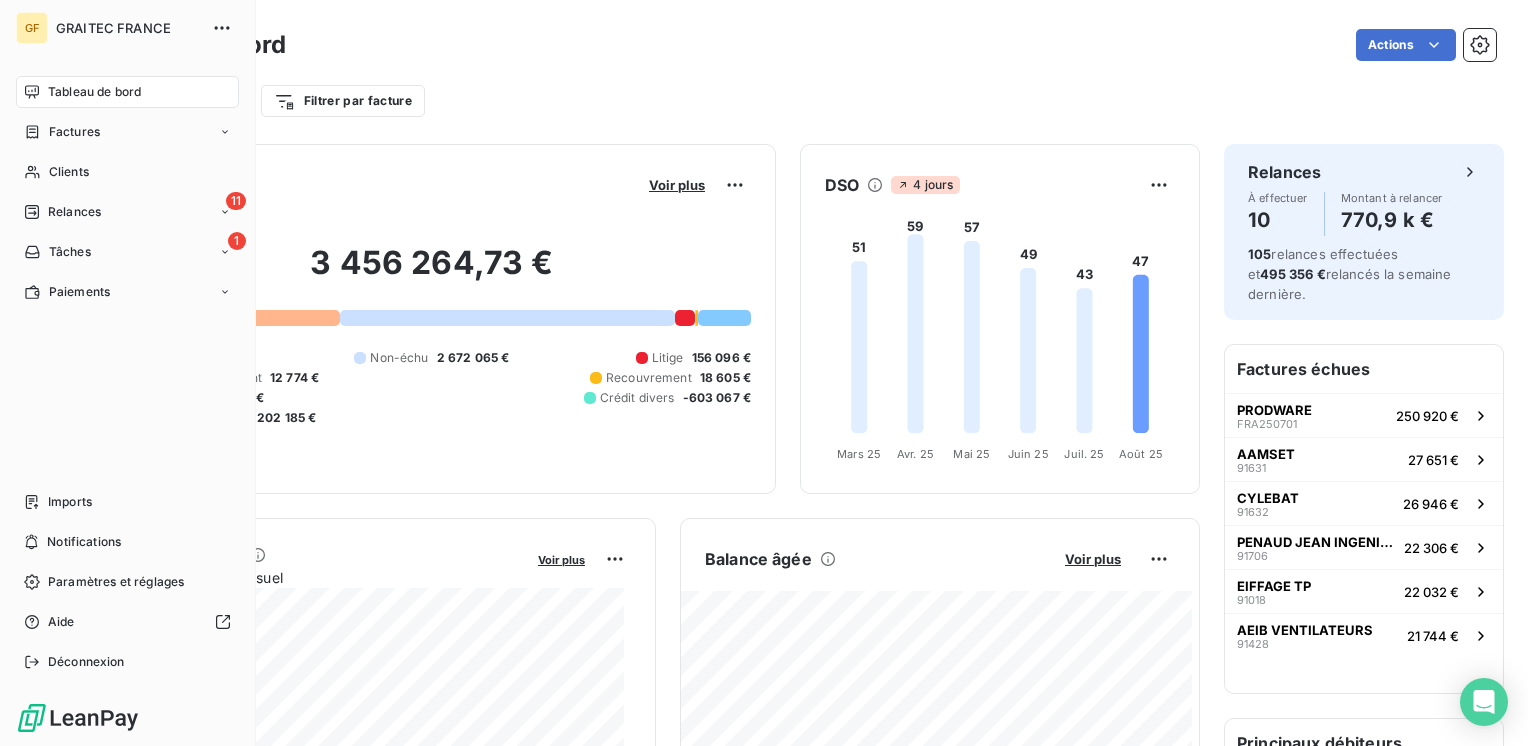 click on "Tableau de bord" at bounding box center [94, 92] 